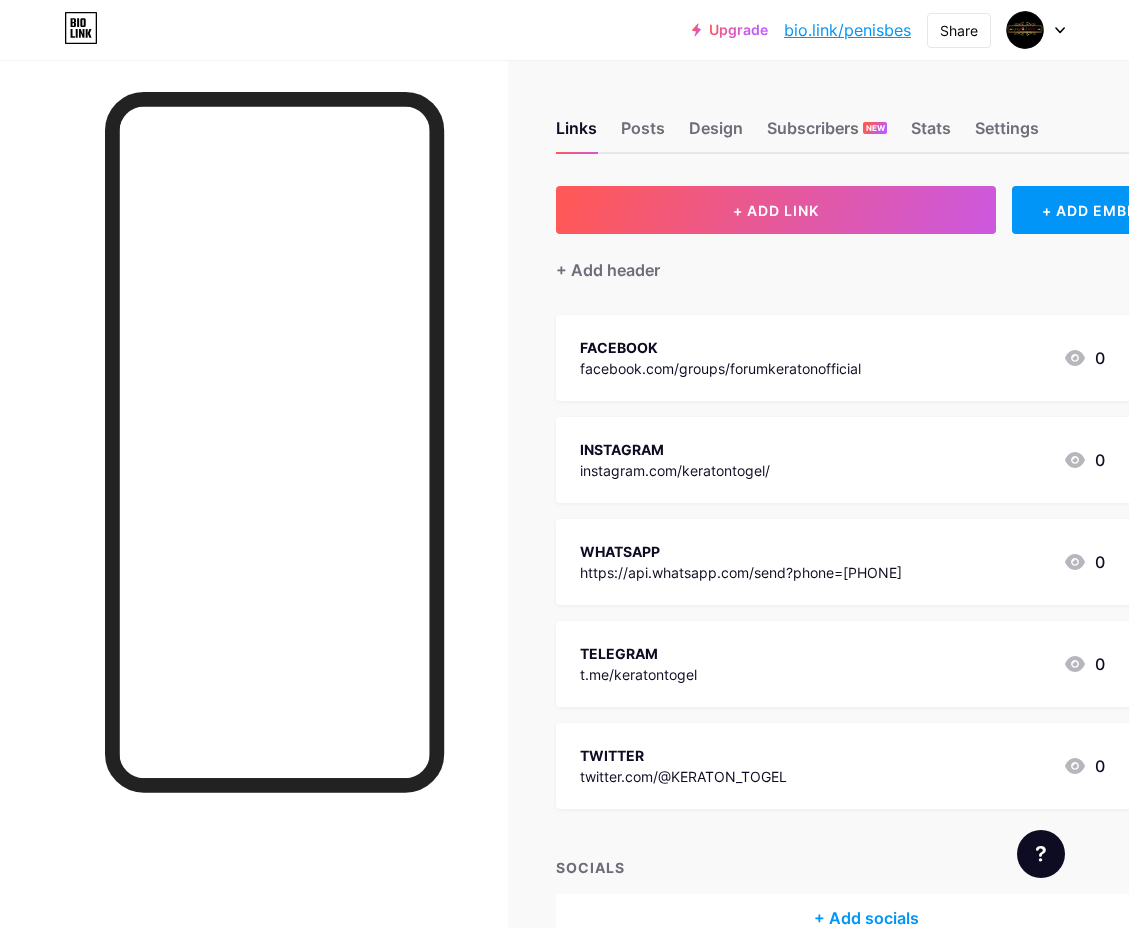 scroll, scrollTop: 0, scrollLeft: 0, axis: both 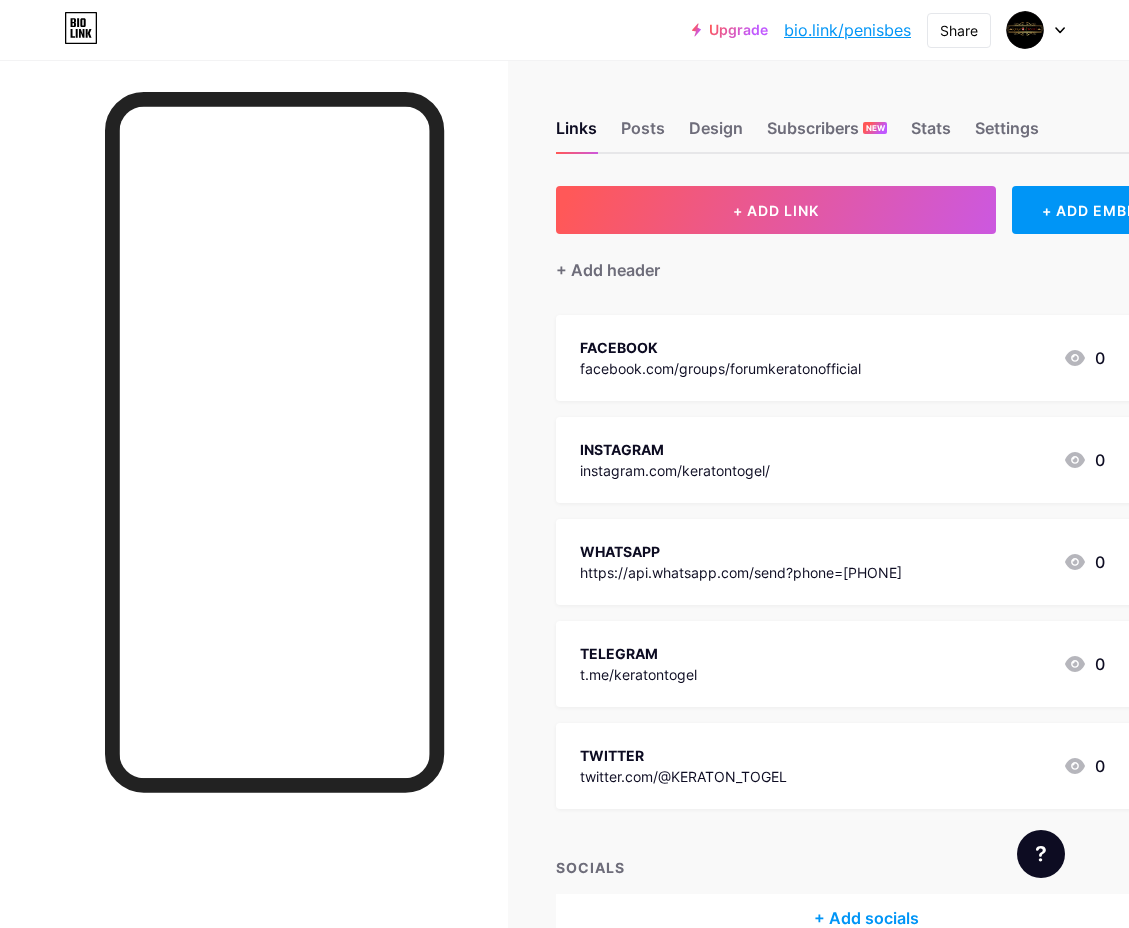 drag, startPoint x: 998, startPoint y: 206, endPoint x: 830, endPoint y: 527, distance: 362.3051 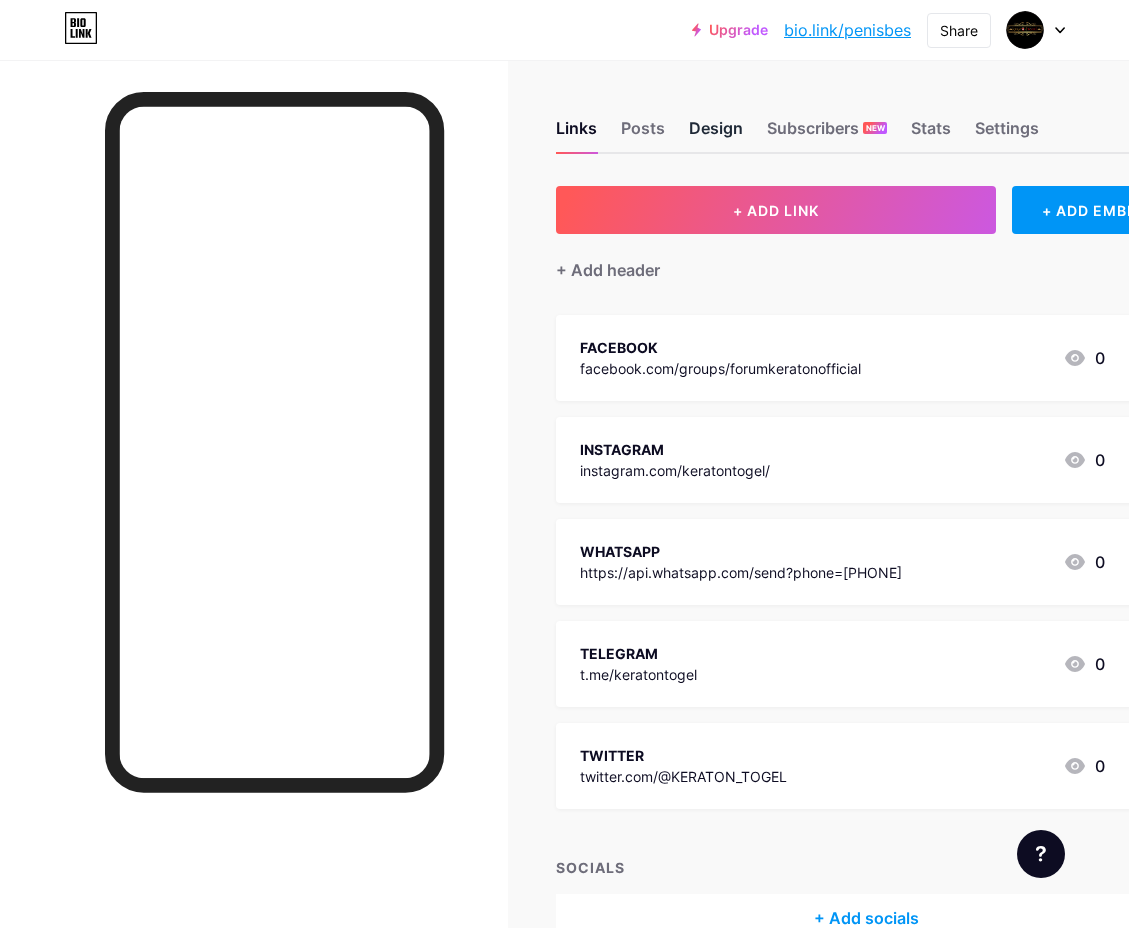 click on "Design" at bounding box center (716, 134) 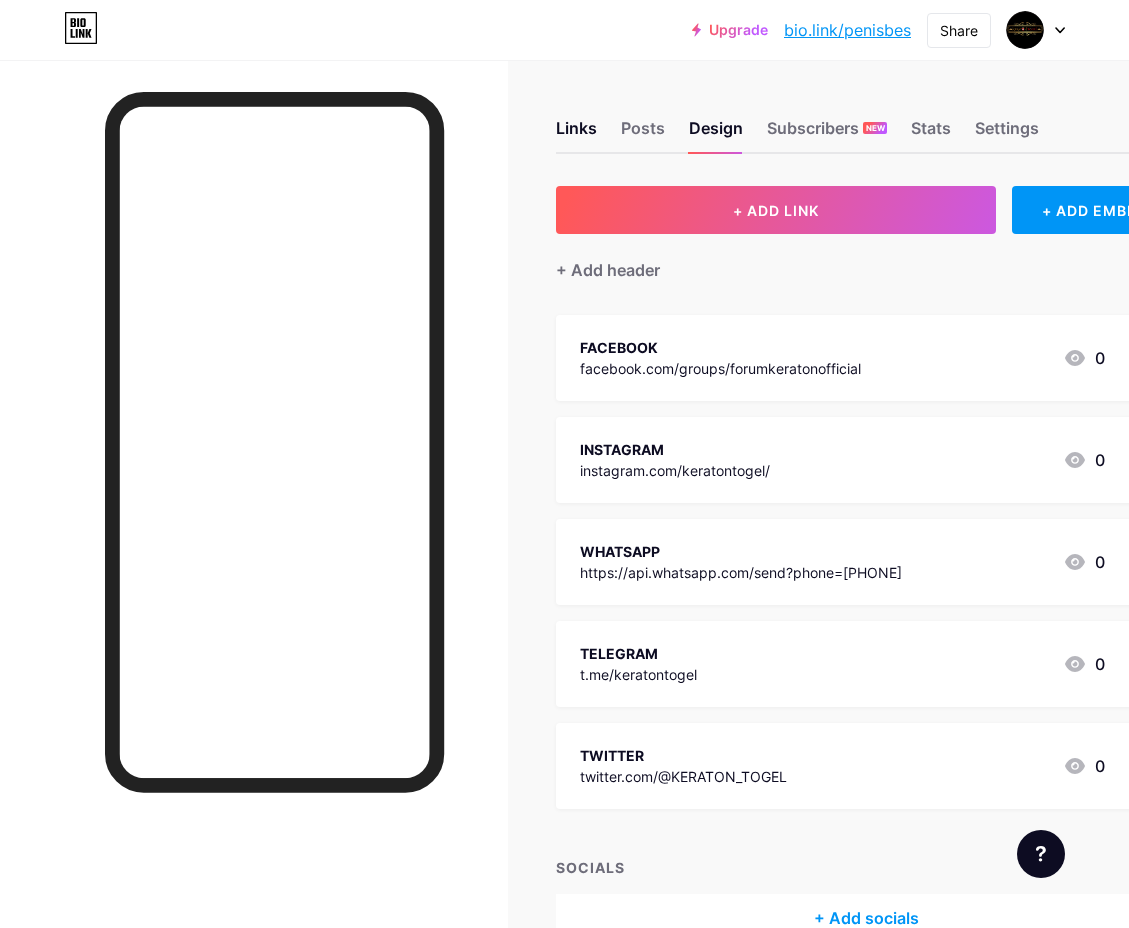 click on "Links
Posts
Design
Subscribers
NEW
Stats
Settings" at bounding box center (866, 119) 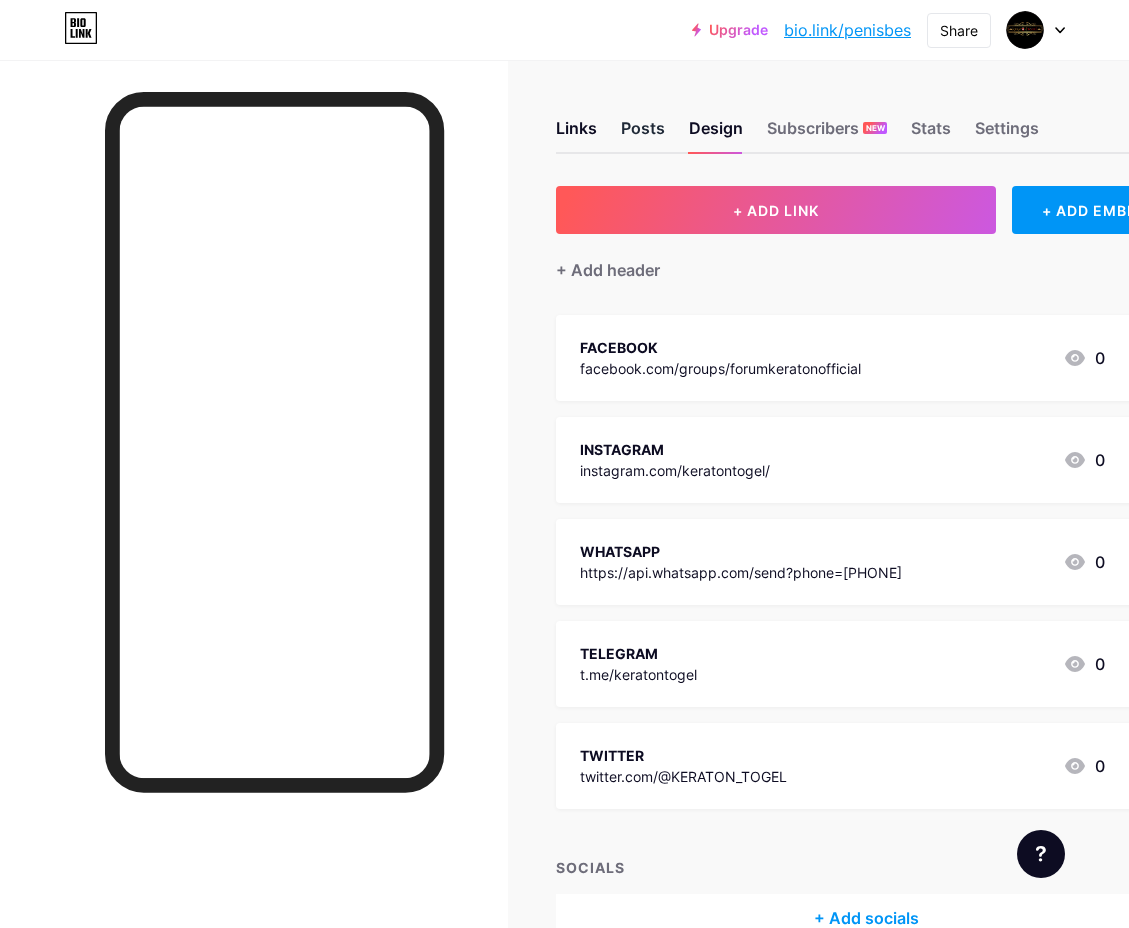 click on "Posts" at bounding box center (643, 134) 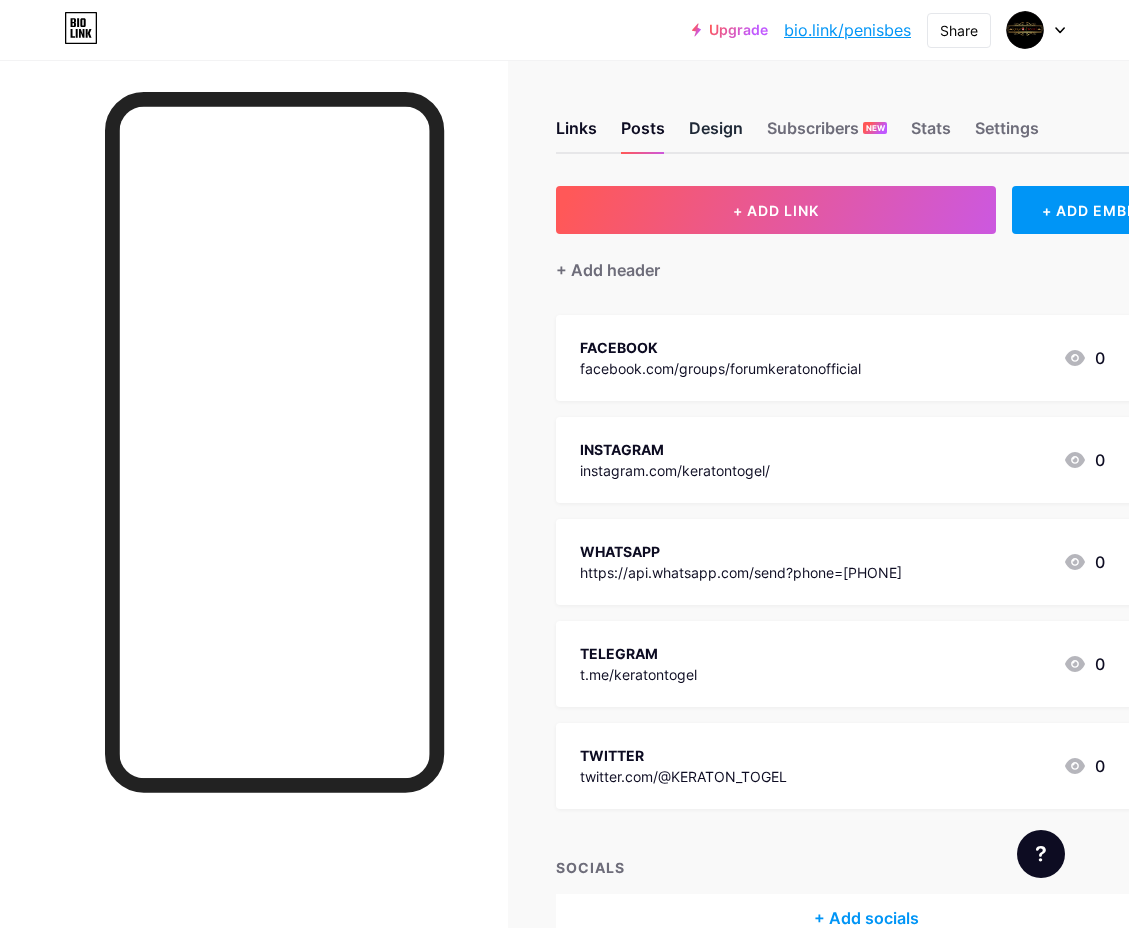 click on "Design" at bounding box center (716, 134) 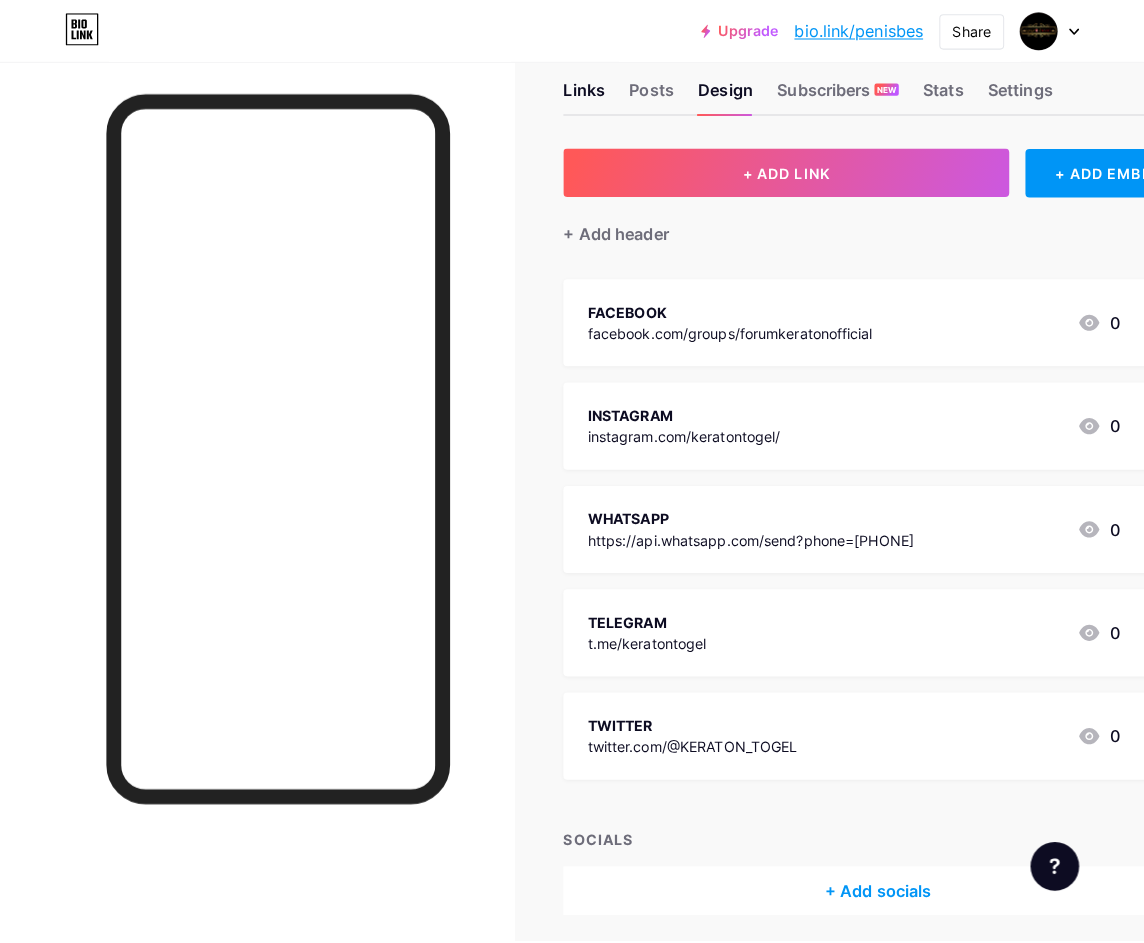 scroll, scrollTop: 0, scrollLeft: 0, axis: both 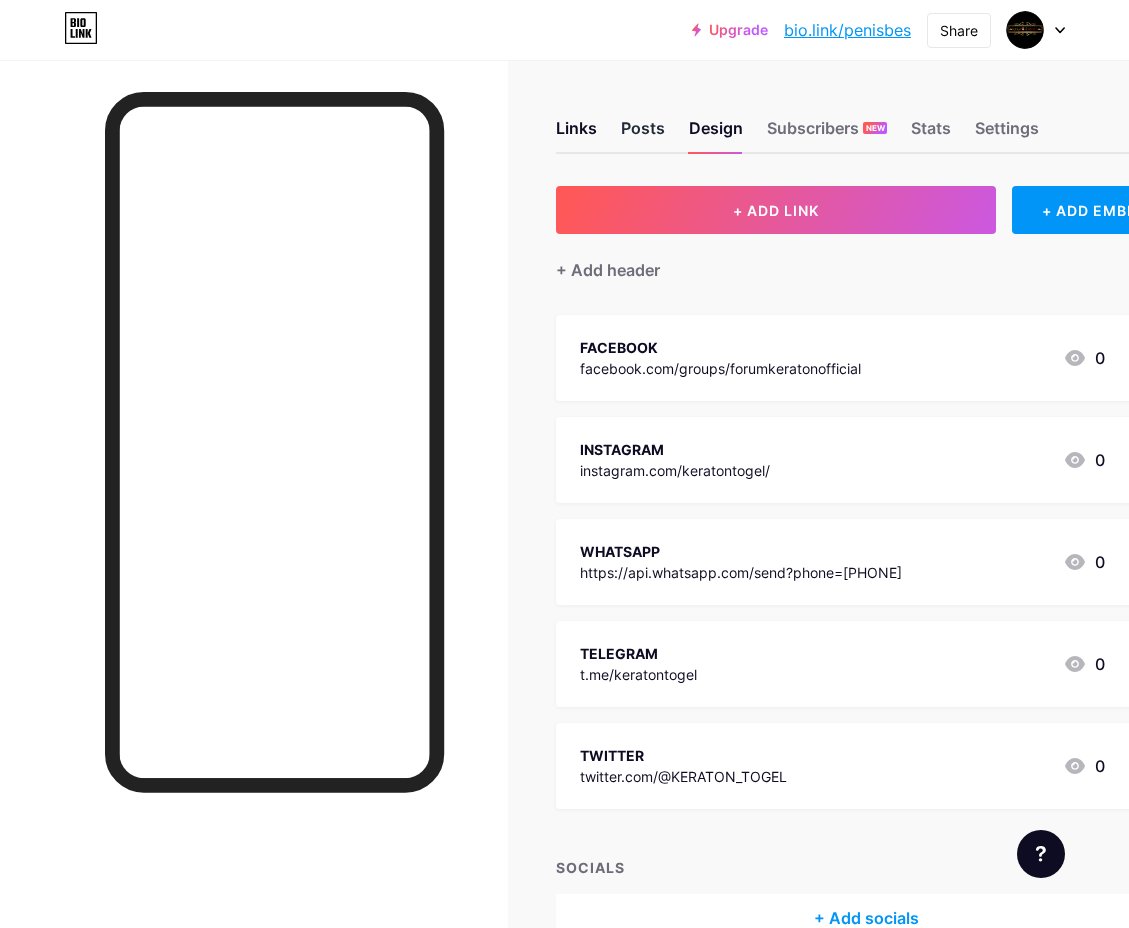 click on "Posts" at bounding box center [643, 134] 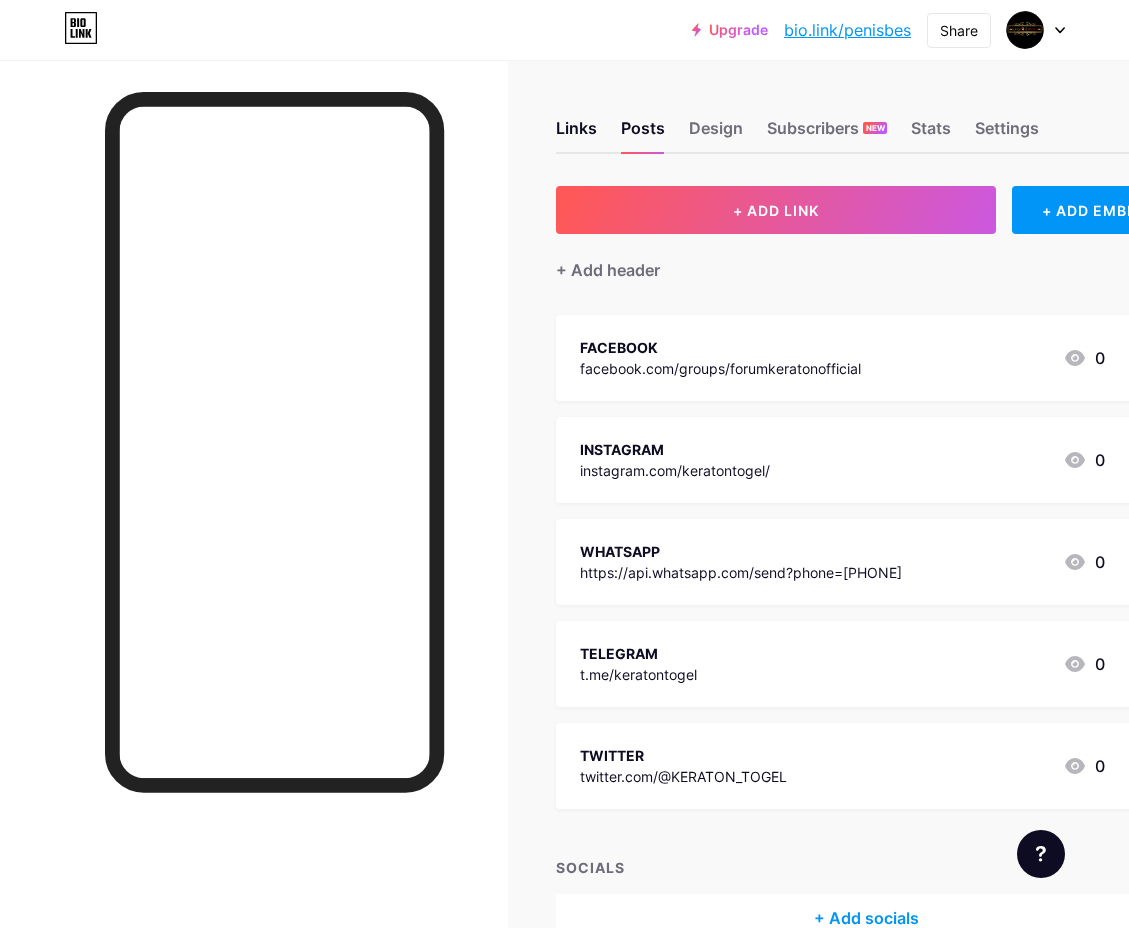 click on "Links
Posts
Design
Subscribers
NEW
Stats
Settings" at bounding box center [866, 119] 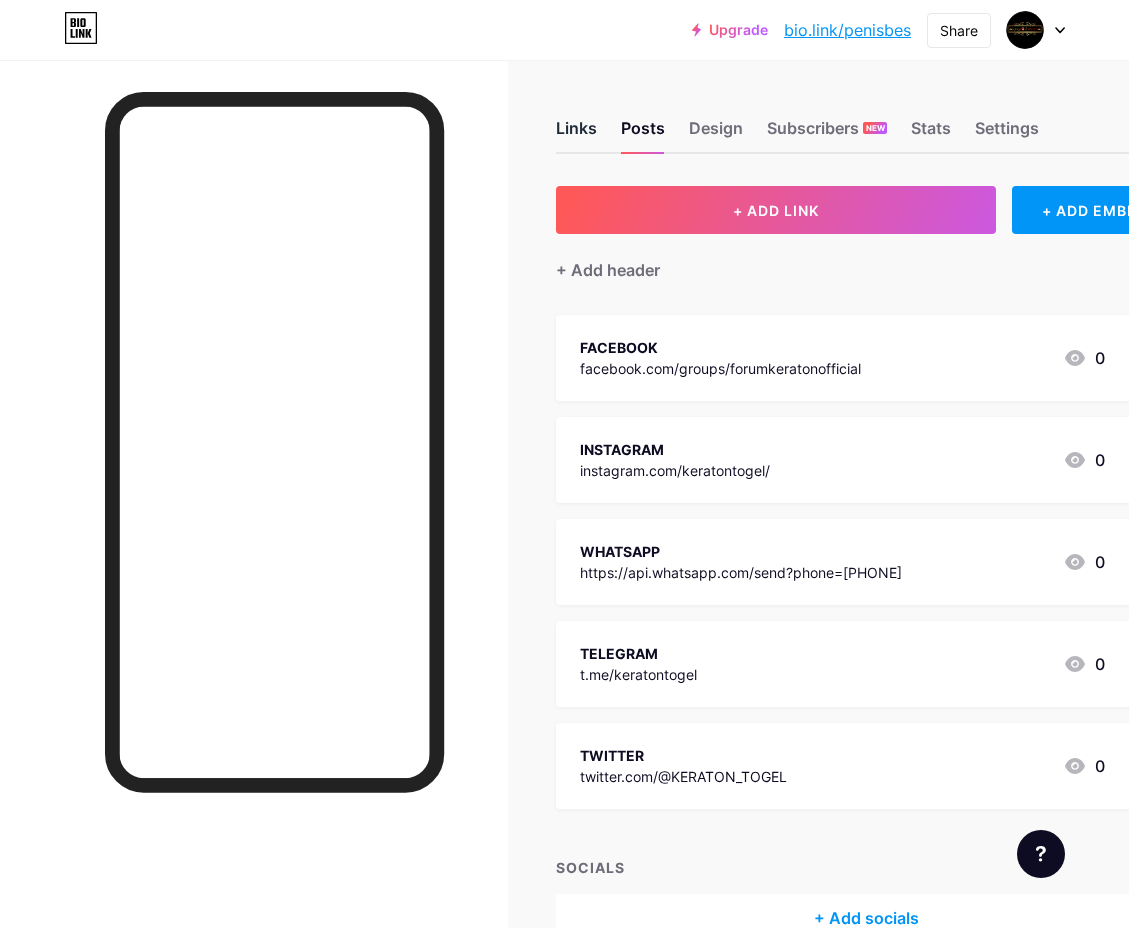 click on "Links" at bounding box center [576, 134] 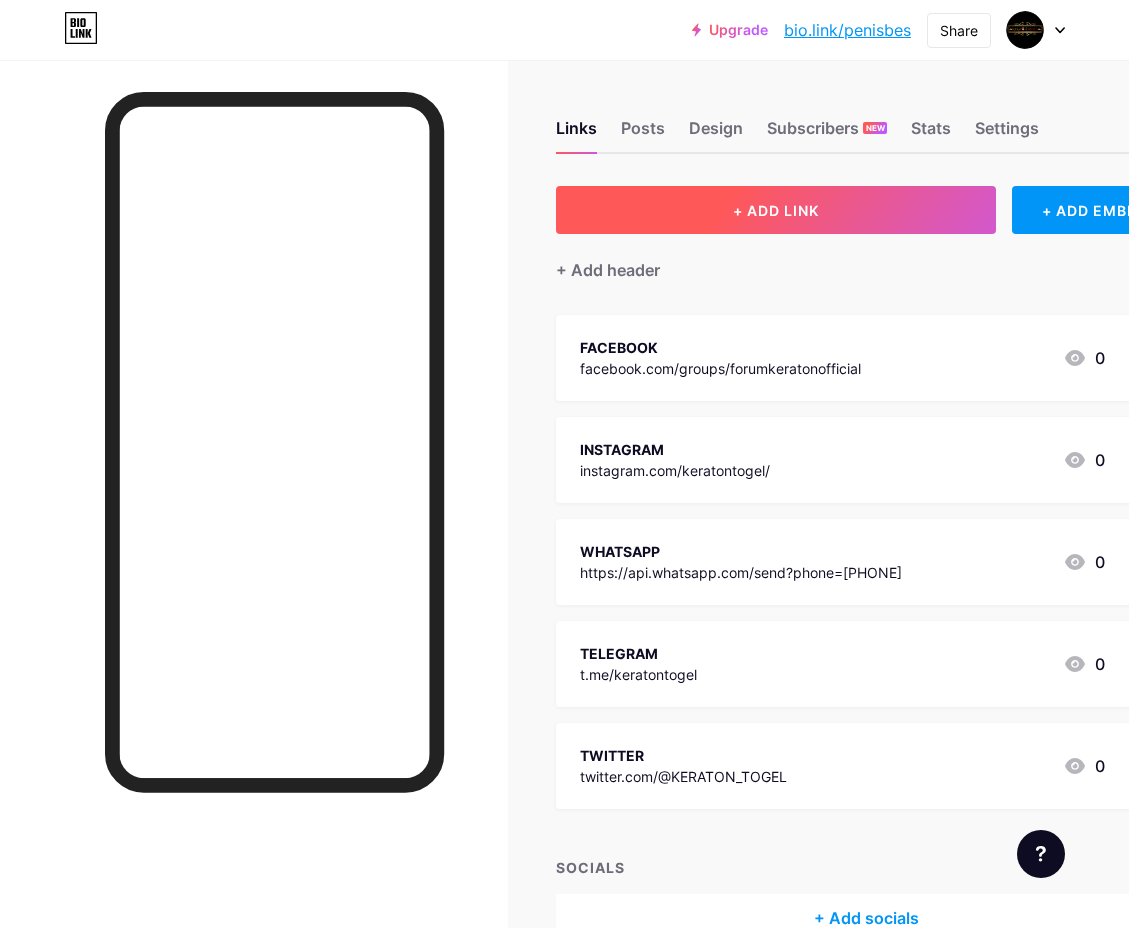 click on "+ ADD LINK" at bounding box center (776, 210) 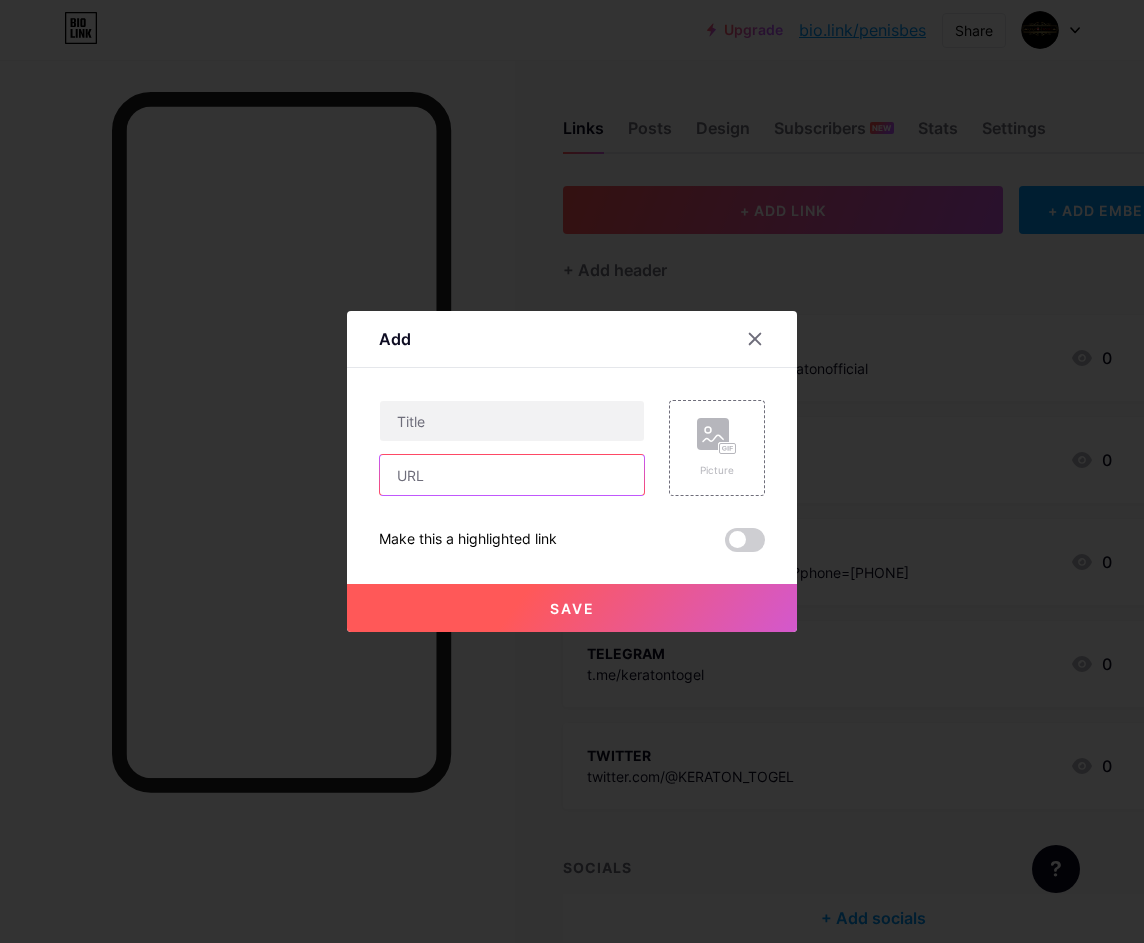 click at bounding box center [512, 475] 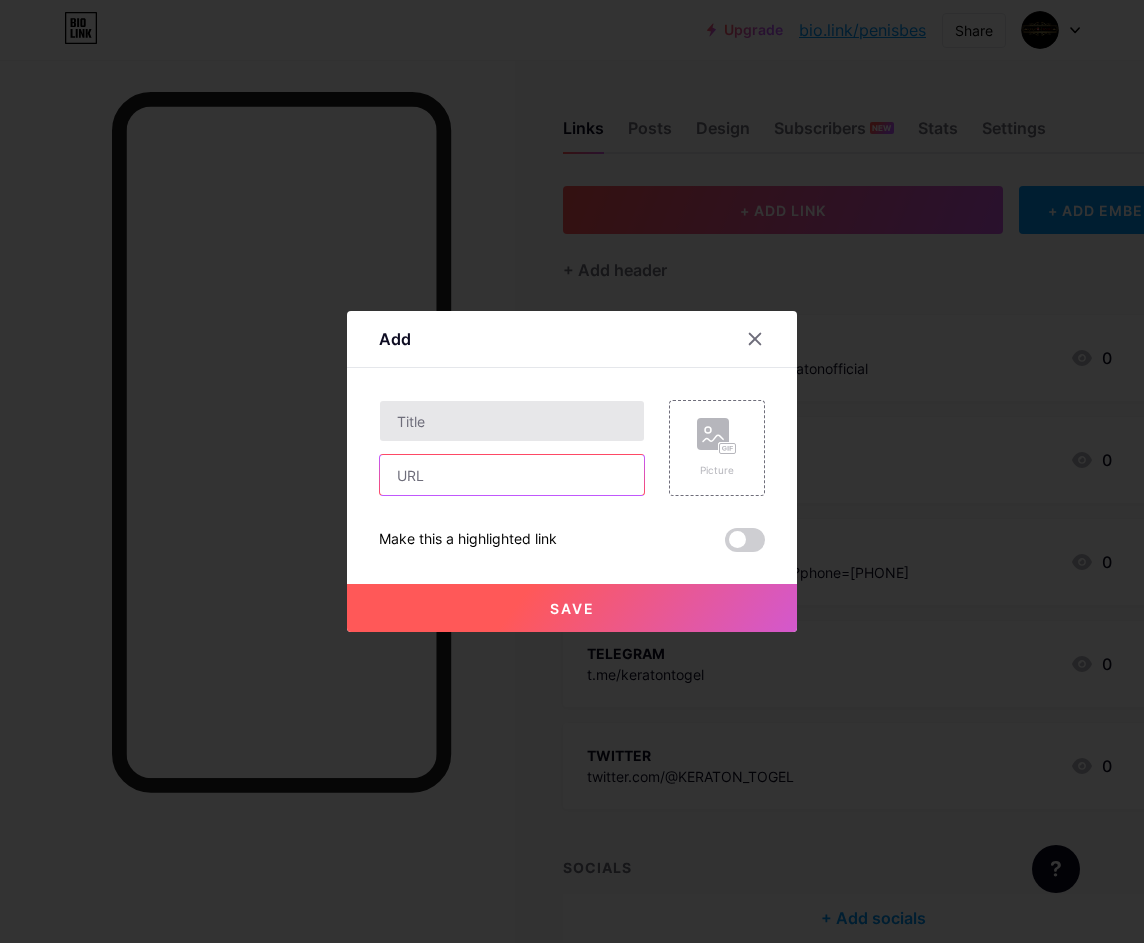 paste on "https://tawk.to/chat/[ID]/[ID]" 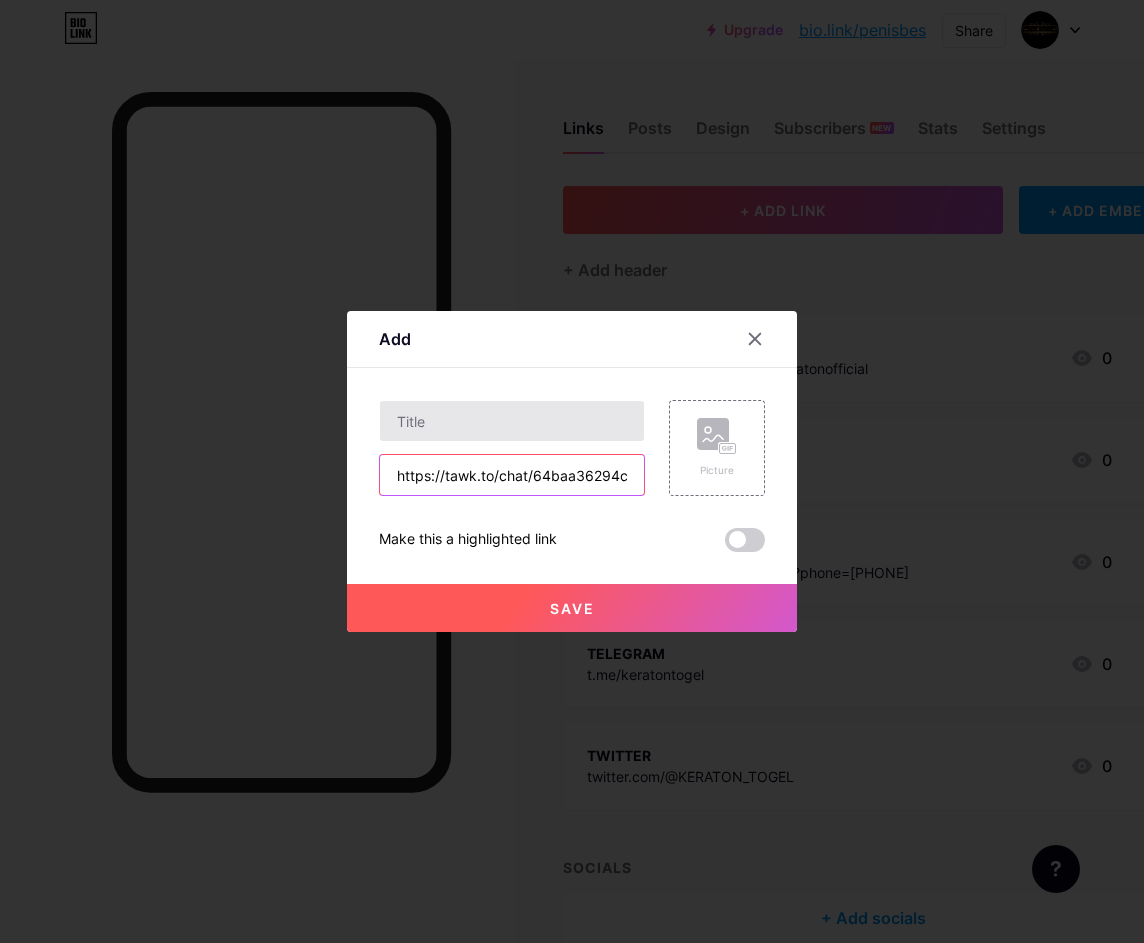 scroll, scrollTop: 0, scrollLeft: 179, axis: horizontal 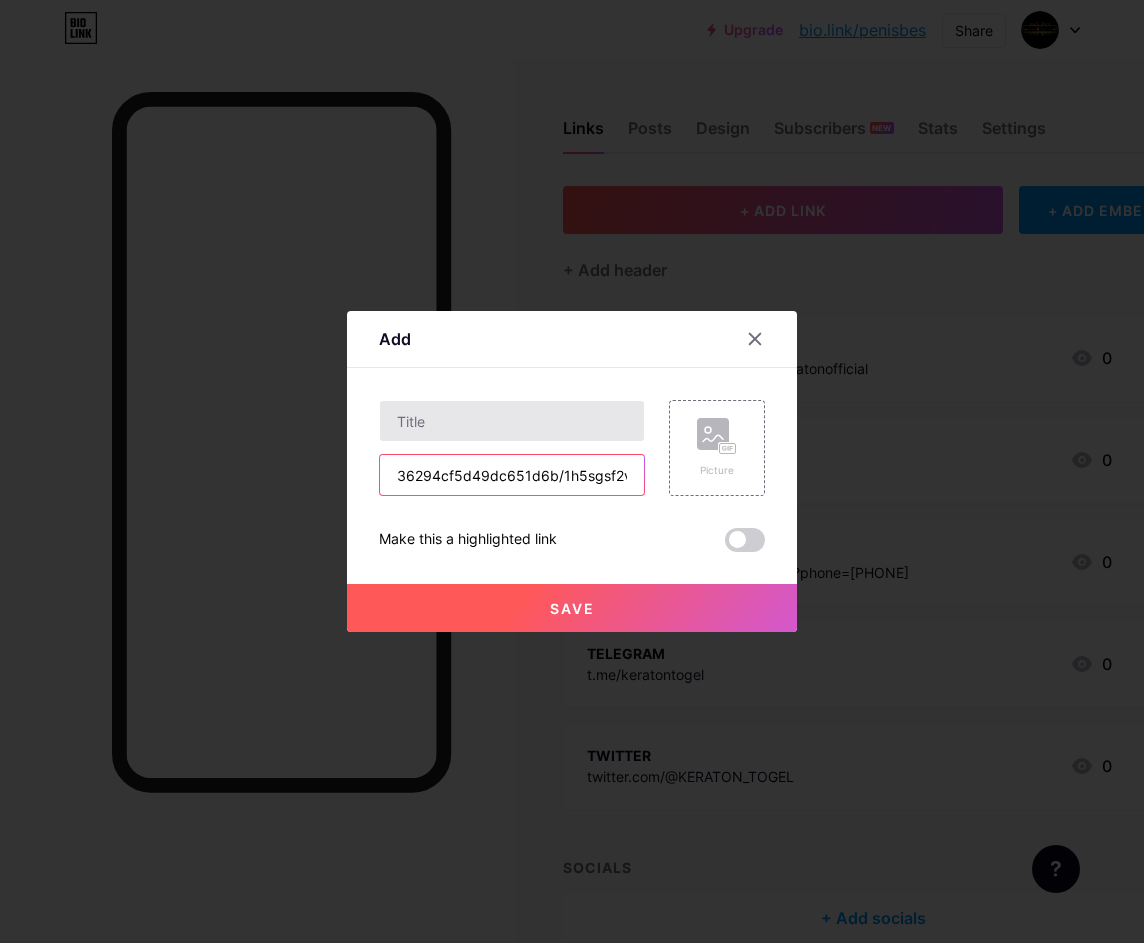 type on "https://tawk.to/chat/[ID]/[ID]" 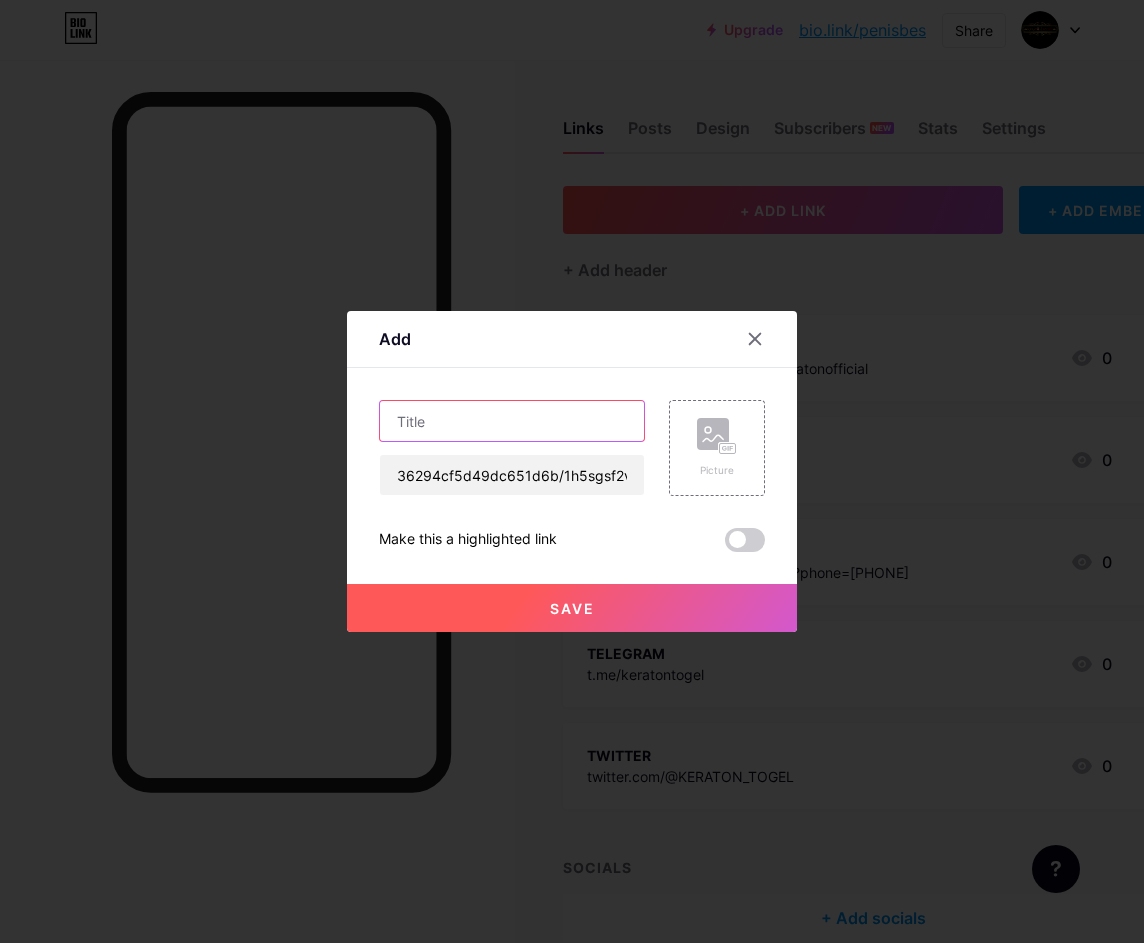 scroll, scrollTop: 0, scrollLeft: 0, axis: both 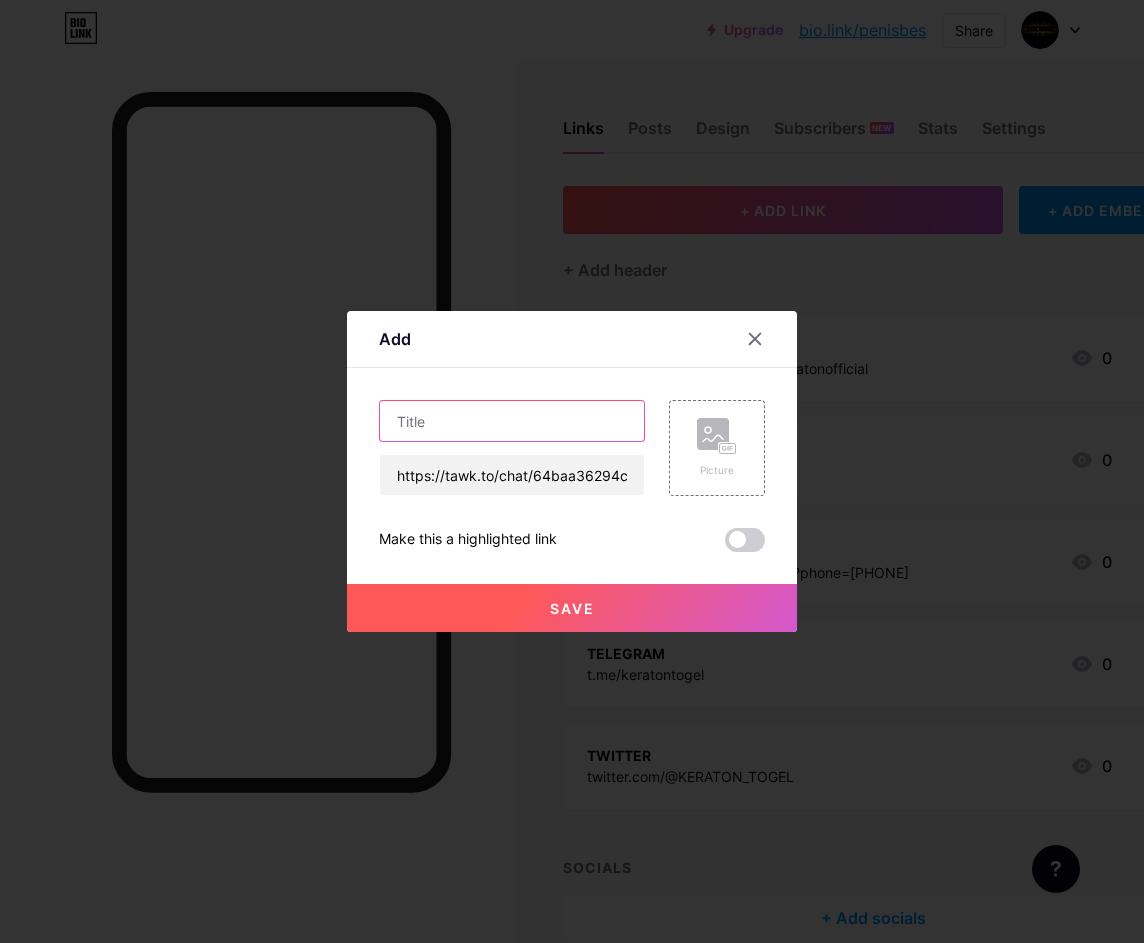 click at bounding box center [512, 421] 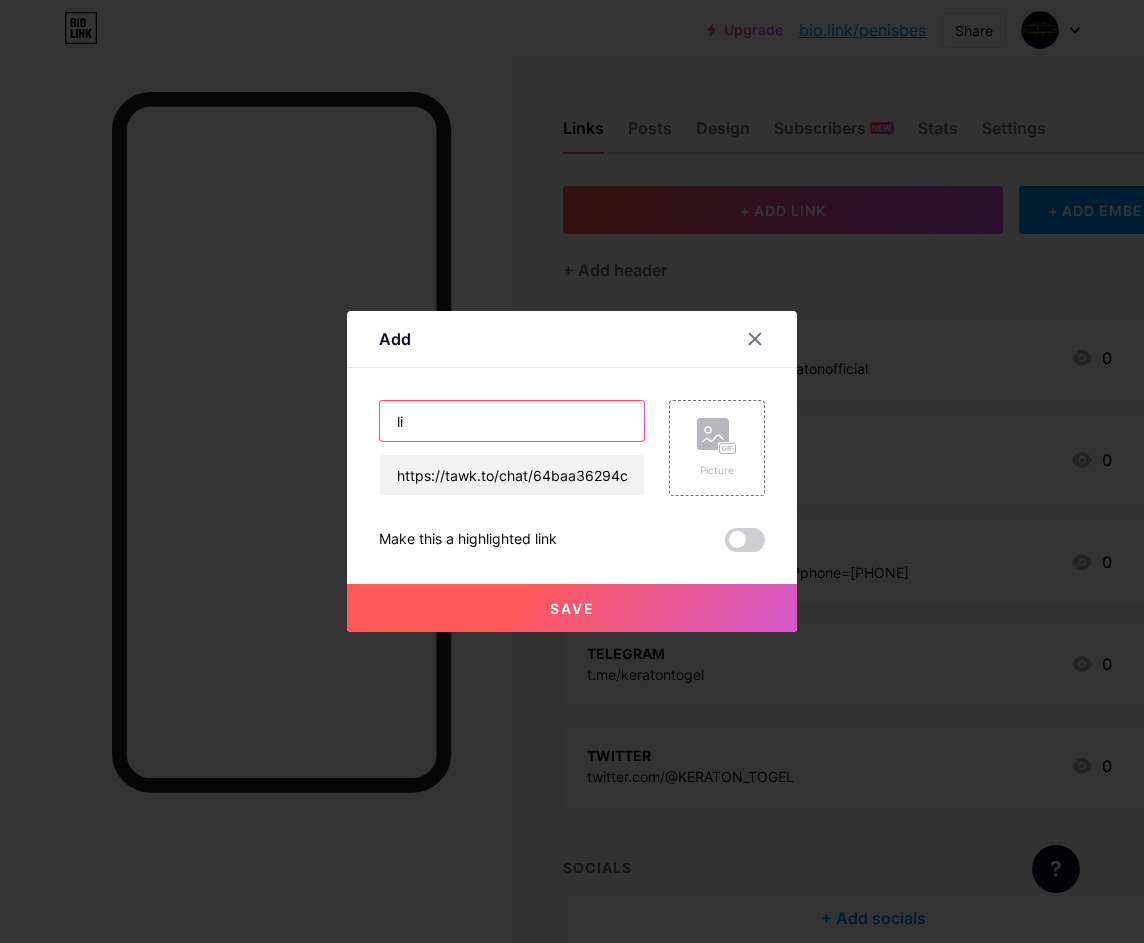 type on "l" 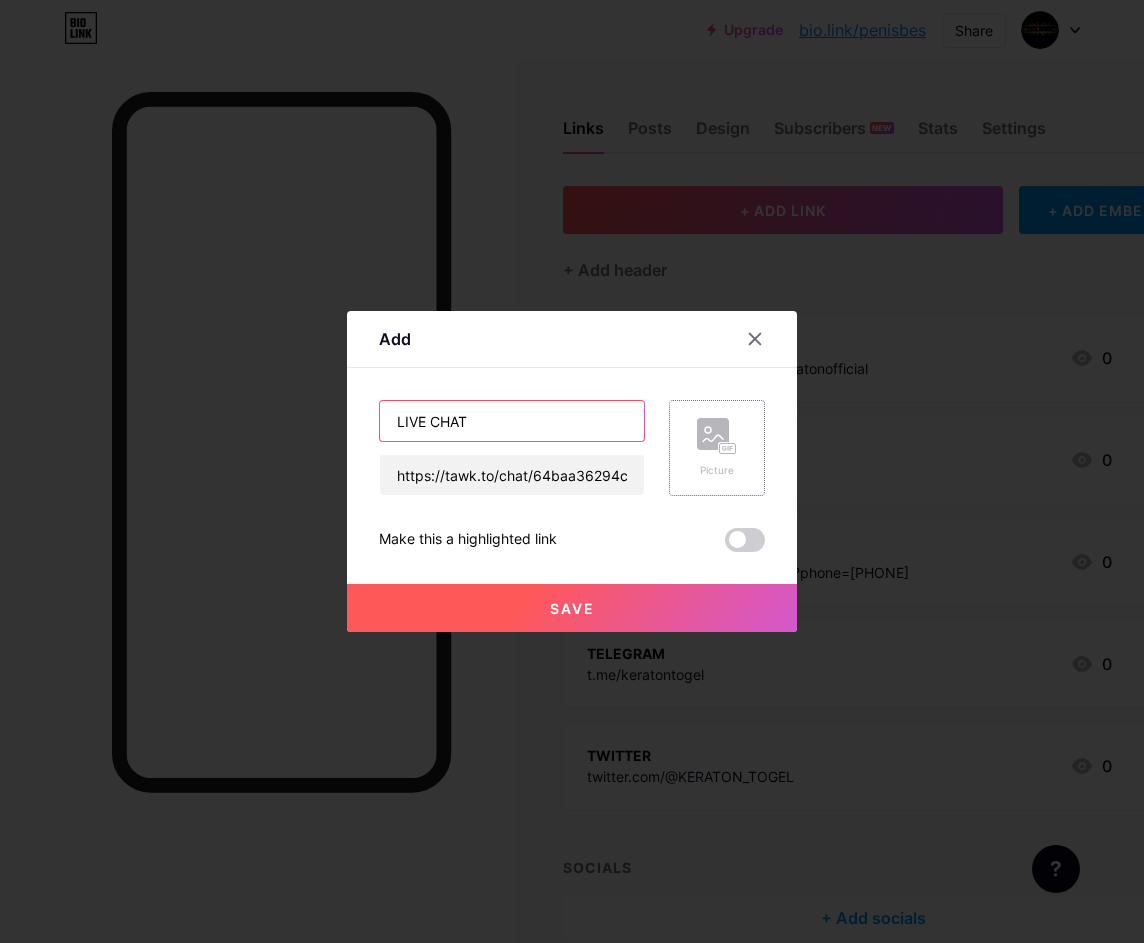 type on "LIVE CHAT" 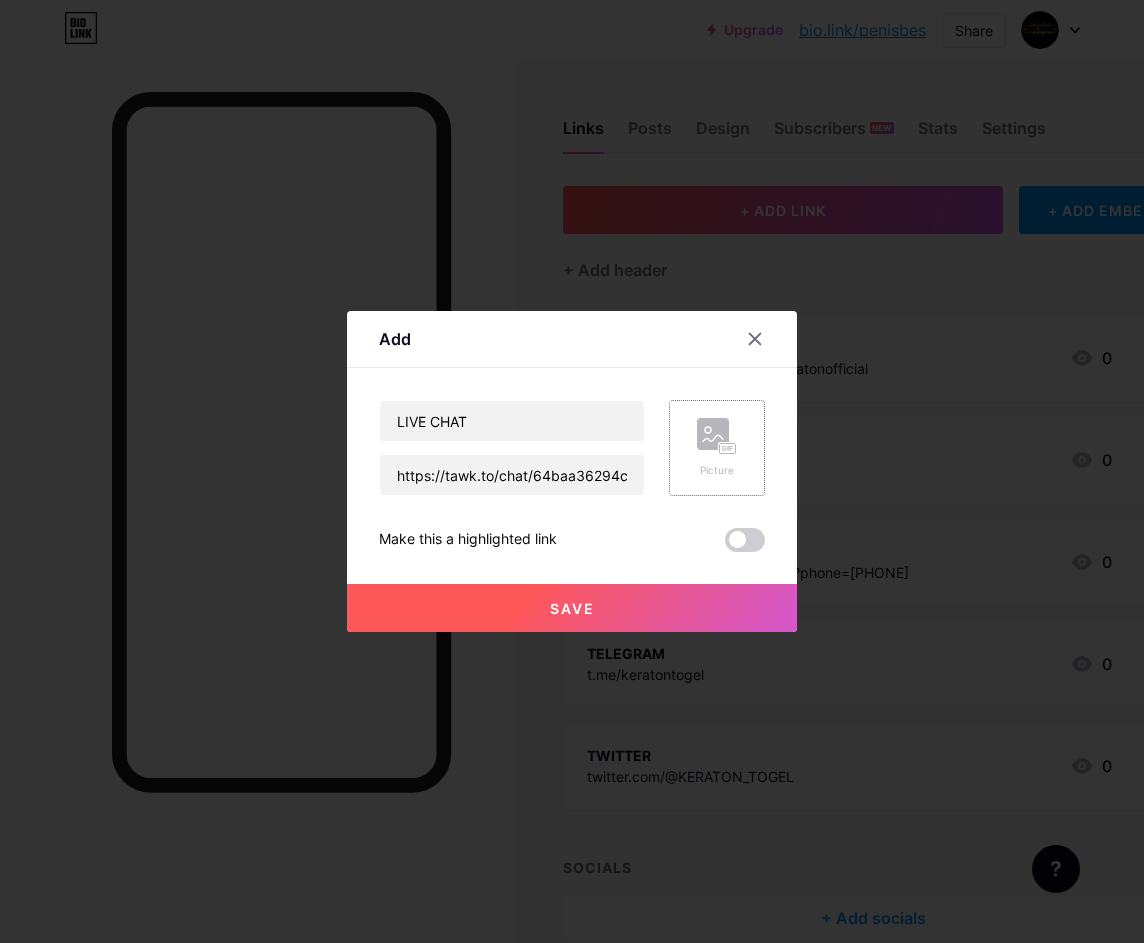 click 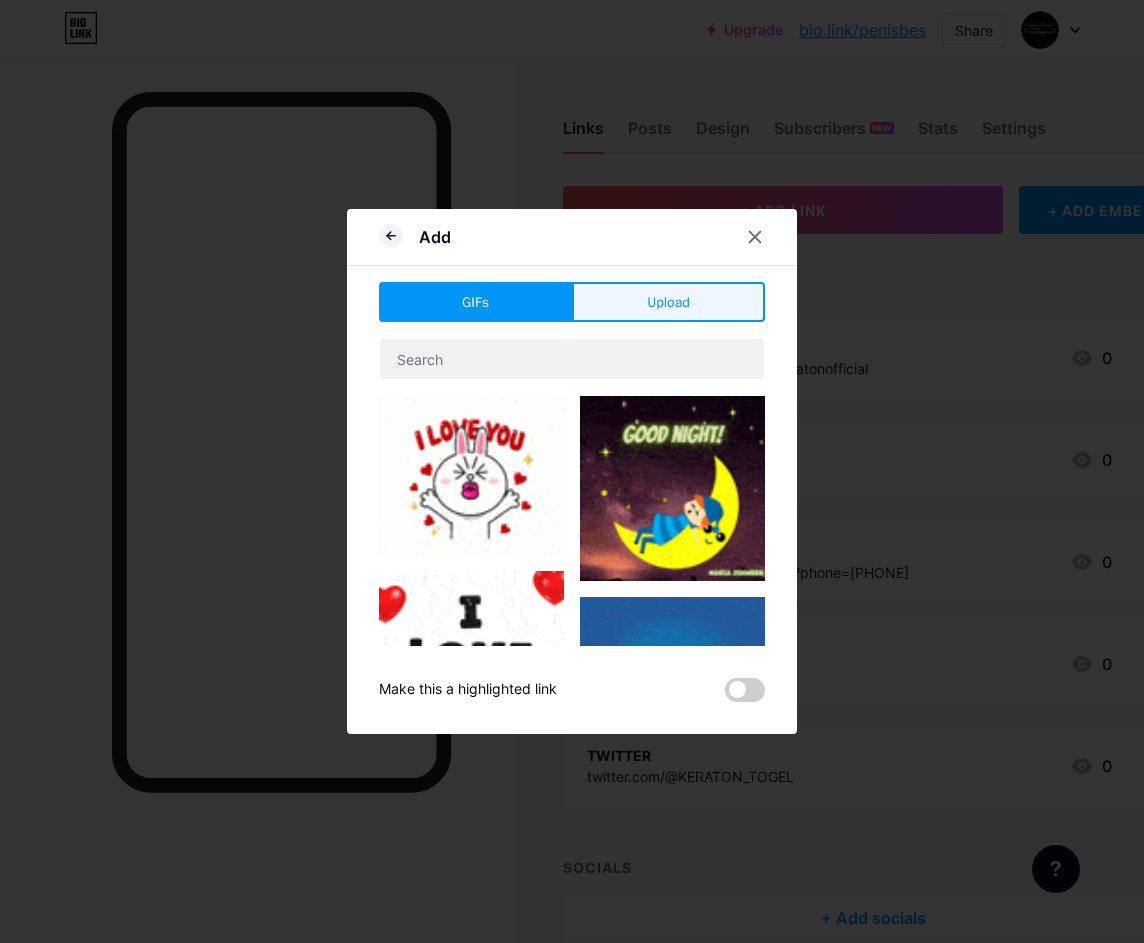 click on "Upload" at bounding box center [668, 302] 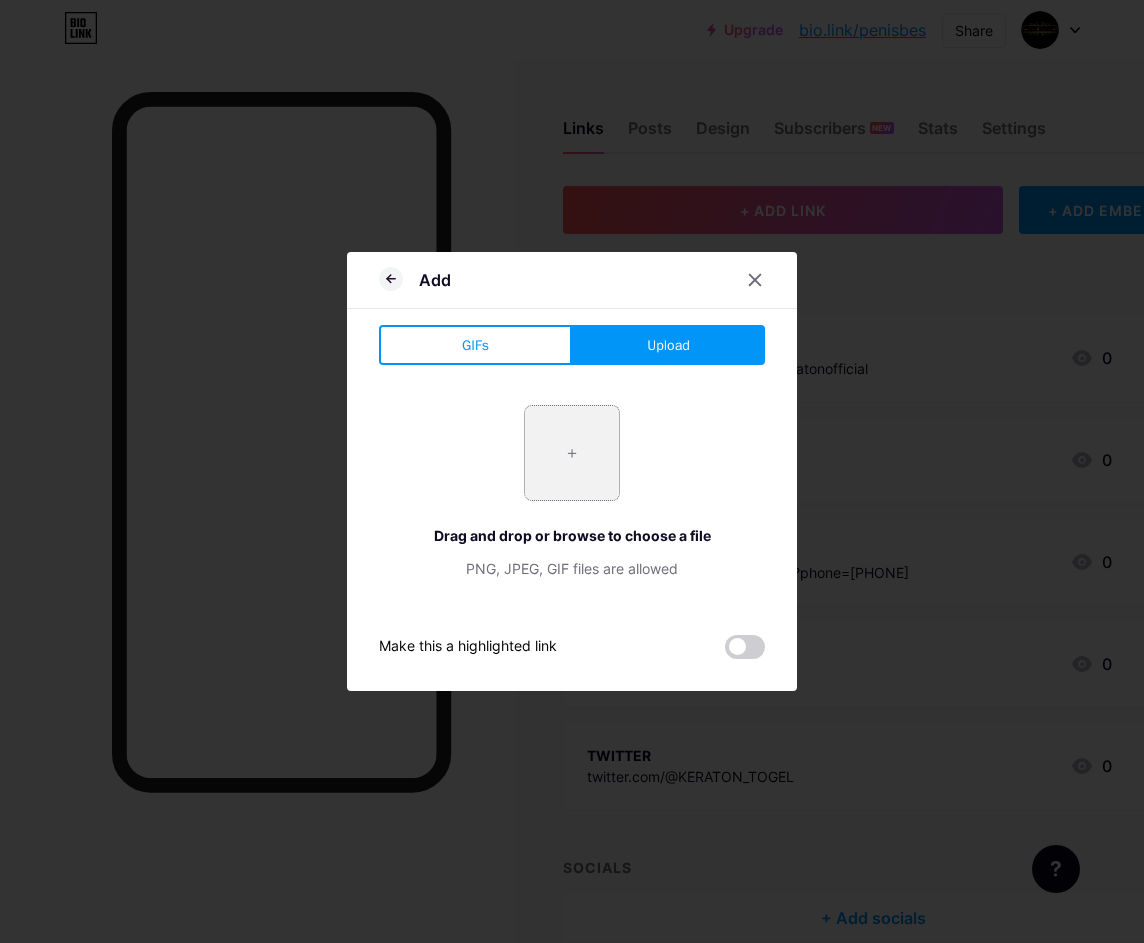 click at bounding box center [572, 453] 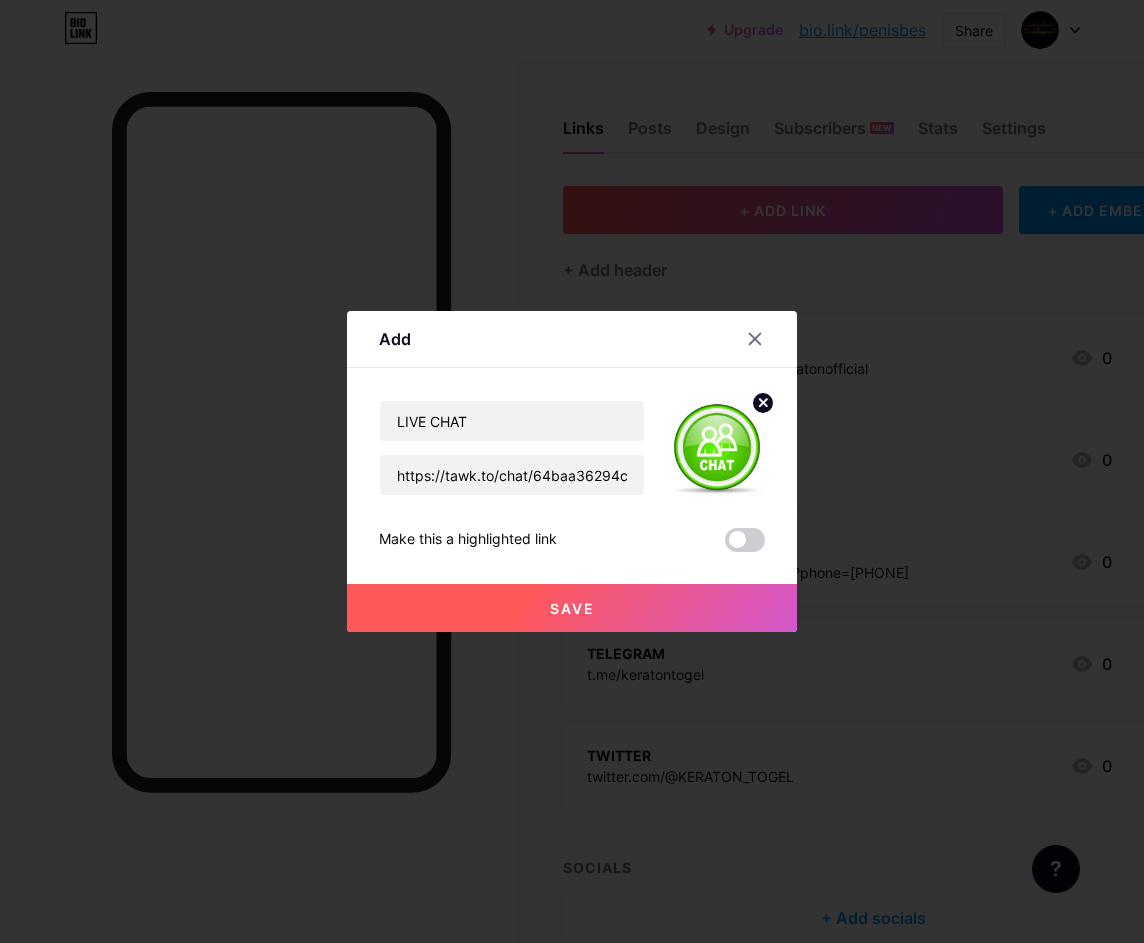 click on "Save" at bounding box center (572, 608) 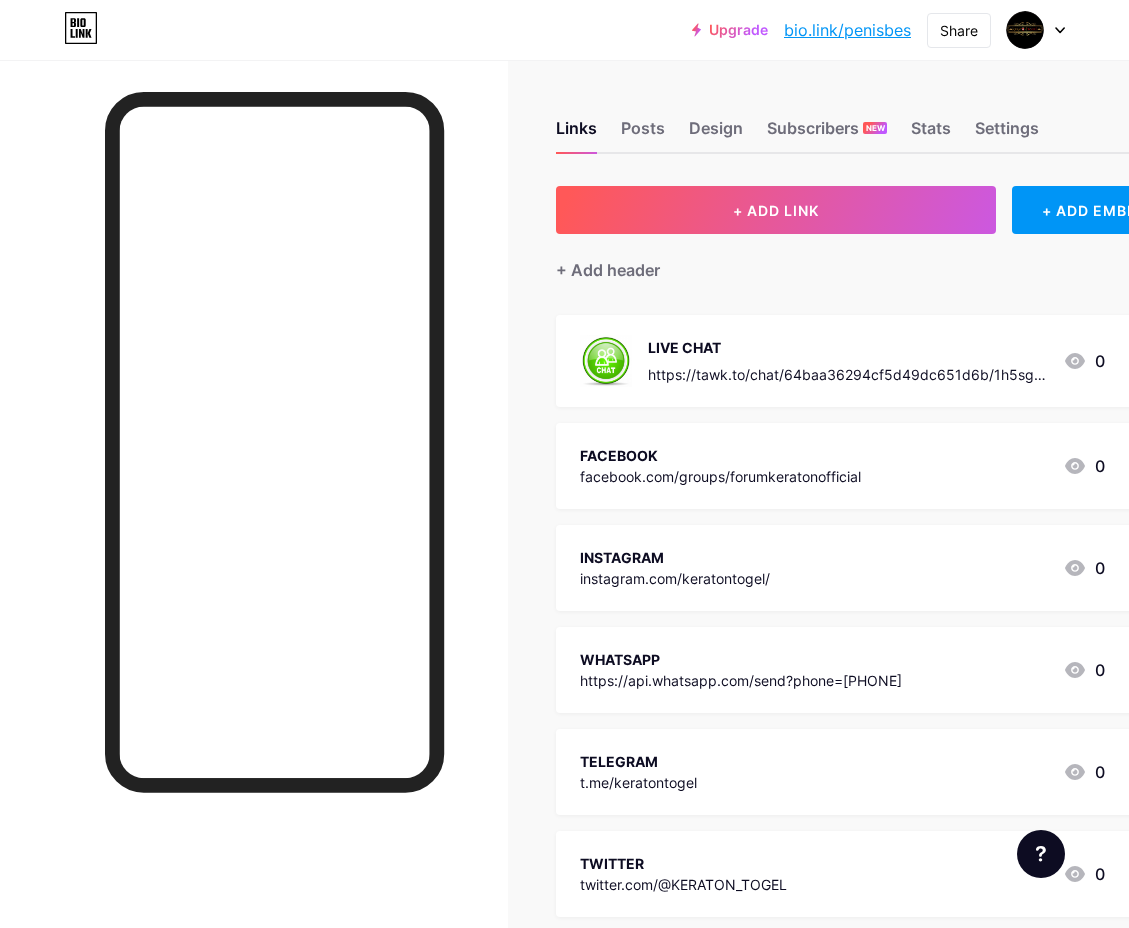 drag, startPoint x: 868, startPoint y: 338, endPoint x: 873, endPoint y: 391, distance: 53.235325 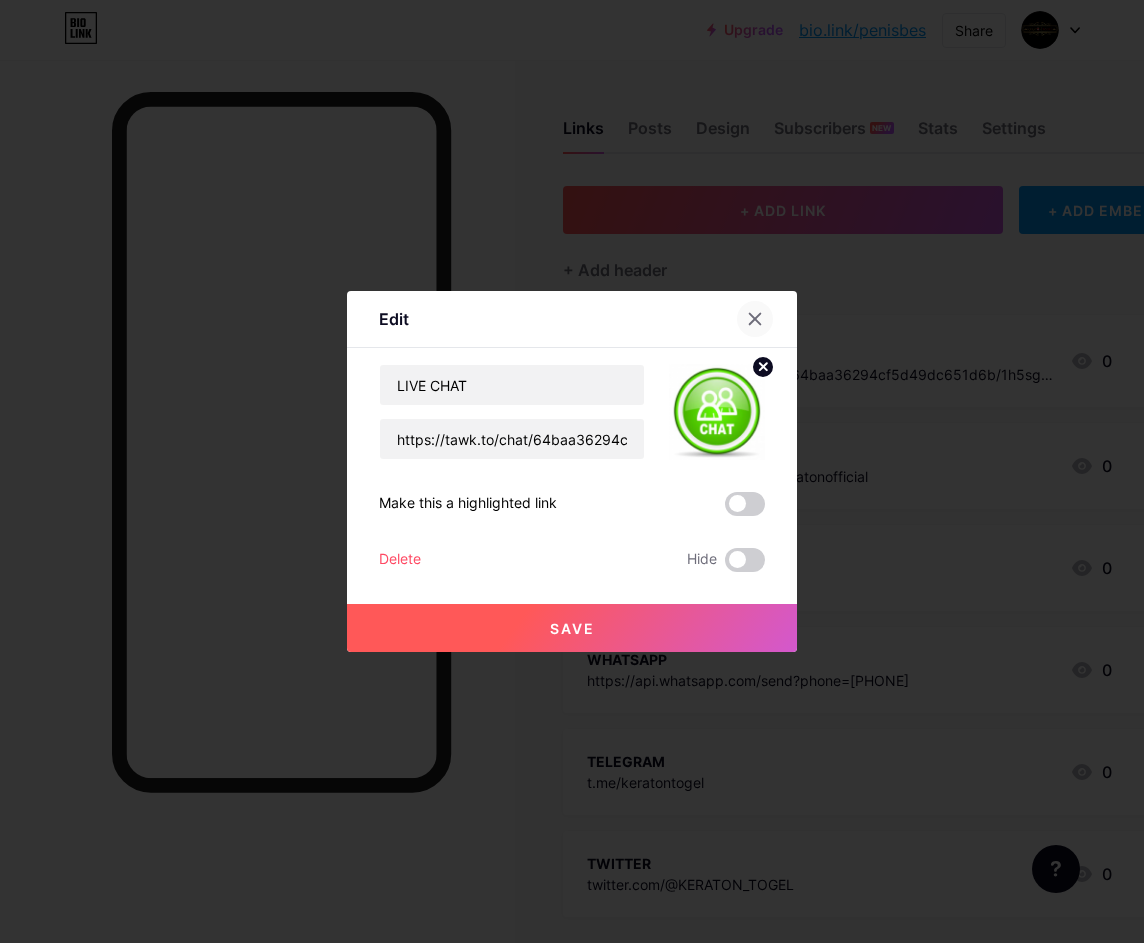 click at bounding box center (755, 319) 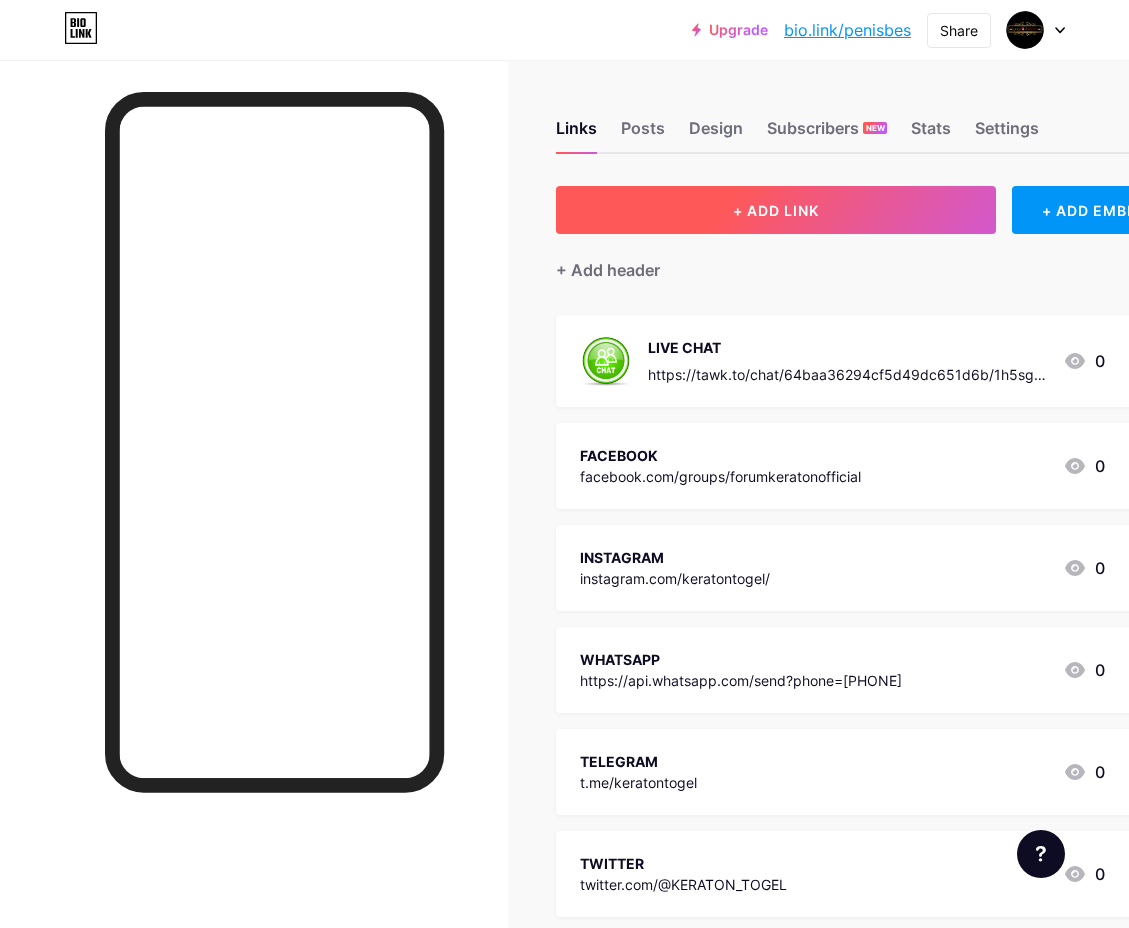 click on "+ ADD LINK" at bounding box center [776, 210] 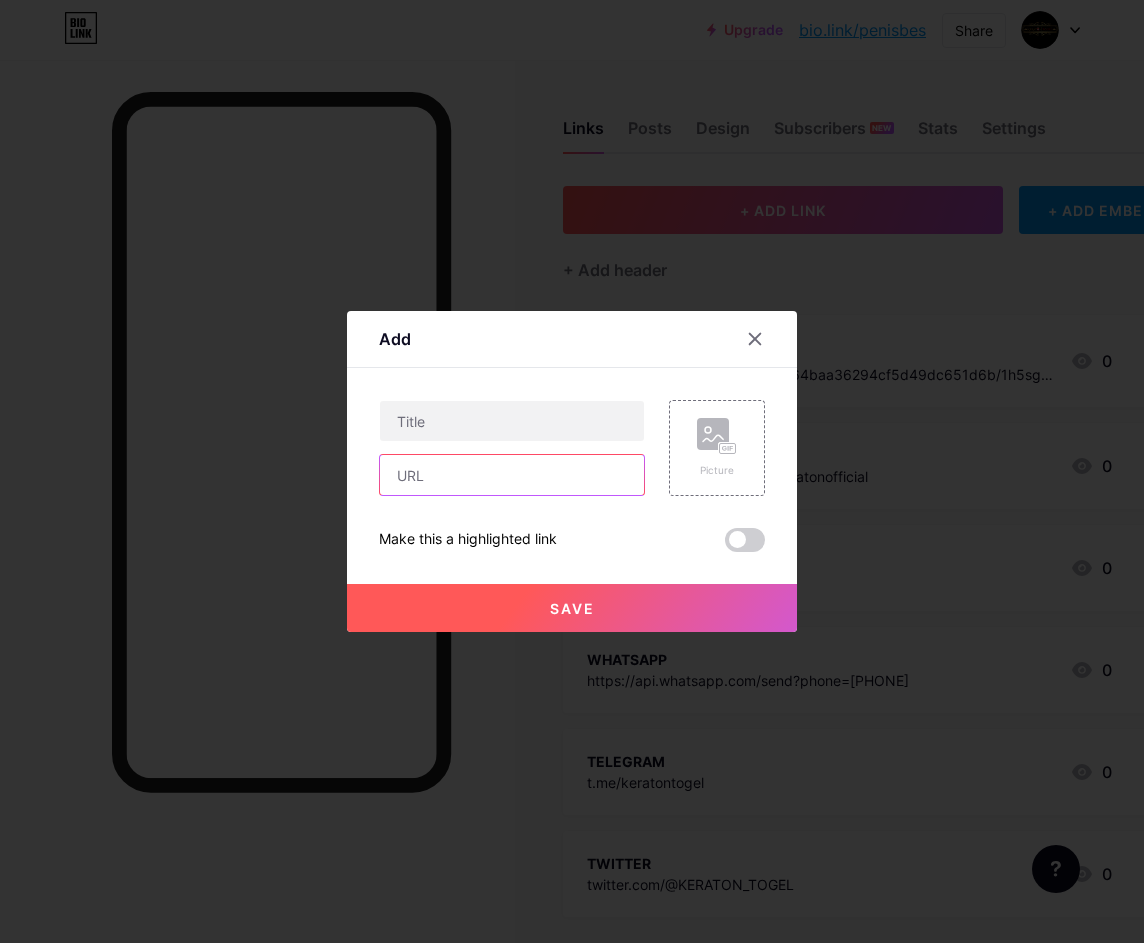 paste on "https://keratontogell.click/" 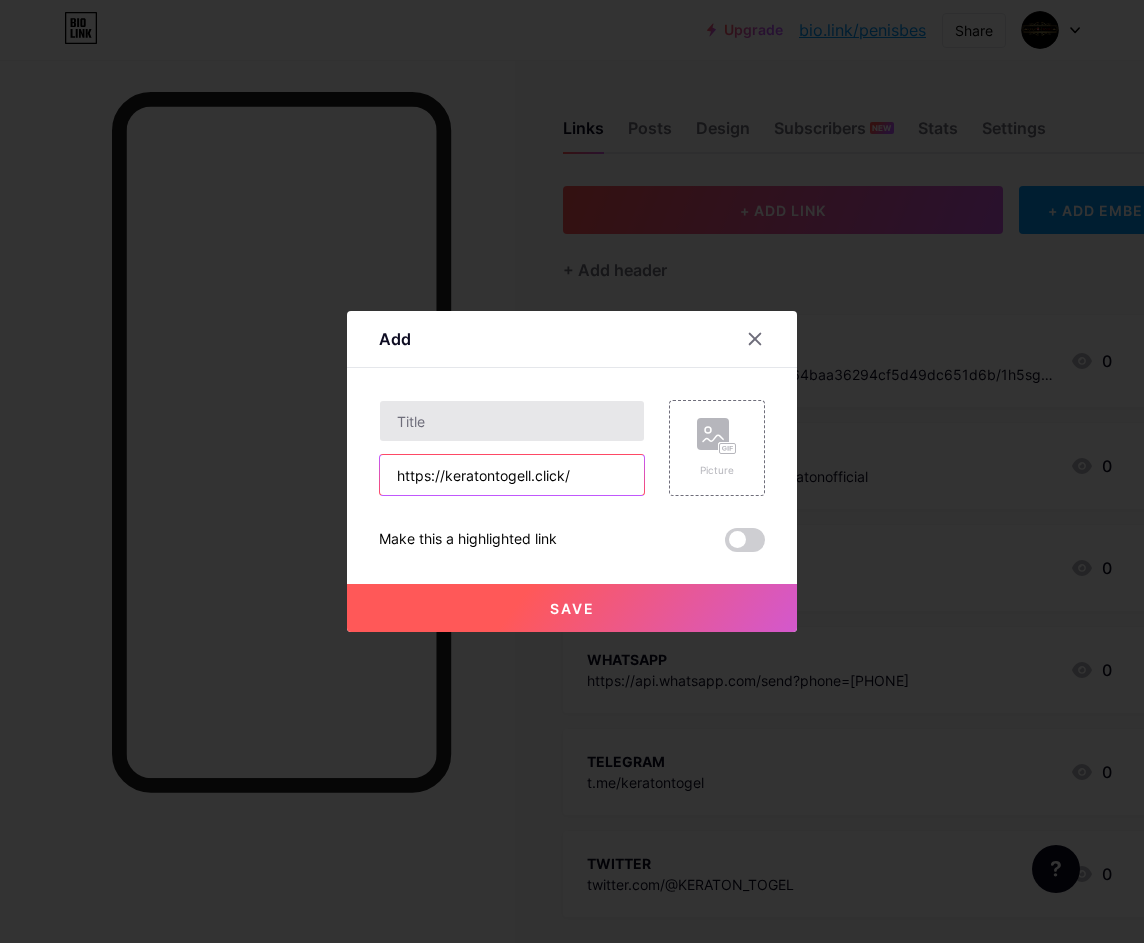 type on "https://keratontogell.click/" 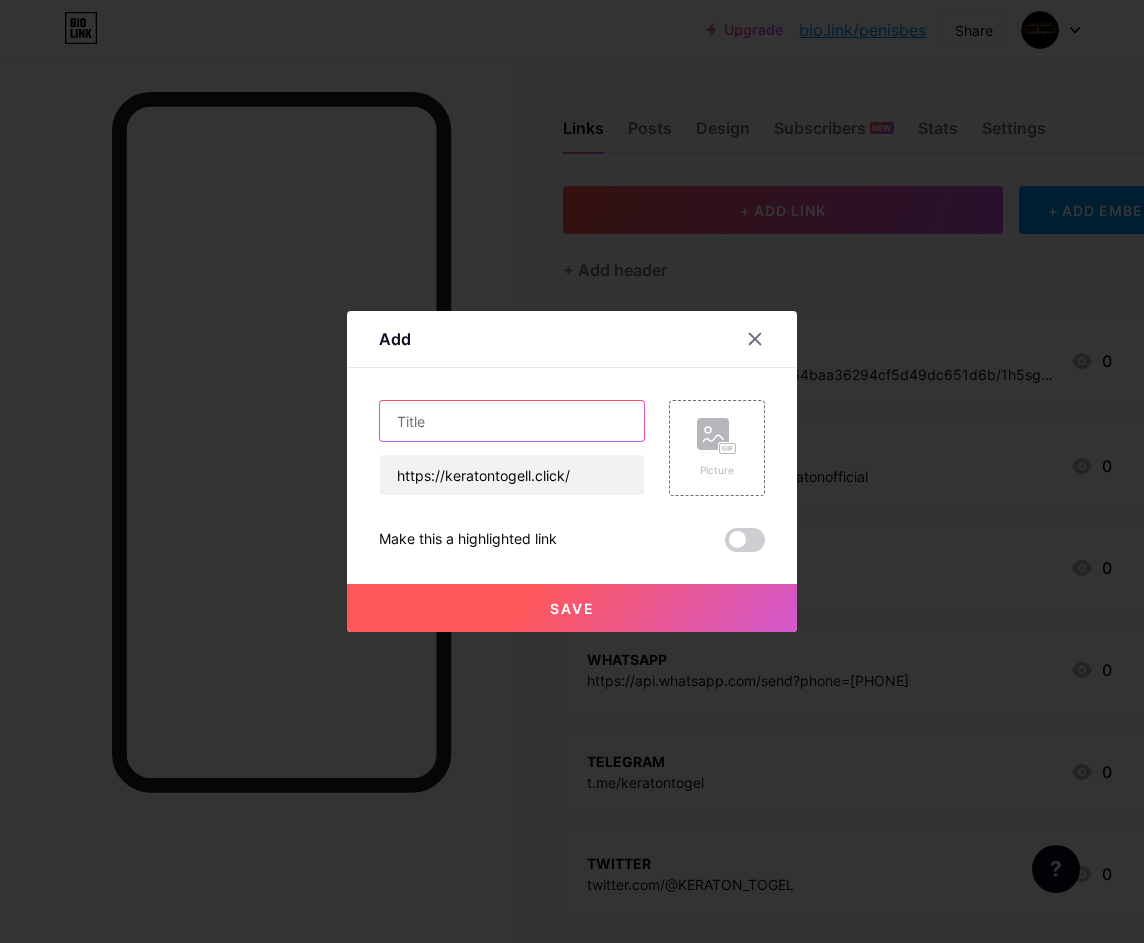 click at bounding box center [512, 421] 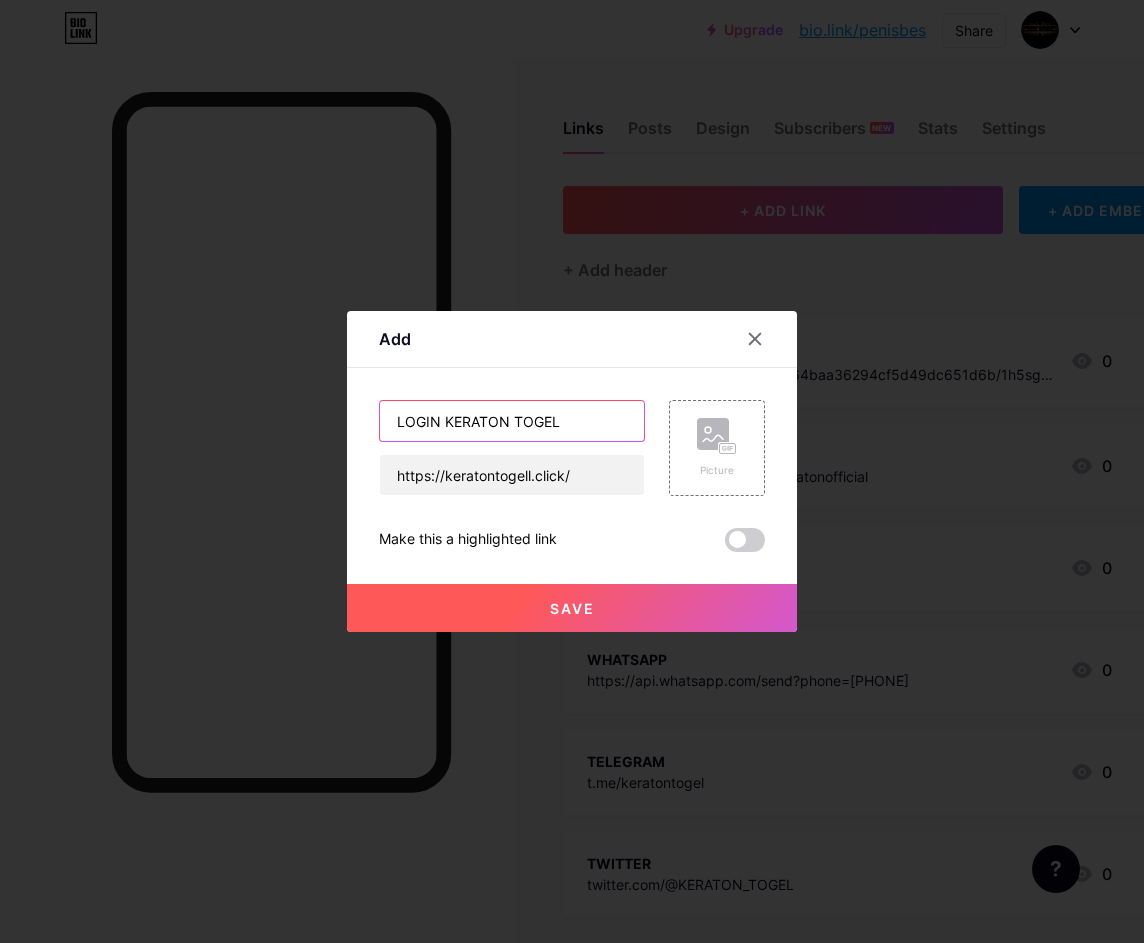 type on "LOGIN KERATON TOGEL" 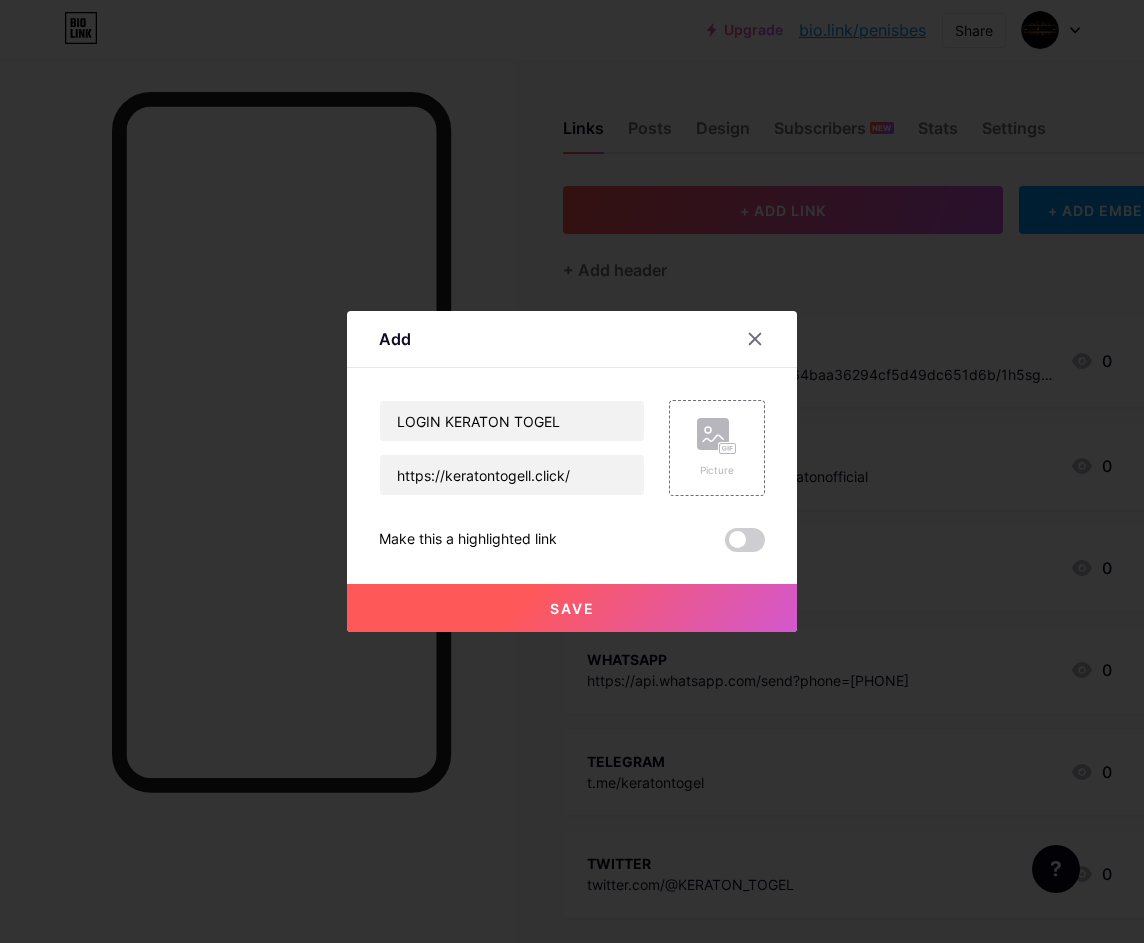click on "Save" at bounding box center (572, 608) 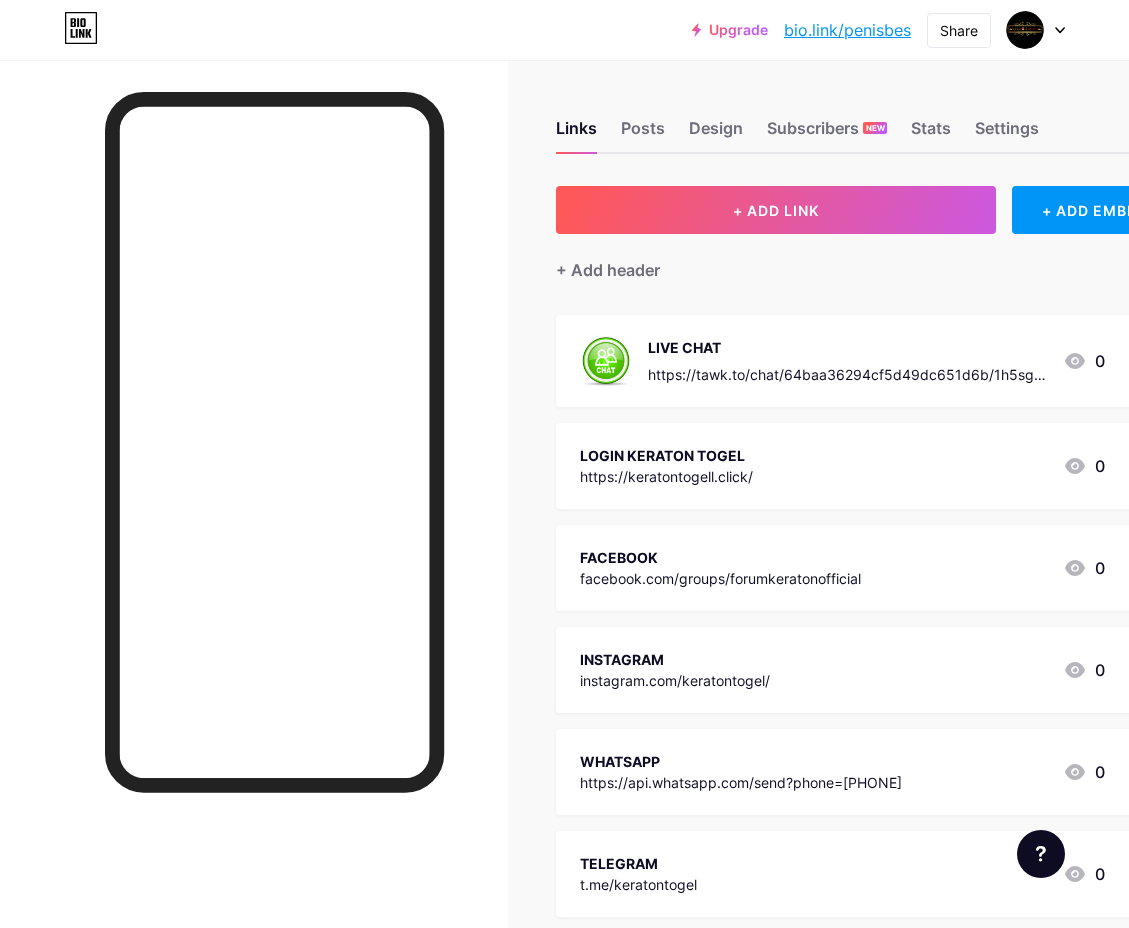 click on "LOGIN KERATON TOGEL
https://keratontogell.click/
0" at bounding box center [842, 466] 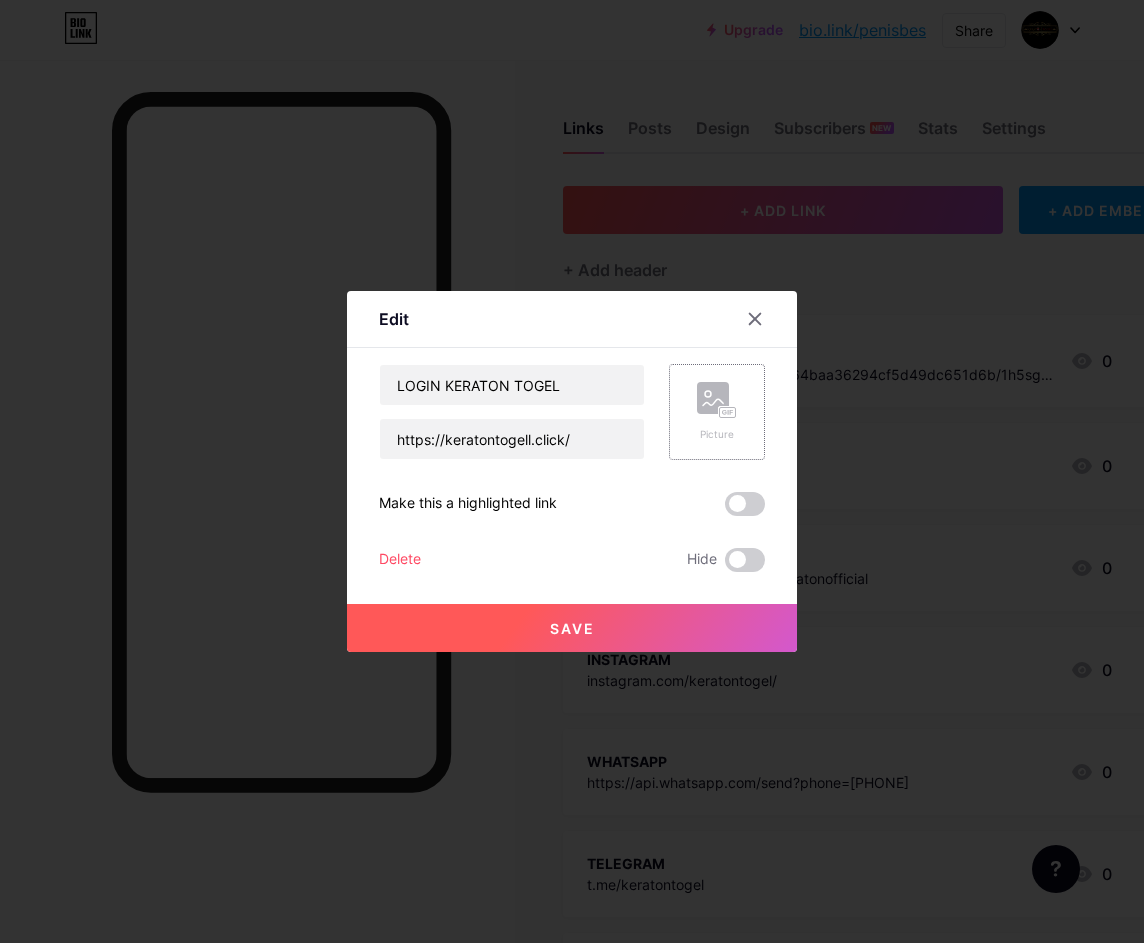 click 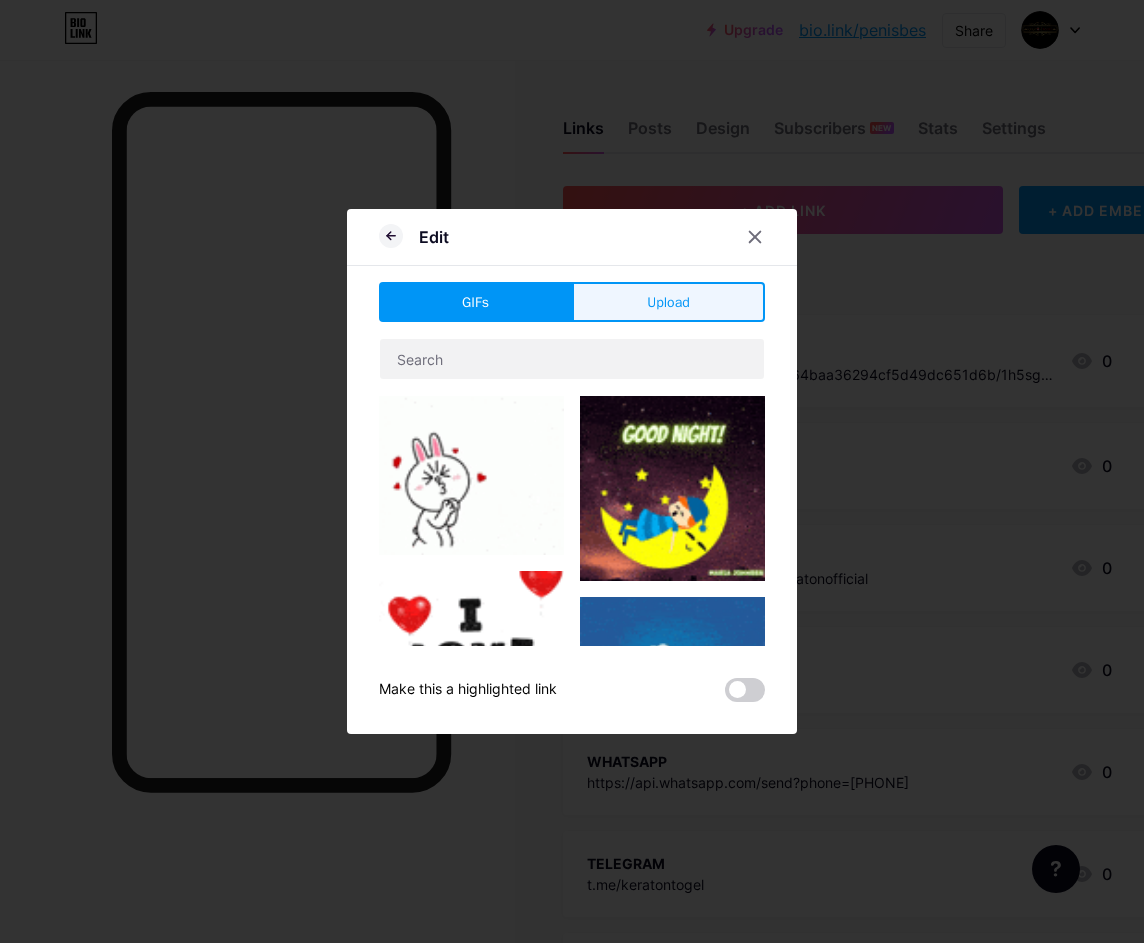 click on "Upload" at bounding box center (668, 302) 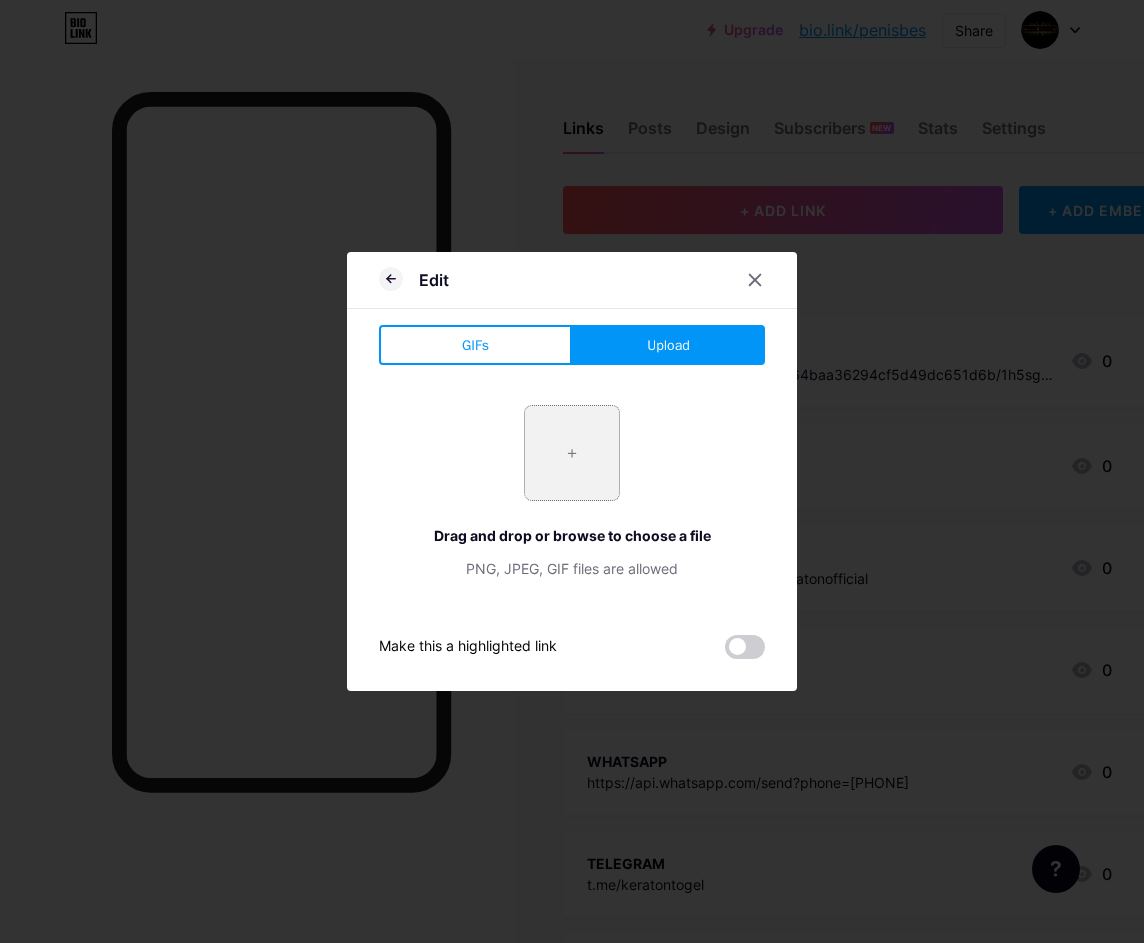 click at bounding box center (572, 453) 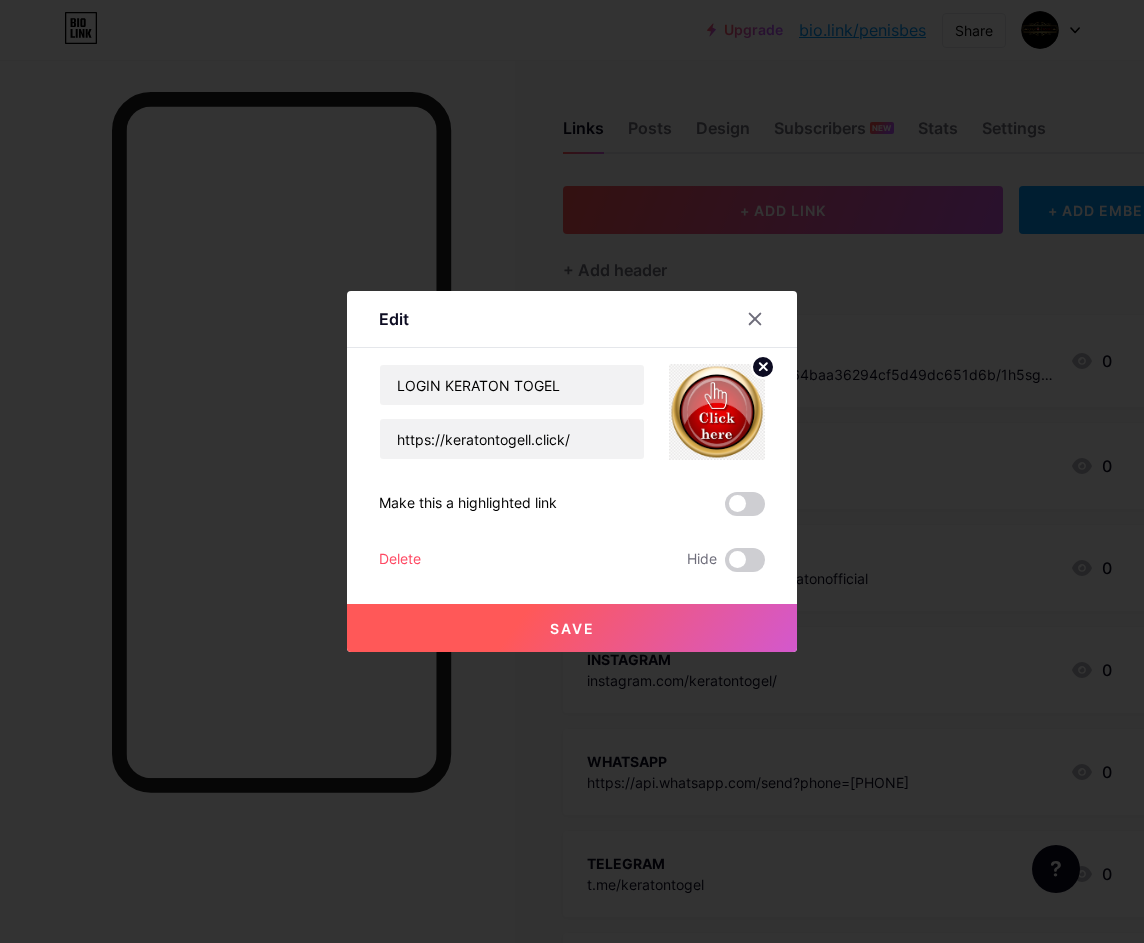 click on "Save" at bounding box center [572, 628] 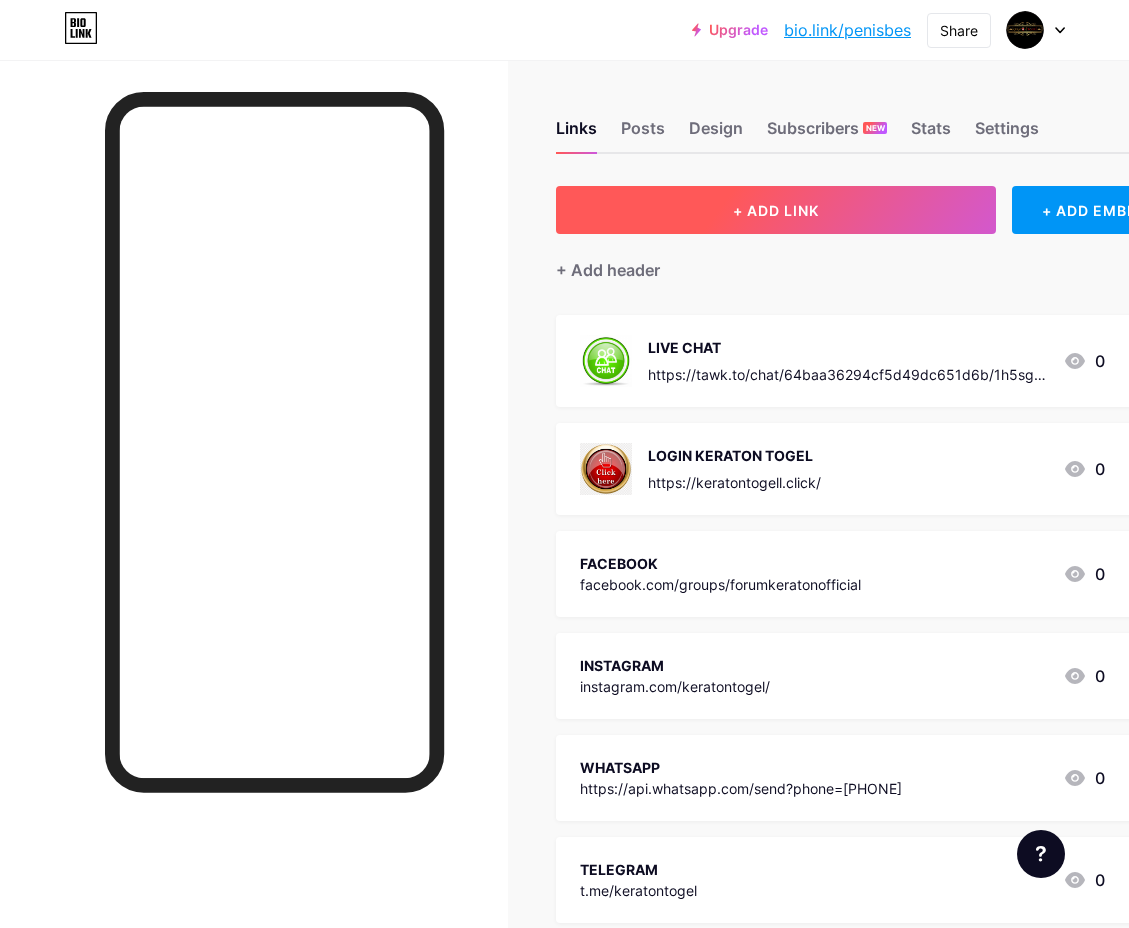 click on "+ ADD LINK" at bounding box center [776, 210] 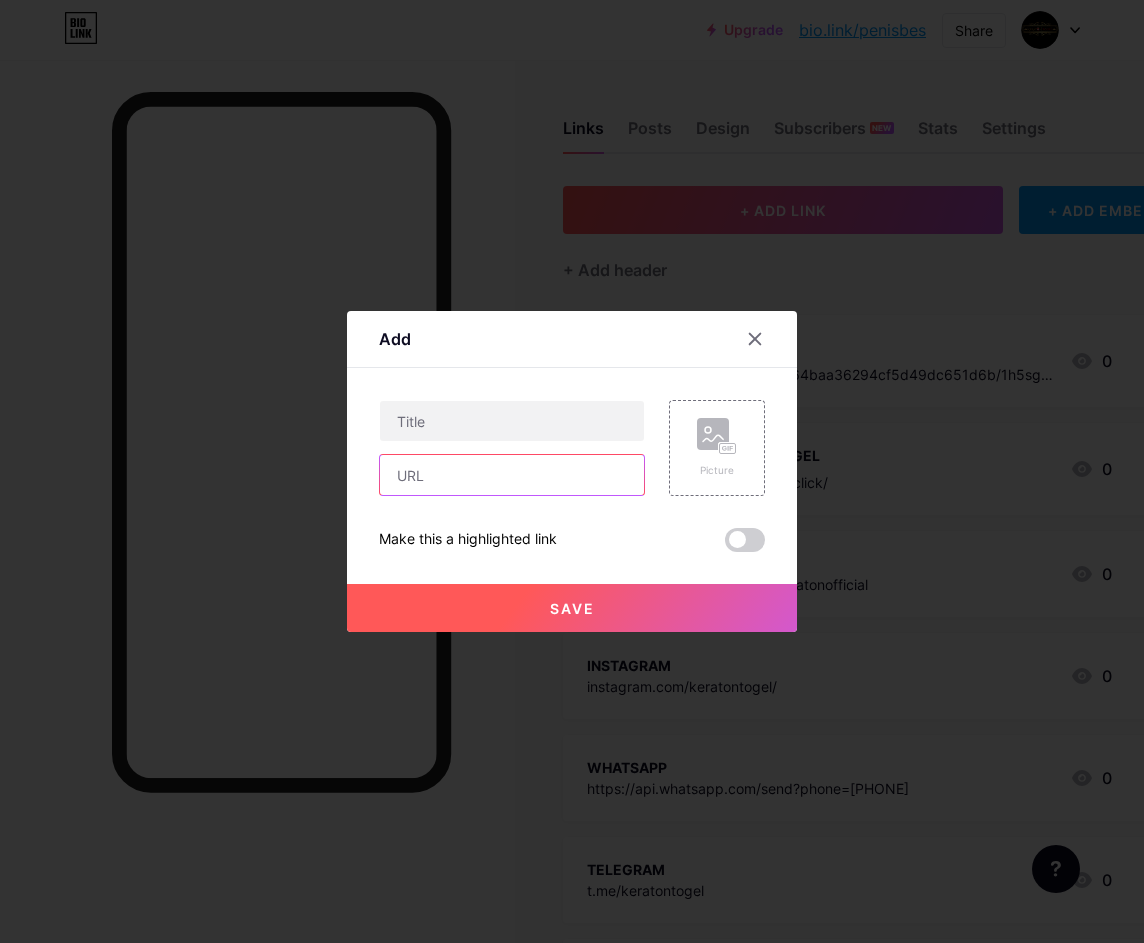 paste on "https://keratontogell.click/register" 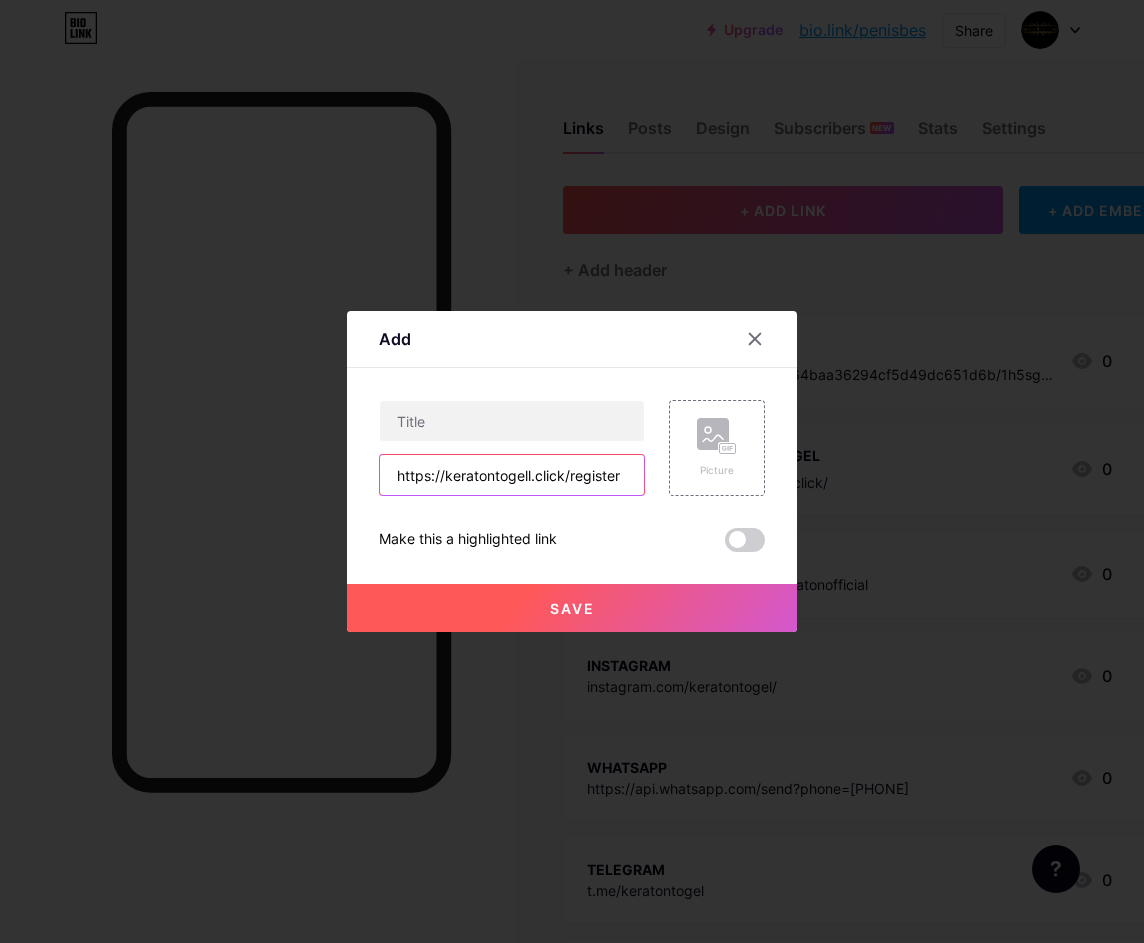 click on "https://keratontogell.click/register" at bounding box center [512, 475] 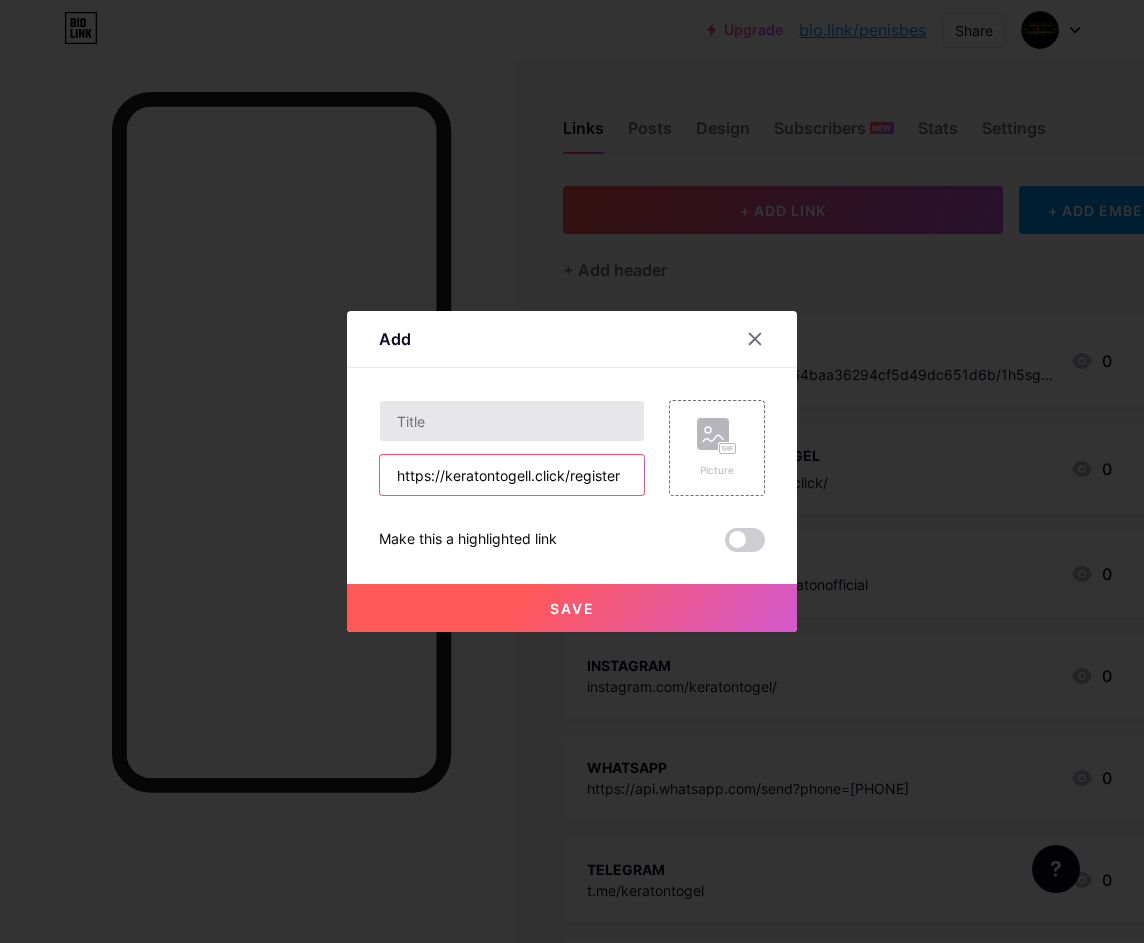 type on "https://keratontogell.click/register" 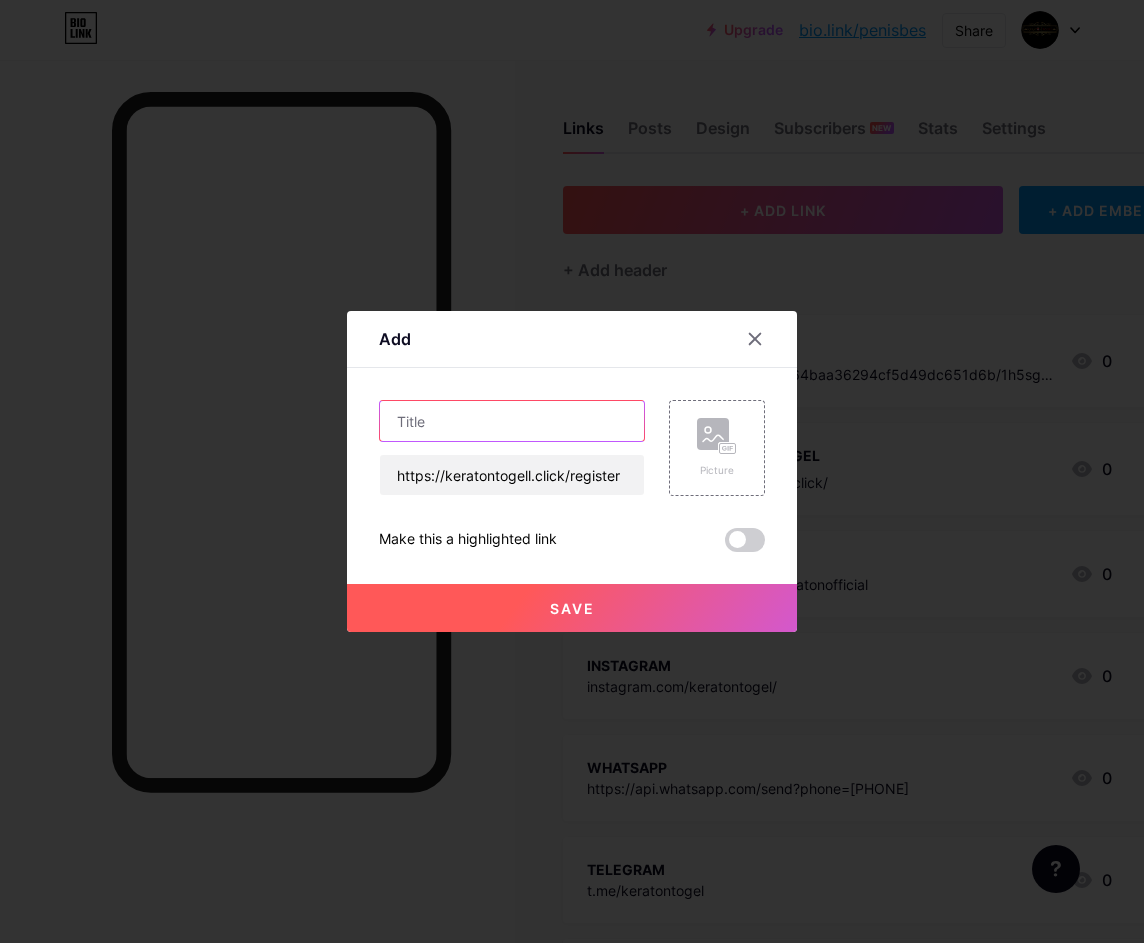 click at bounding box center [512, 421] 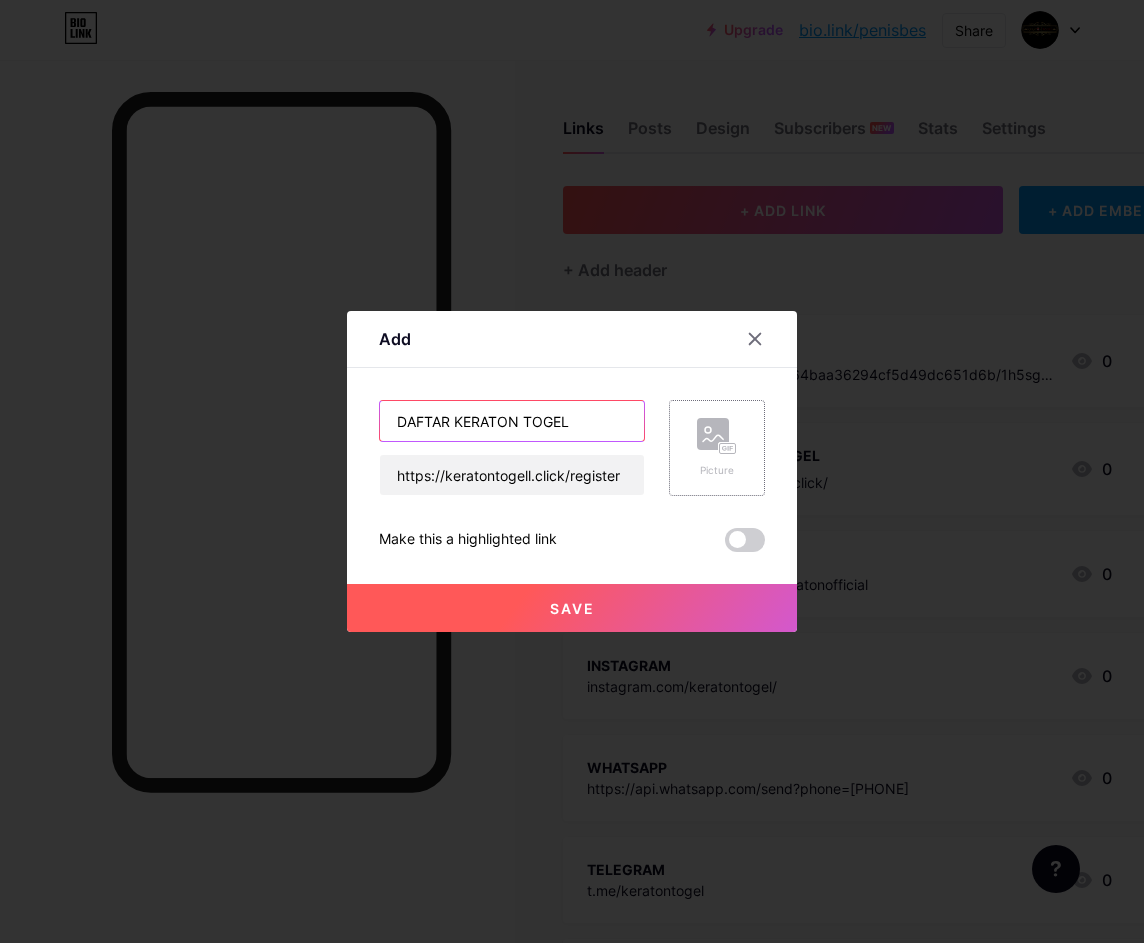 type on "DAFTAR KERATON TOGEL" 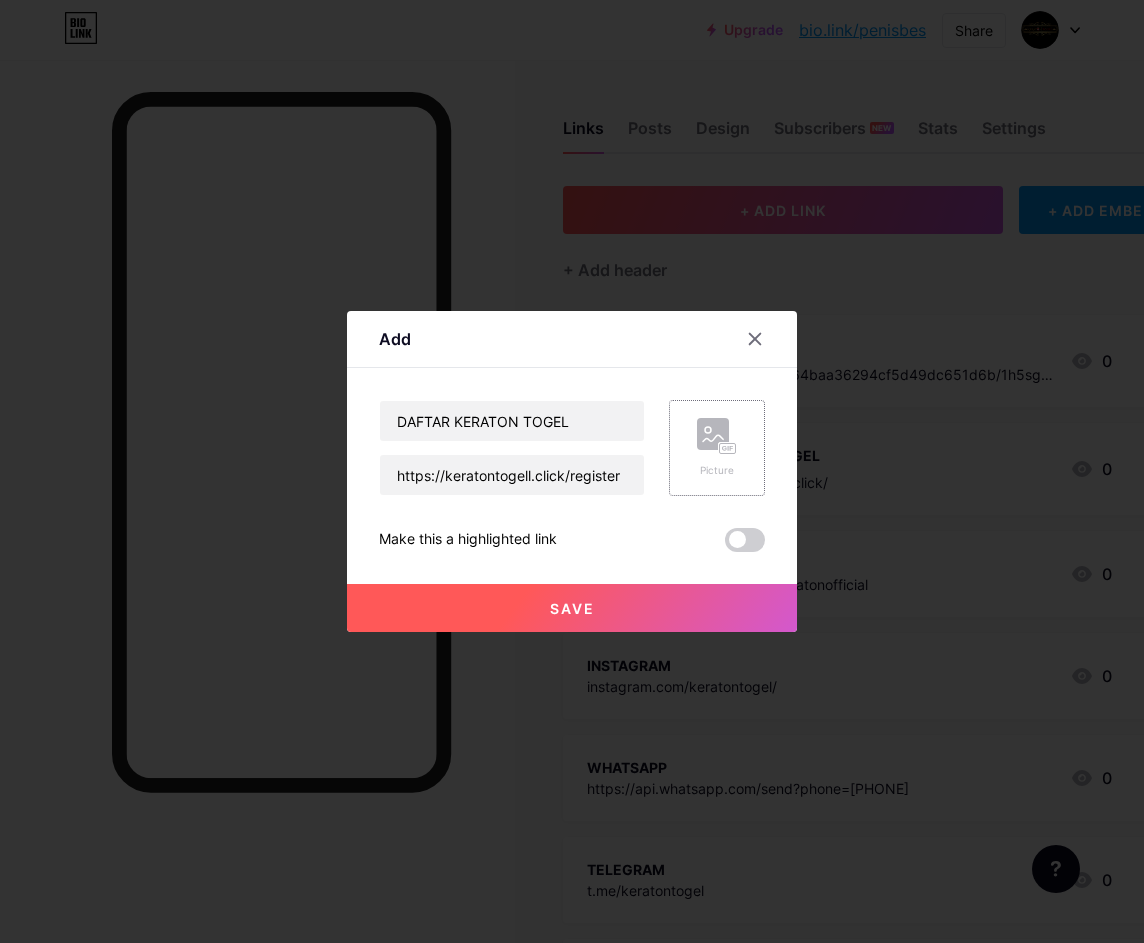 click on "Picture" at bounding box center (717, 448) 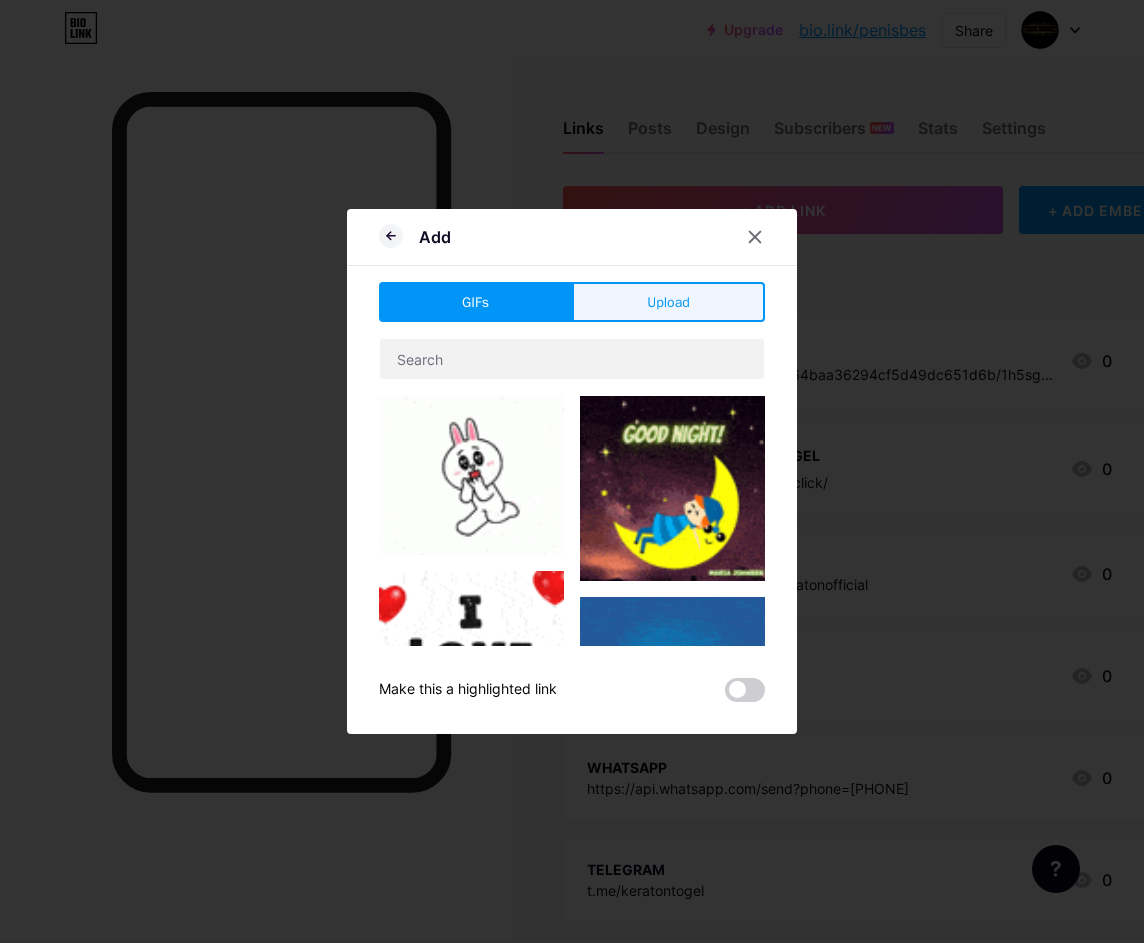 click on "Upload" at bounding box center (668, 302) 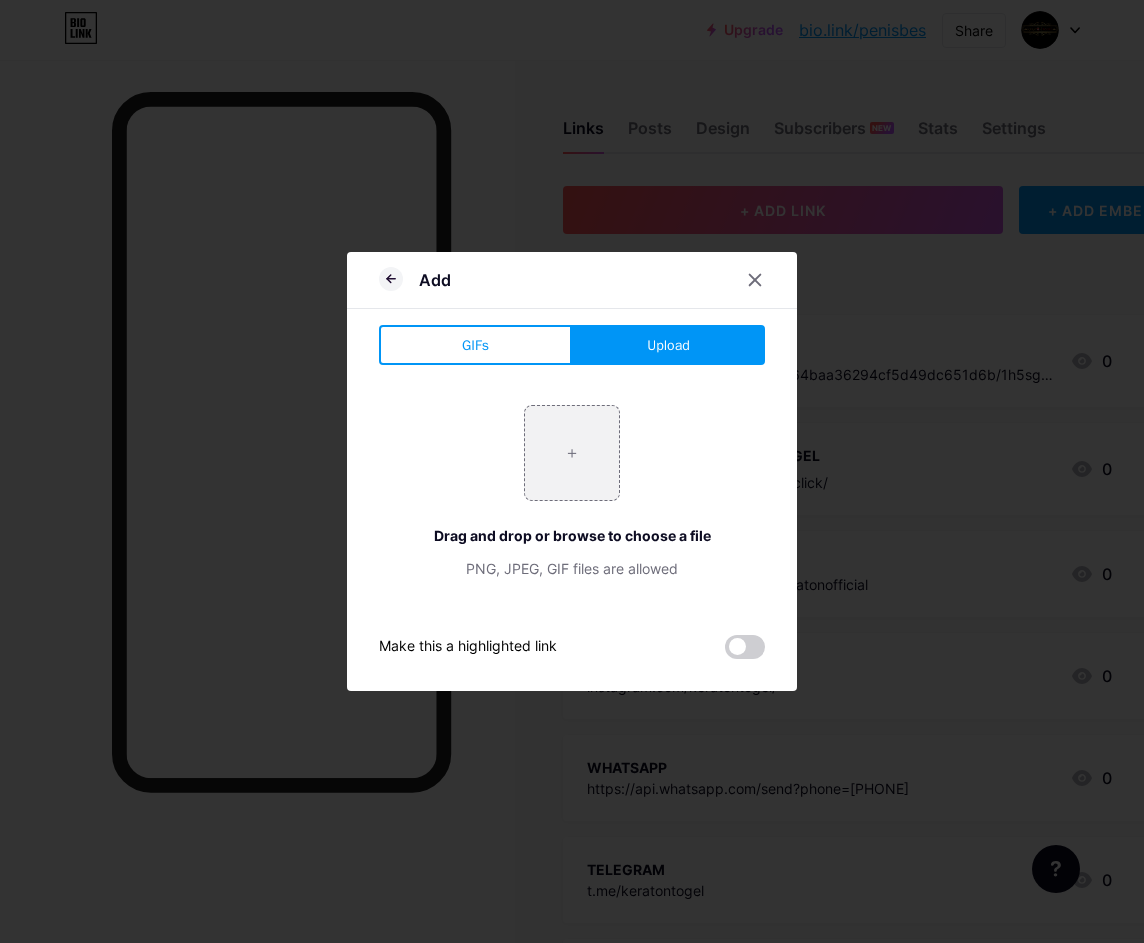 click on "Upload" at bounding box center [668, 345] 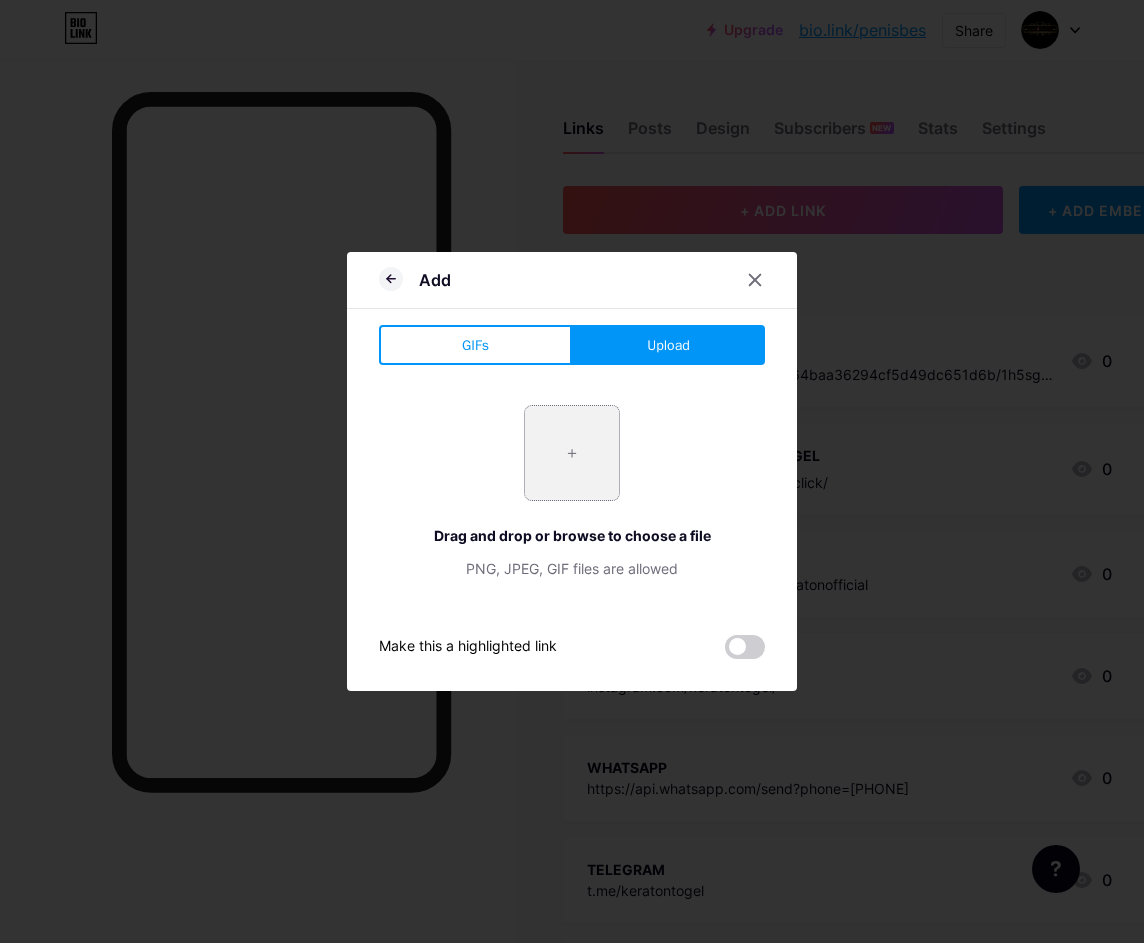 click at bounding box center [572, 453] 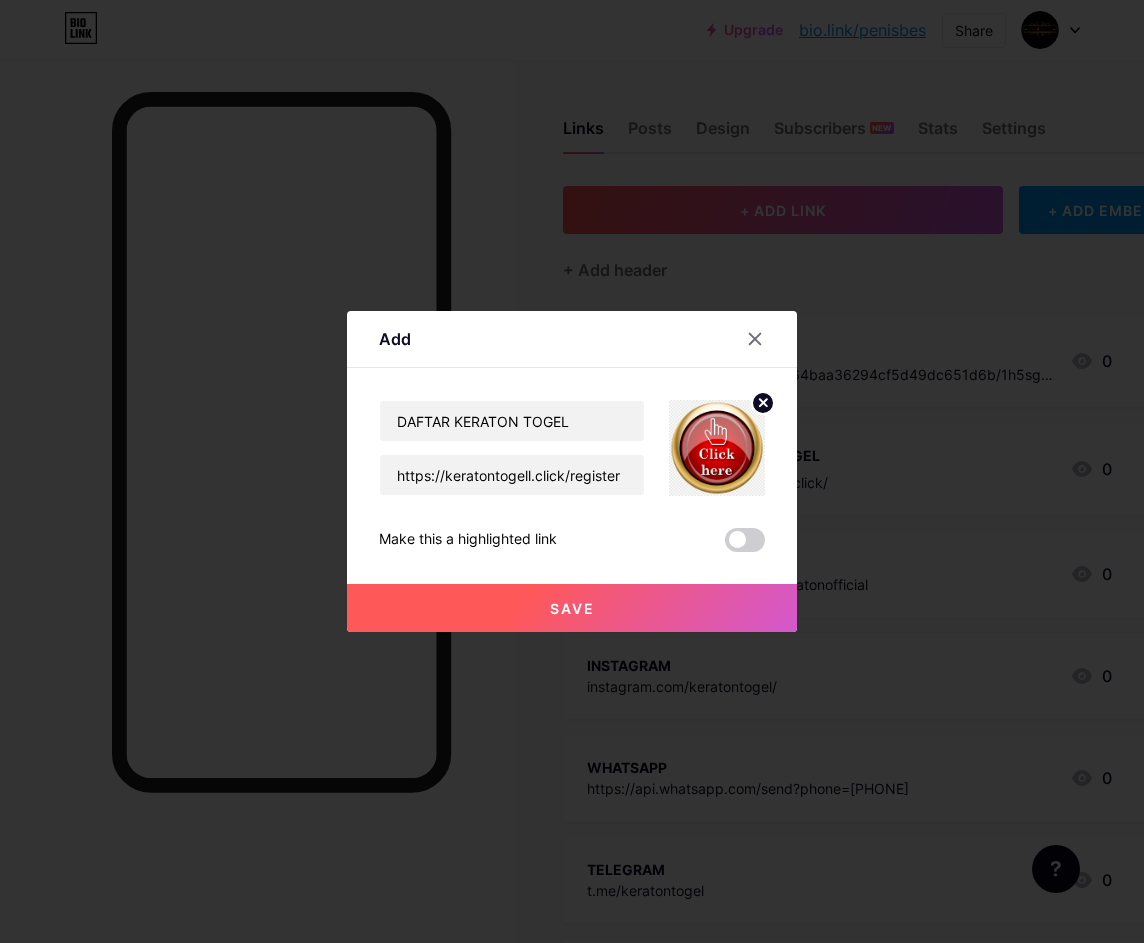 click on "Save" at bounding box center (572, 608) 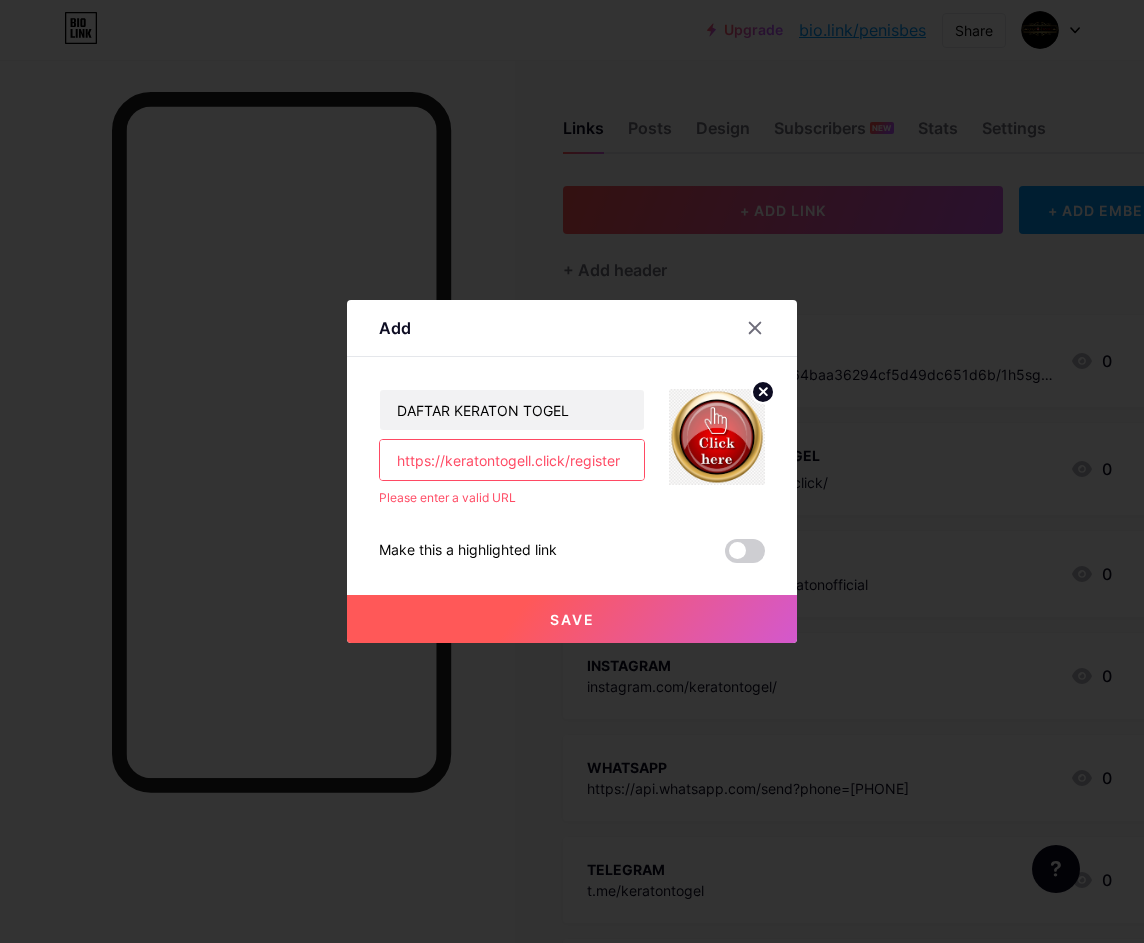 click on "https://keratontogell.click/register" at bounding box center (512, 460) 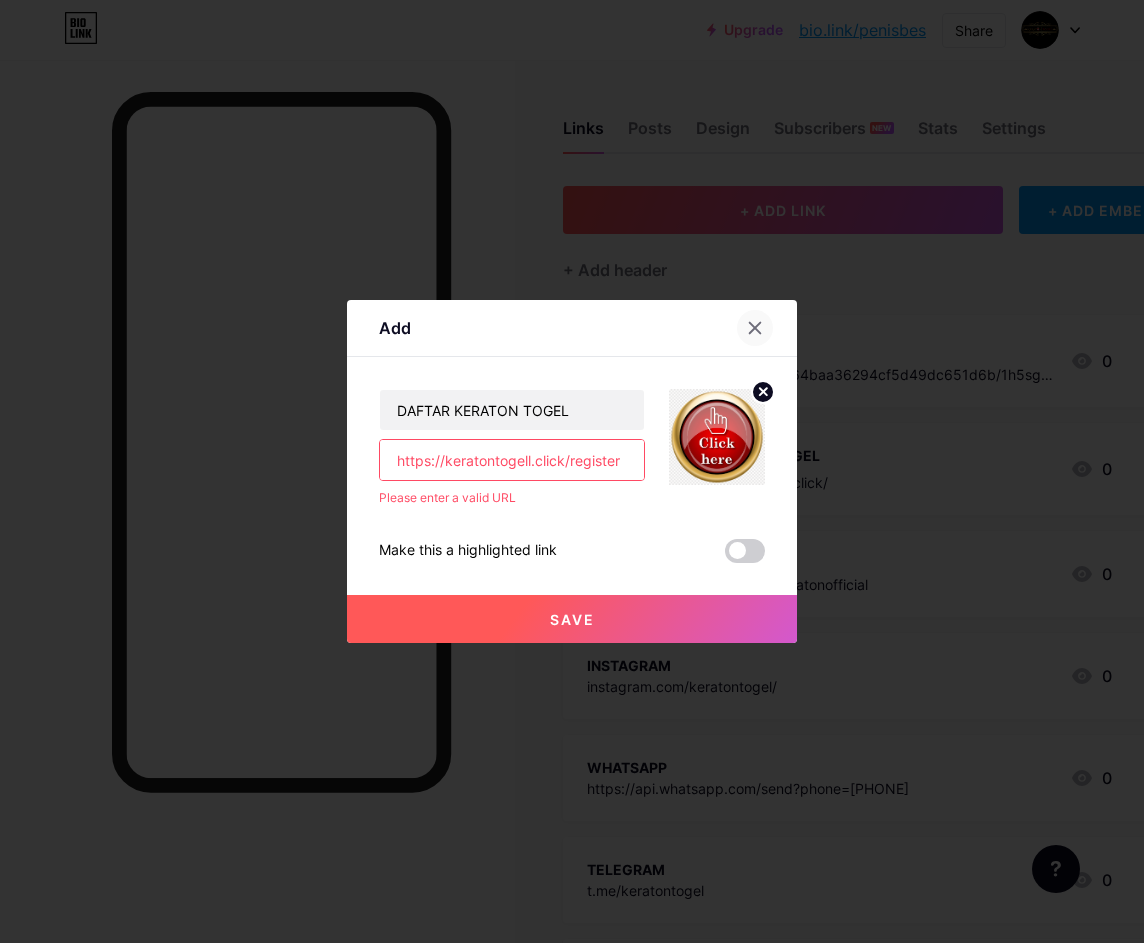 click 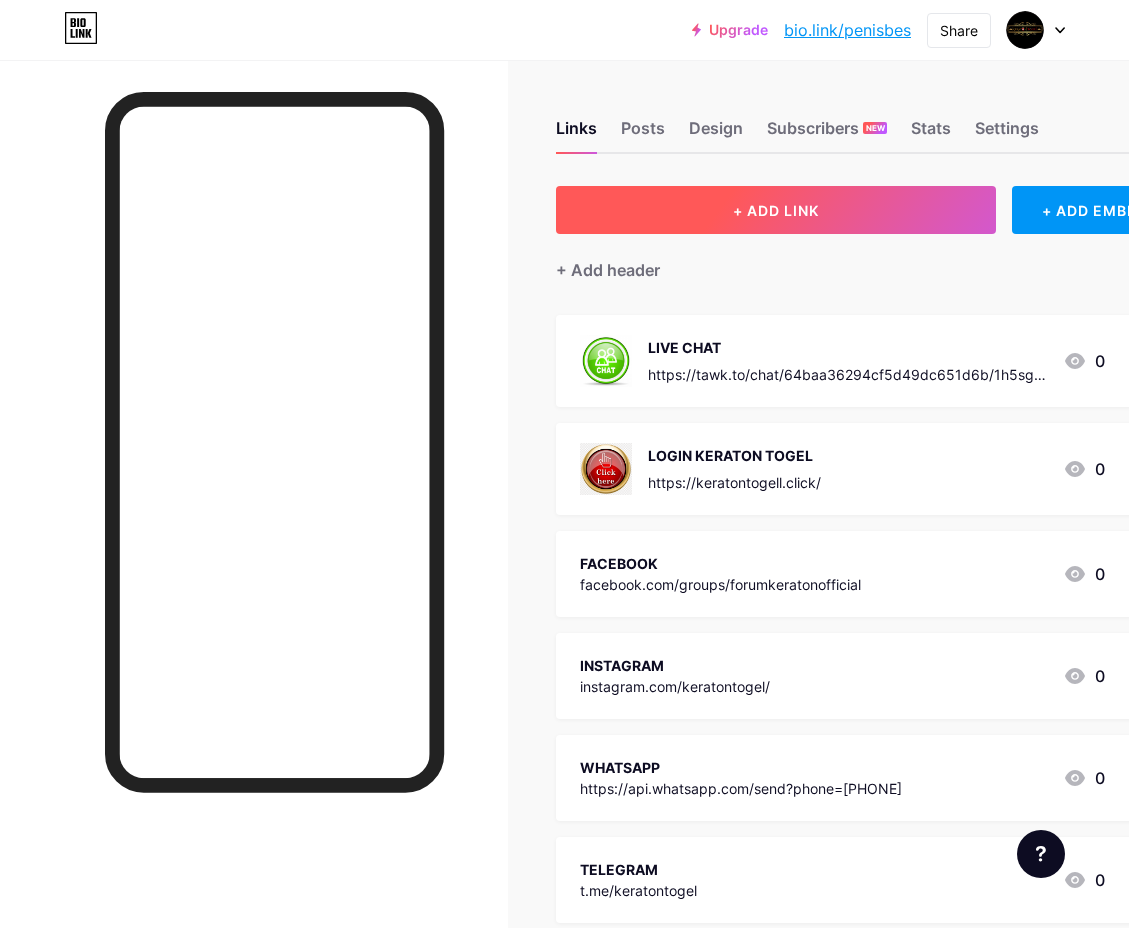 click on "+ ADD LINK" at bounding box center (776, 210) 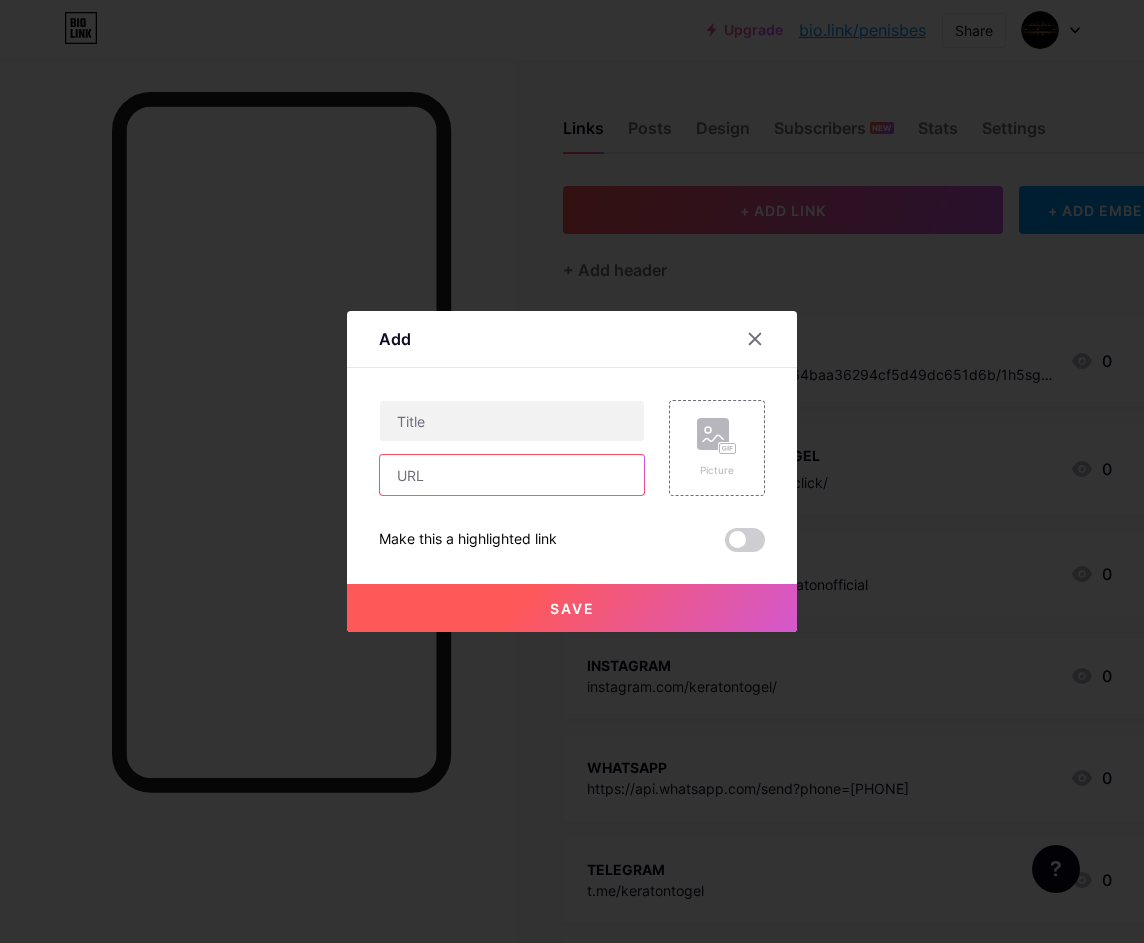 click at bounding box center [512, 475] 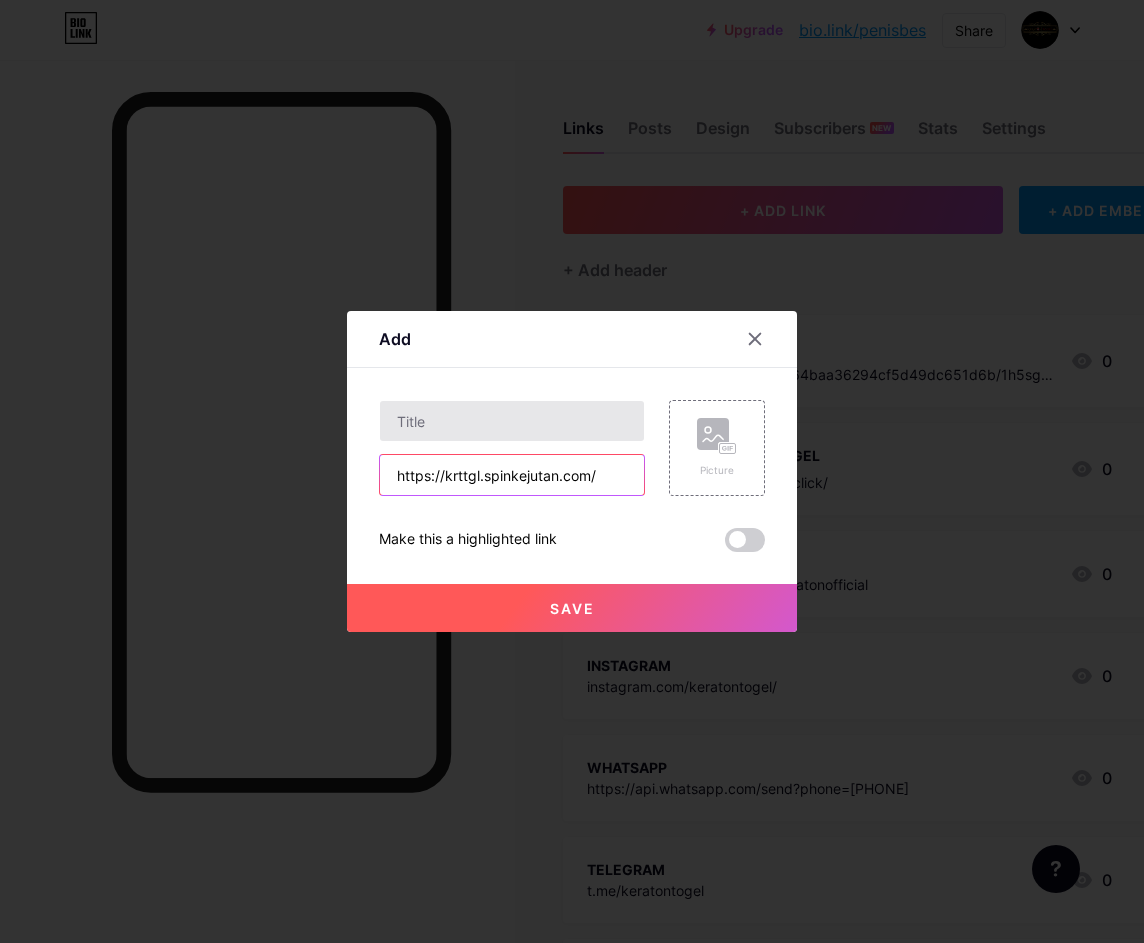 type on "https://krttgl.spinkejutan.com/" 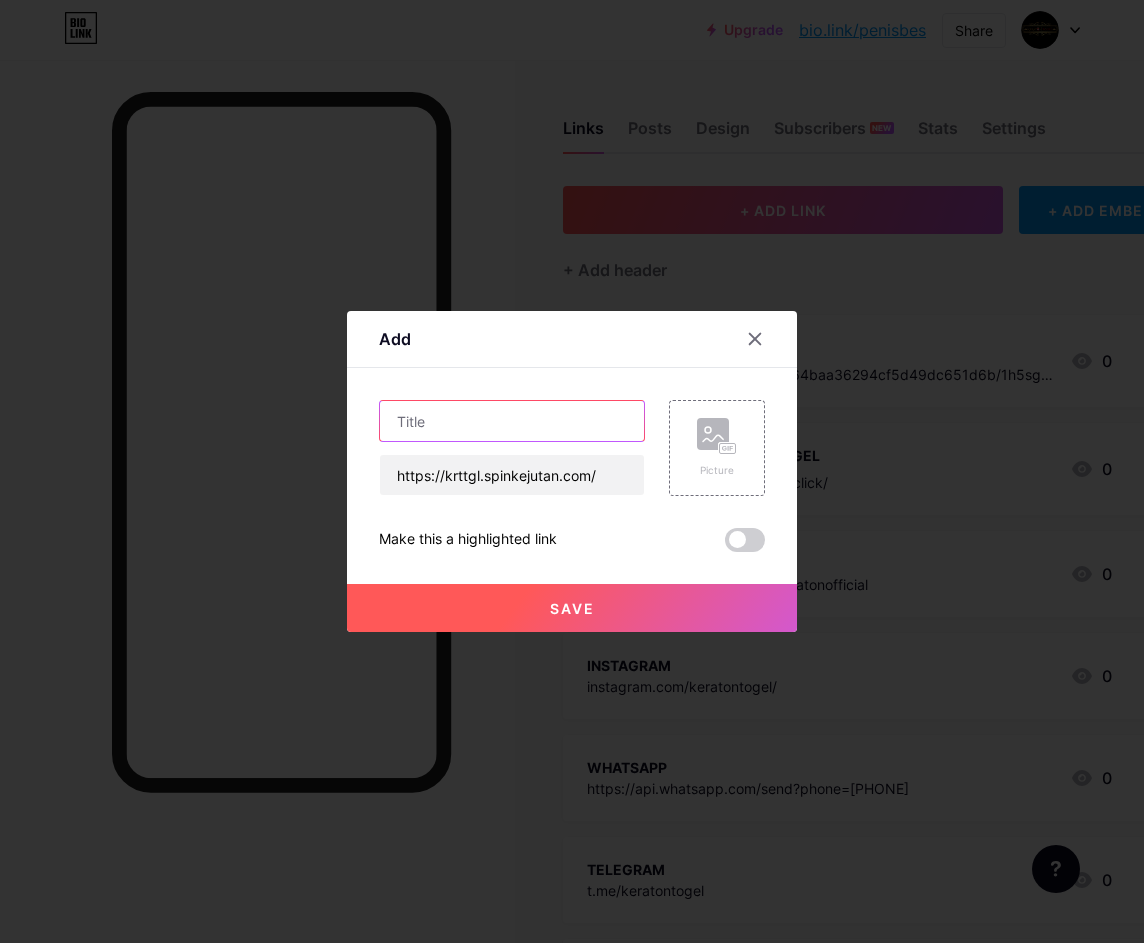 click at bounding box center [512, 421] 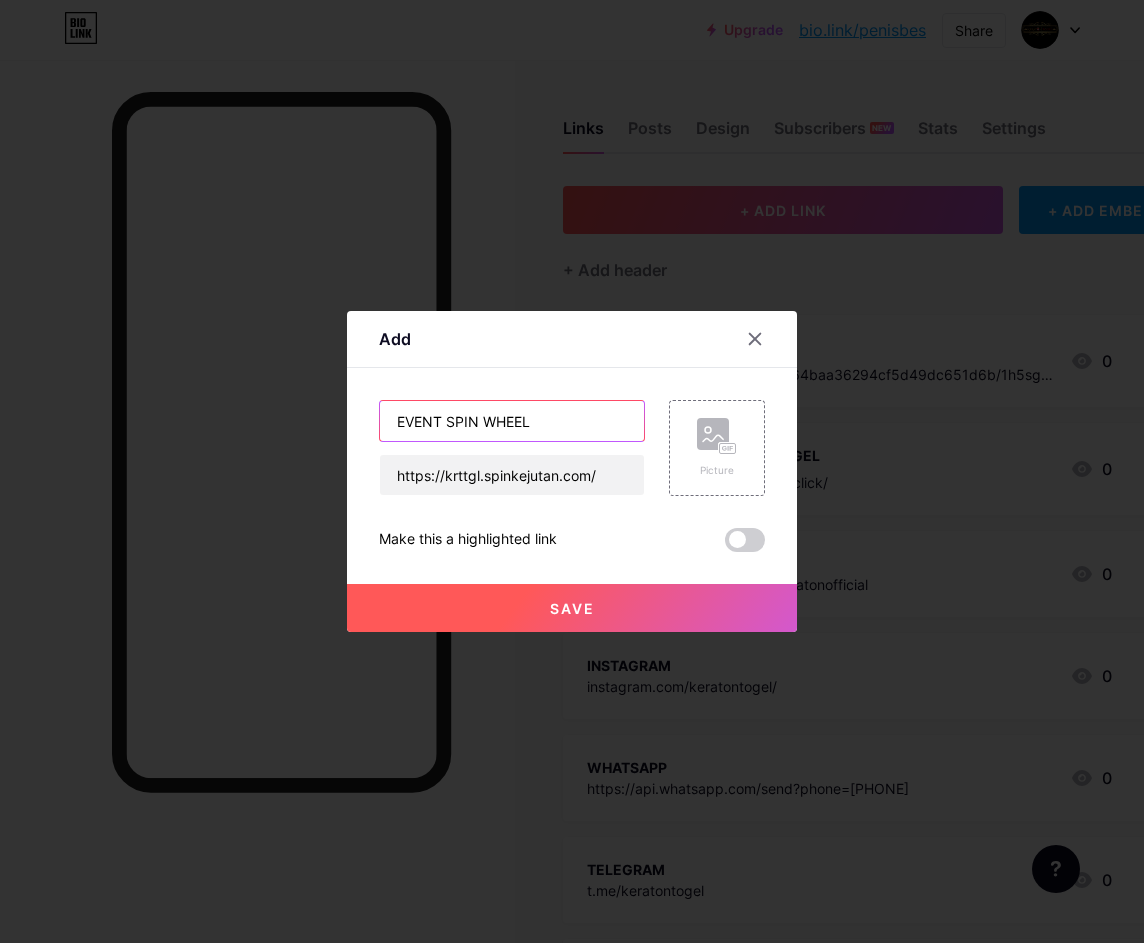 type on "EVENT SPIN WHEEL" 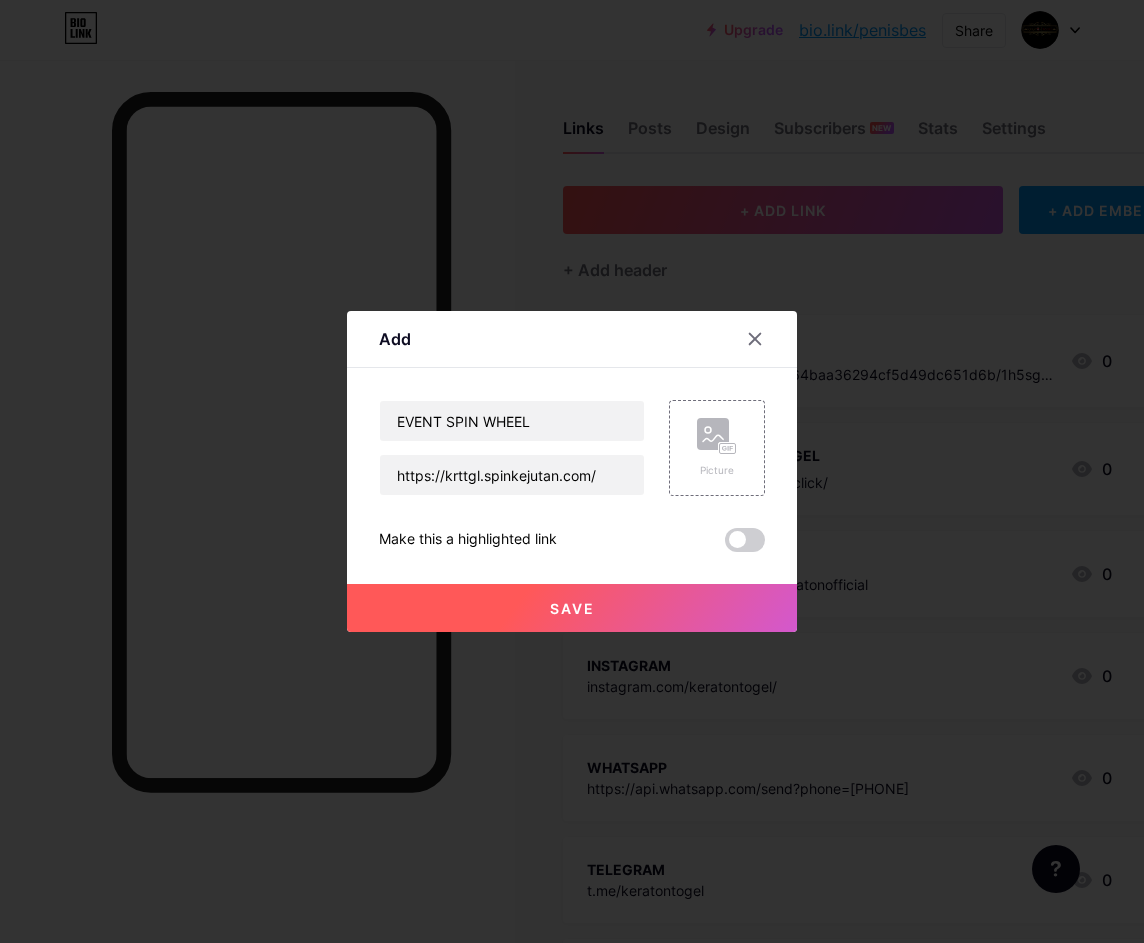 click on "Save" at bounding box center [572, 608] 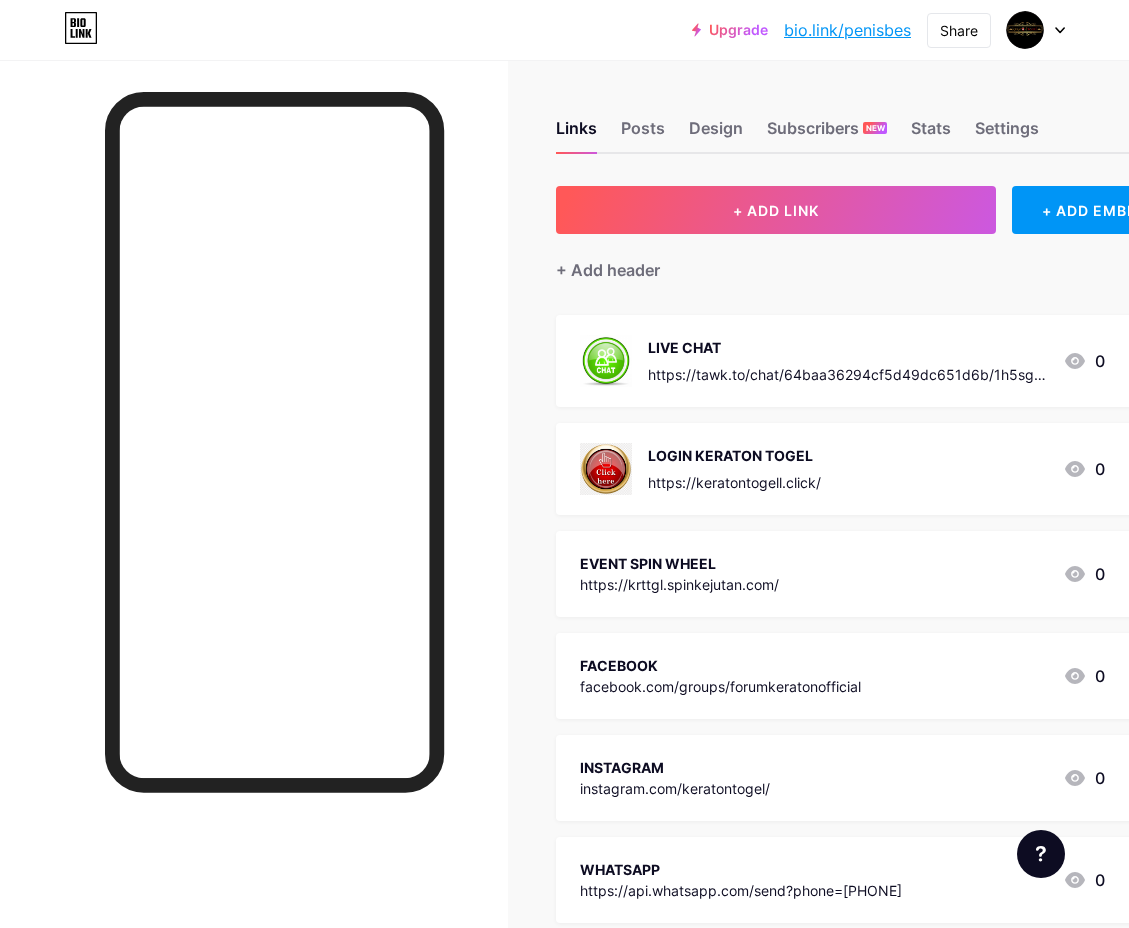 click on "EVENT SPIN WHEEL
https://krttgl.spinkejutan.com/
0" at bounding box center [842, 574] 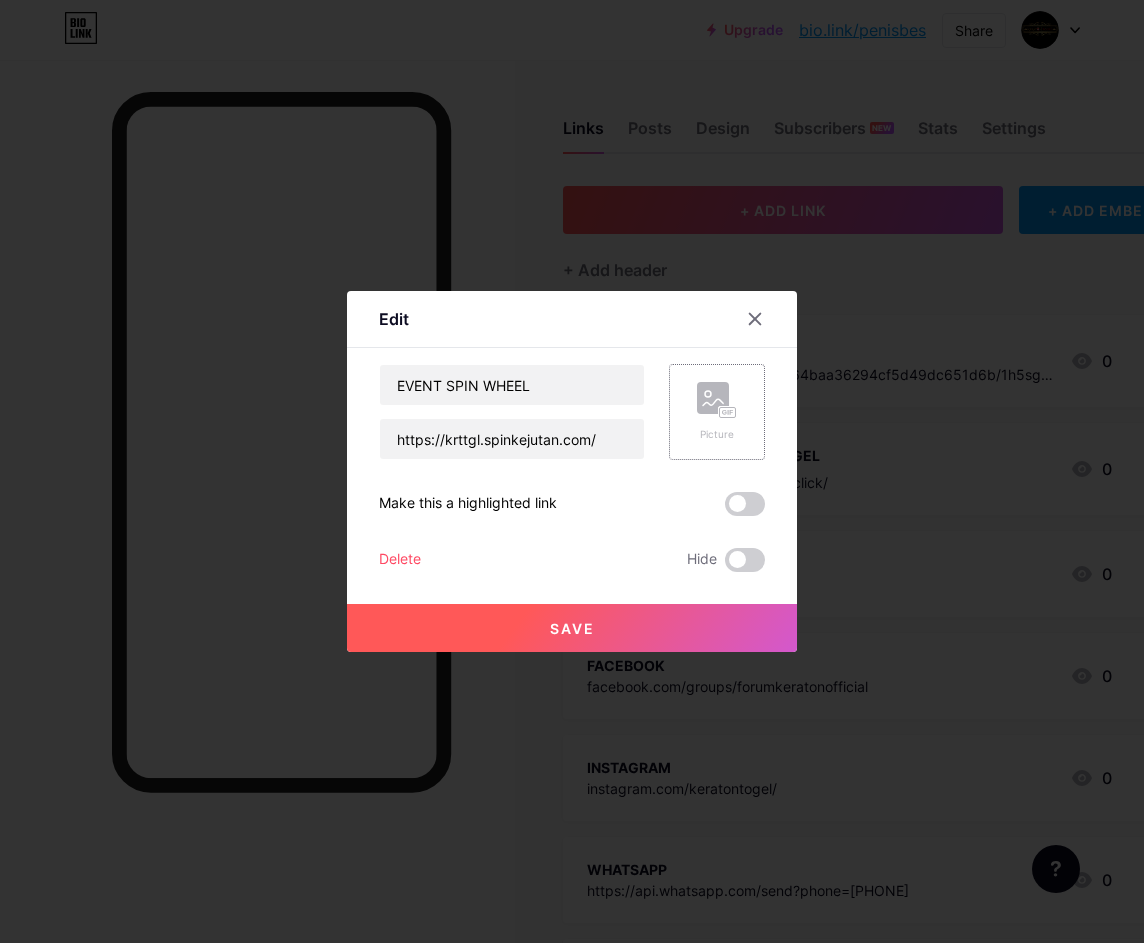 click on "Picture" at bounding box center (717, 434) 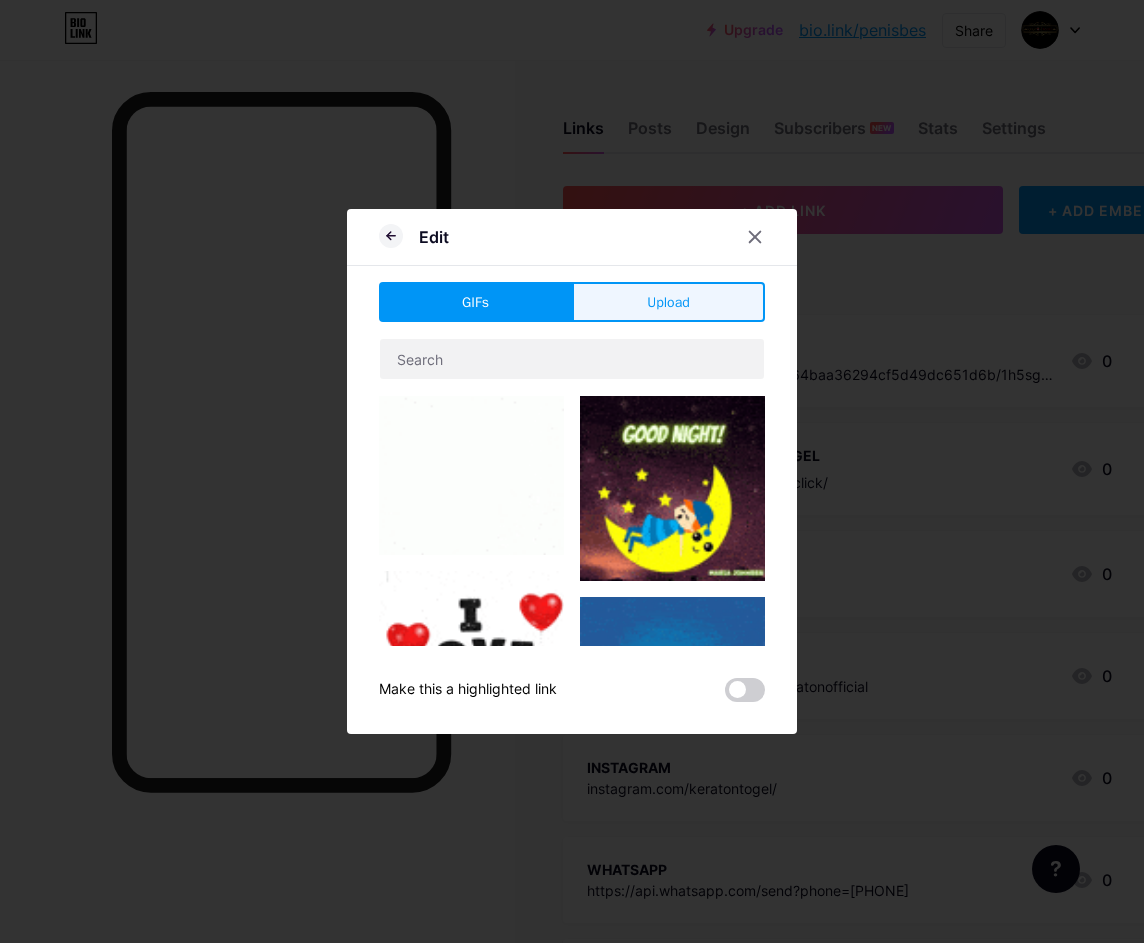 click on "Upload" at bounding box center (668, 302) 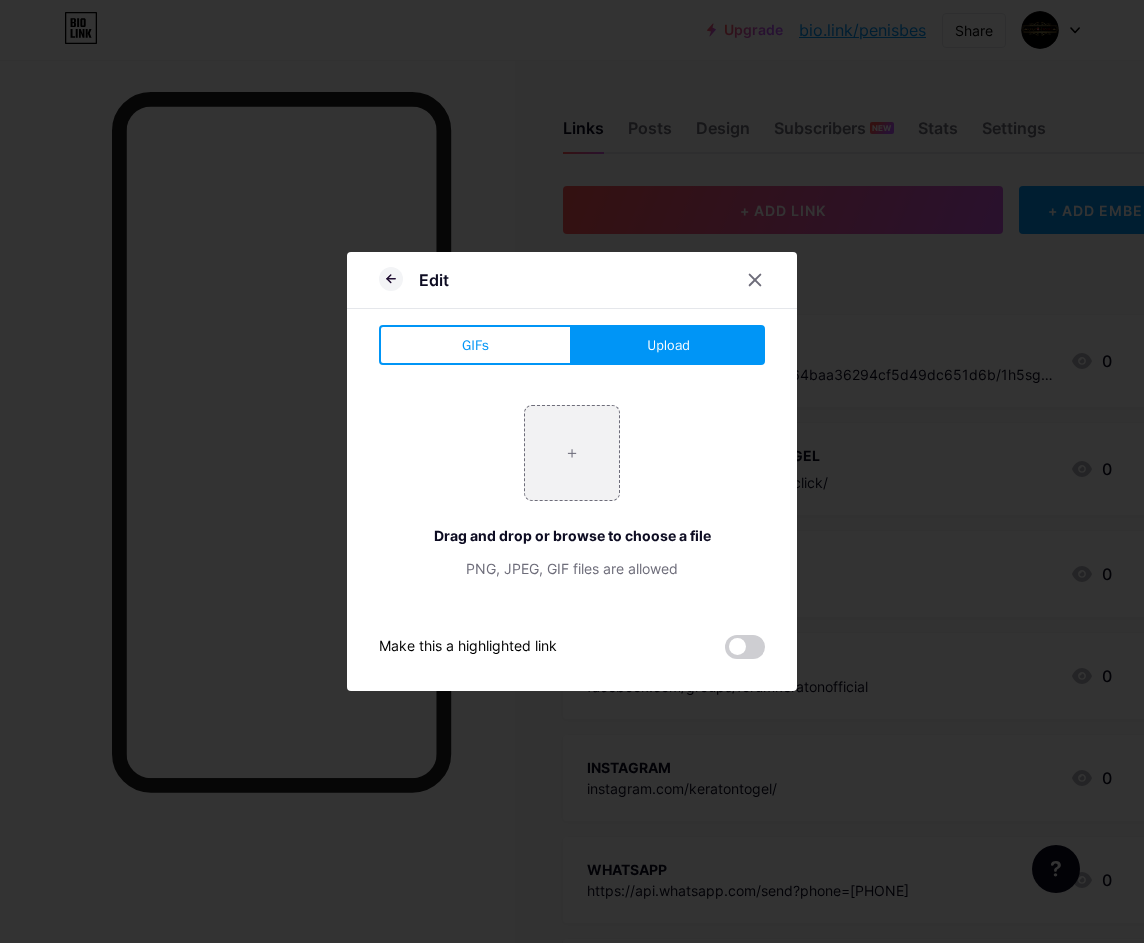 click on "Upload" at bounding box center (668, 345) 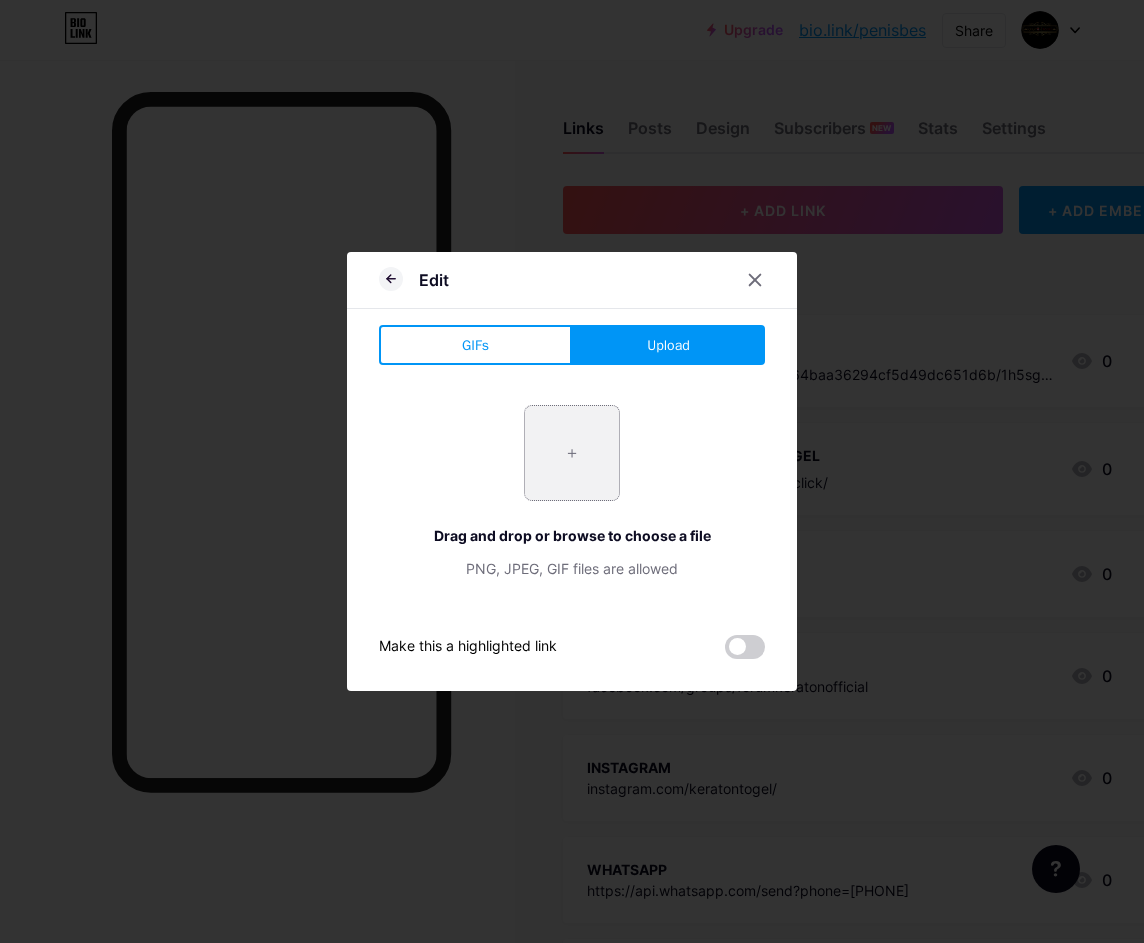 click at bounding box center (572, 453) 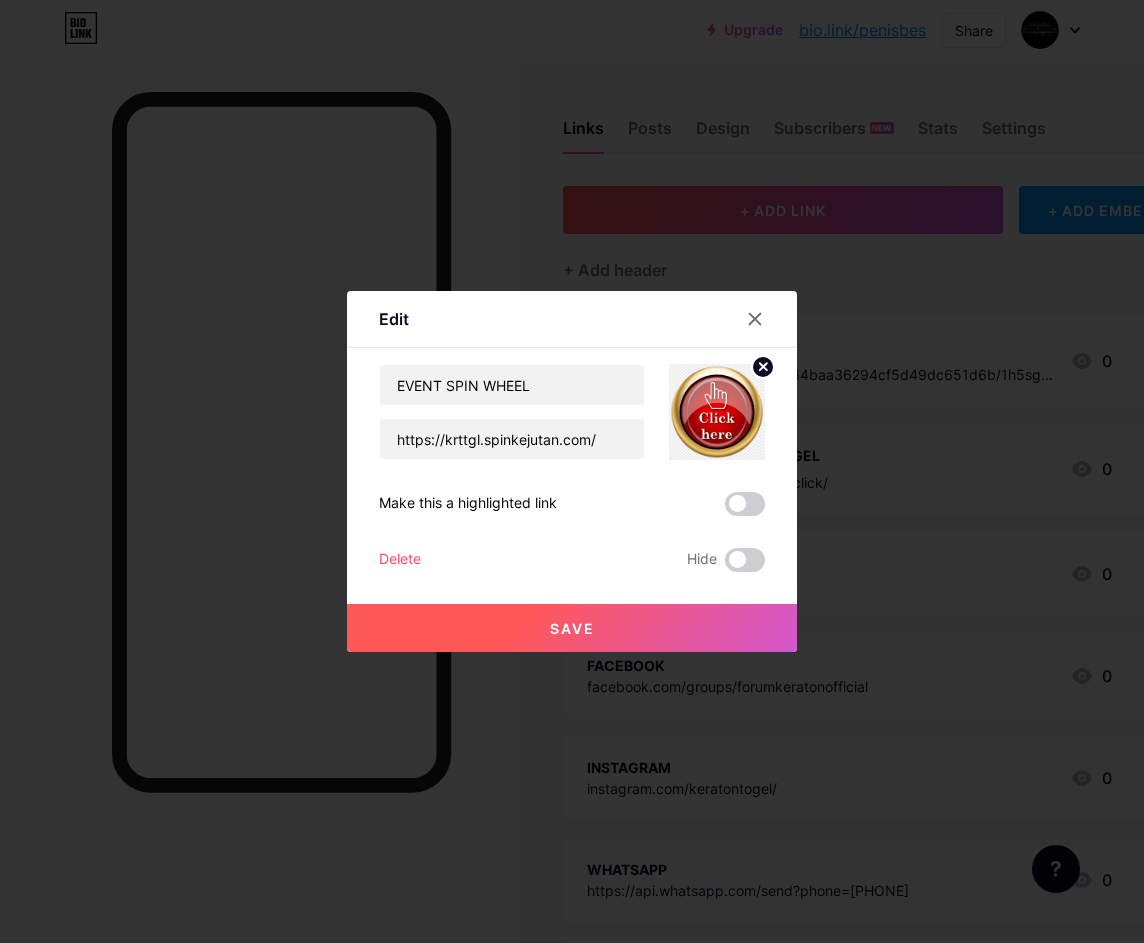 click on "Save" at bounding box center (572, 628) 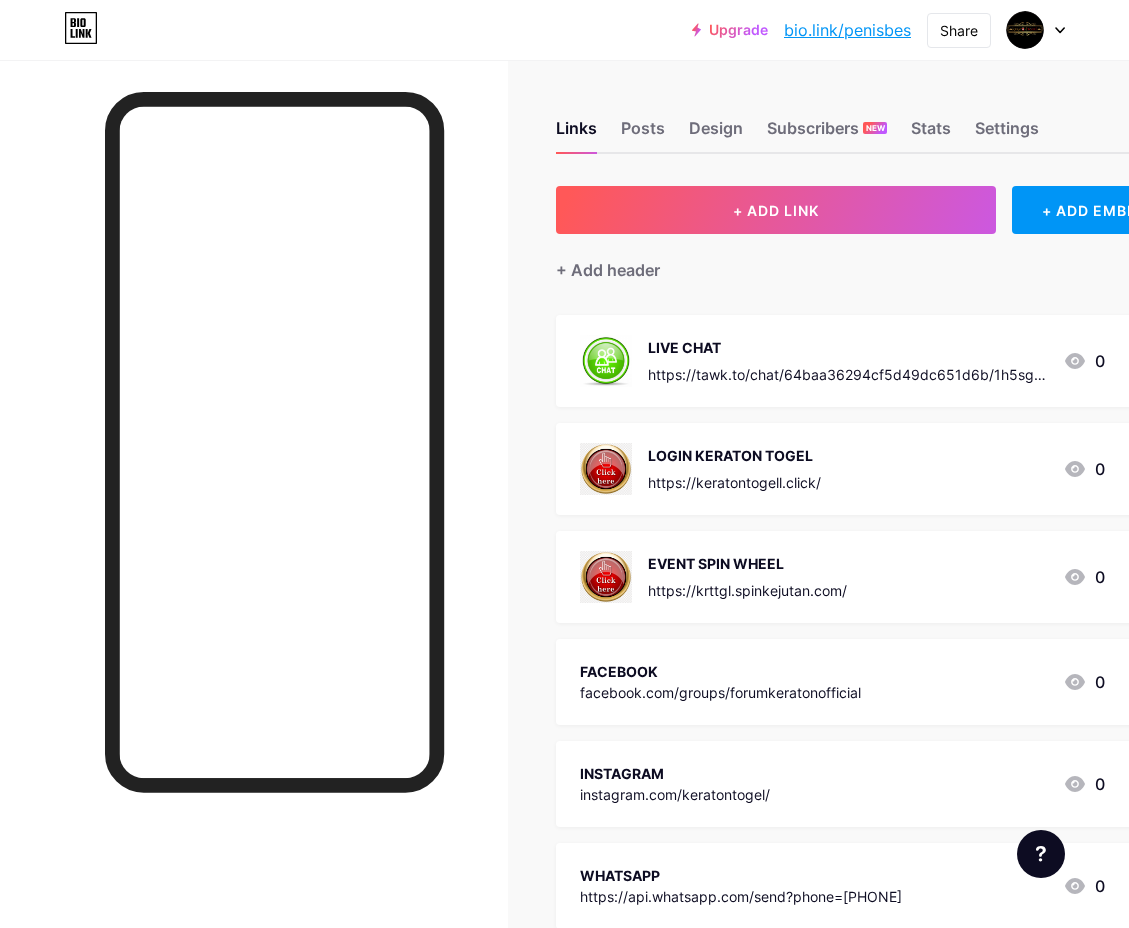 click on "LIVE CHAT
https://tawk.to/chat/64baa36294cf5d49dc651d6b/1h5sgsf2v
0
LOGIN KERATON TOGEL
https://keratontogell.click/
0
EVENT SPIN WHEEL
https://krttgl.spinkejutan.com/
0
FACEBOOK
facebook.com/groups/forumkeratonofficial
0
INSTAGRAM
instagram.com/keratontogel/
0
WHATSAPP
https://api.whatsapp.com/send?phone=6287731568017
0
TELEGRAM
t.me/keratontogel
0
TWITTER
0" at bounding box center [866, 724] 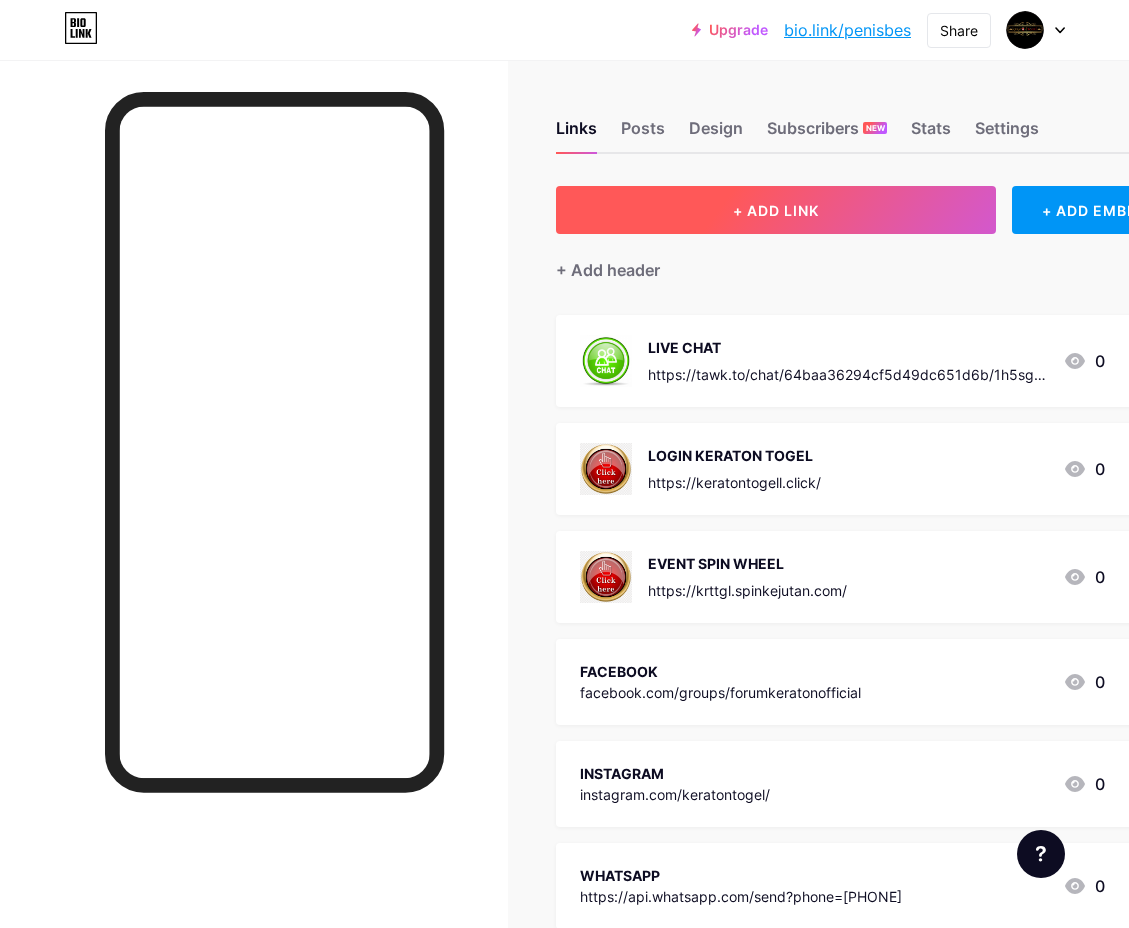 click on "+ ADD LINK" at bounding box center [776, 210] 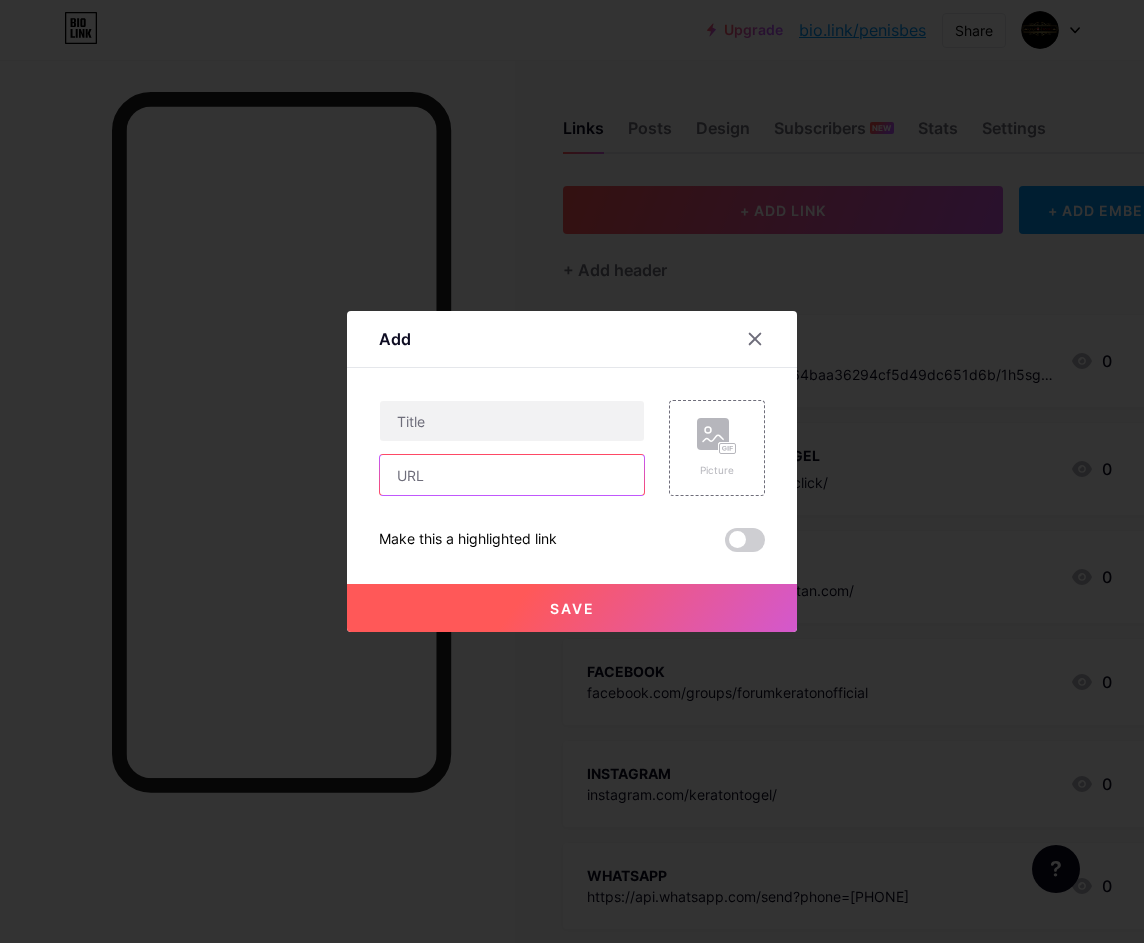 click at bounding box center [512, 475] 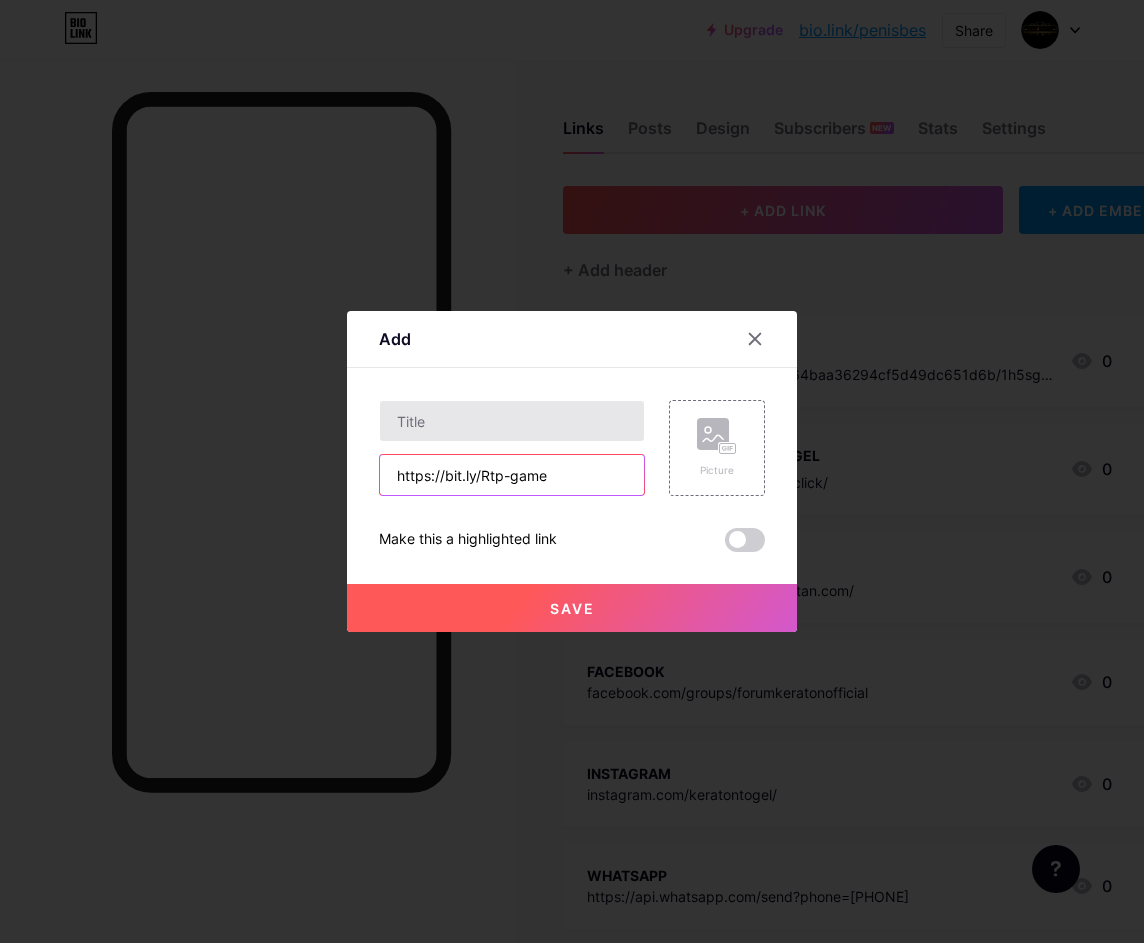 type on "https://bit.ly/Rtp-game" 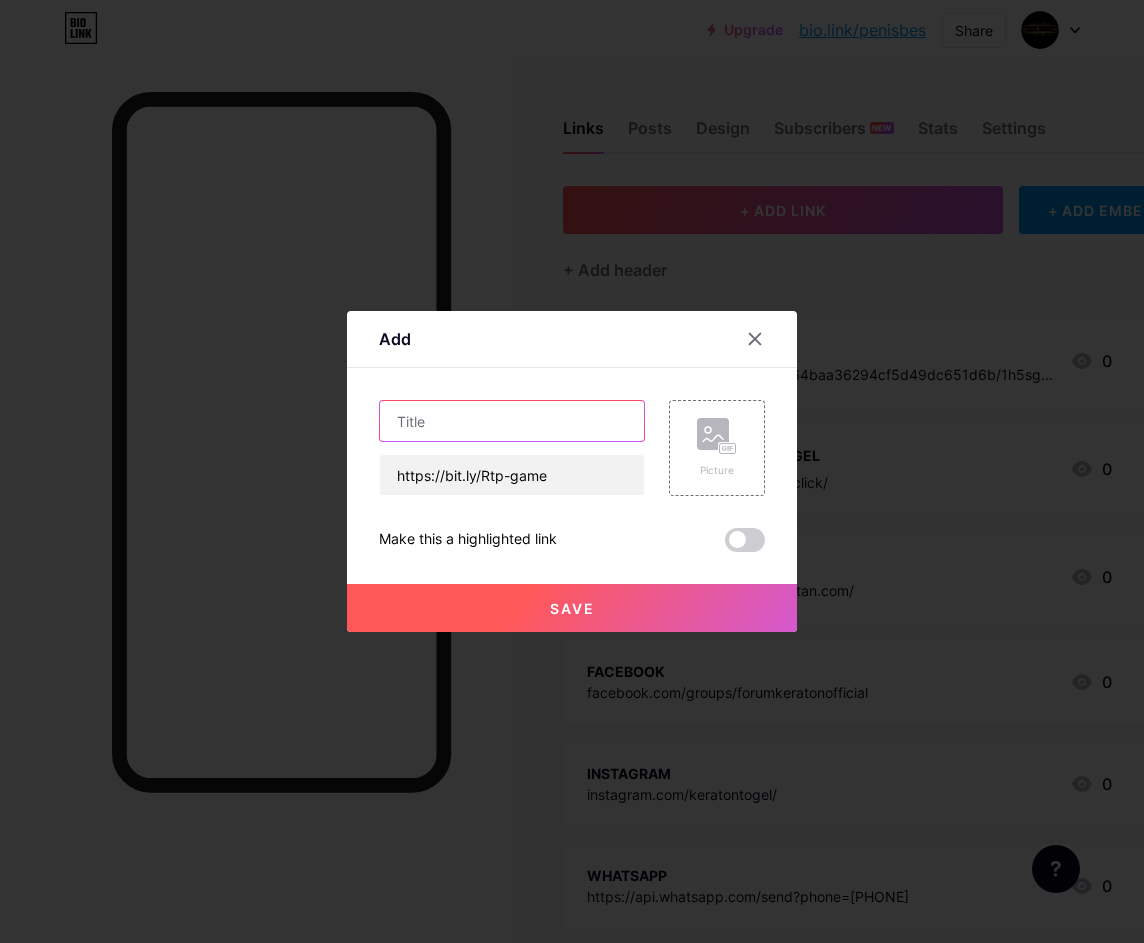 click at bounding box center (512, 421) 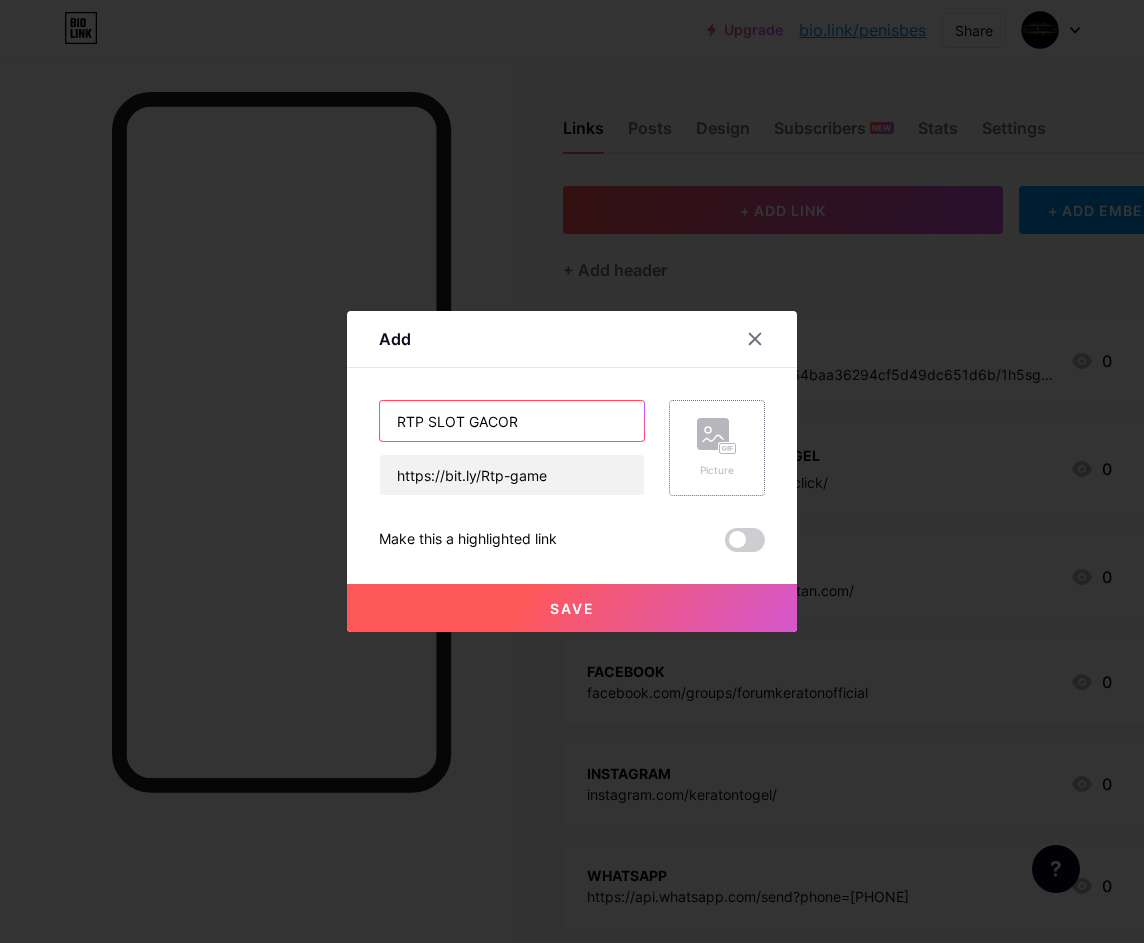 type on "RTP SLOT GACOR" 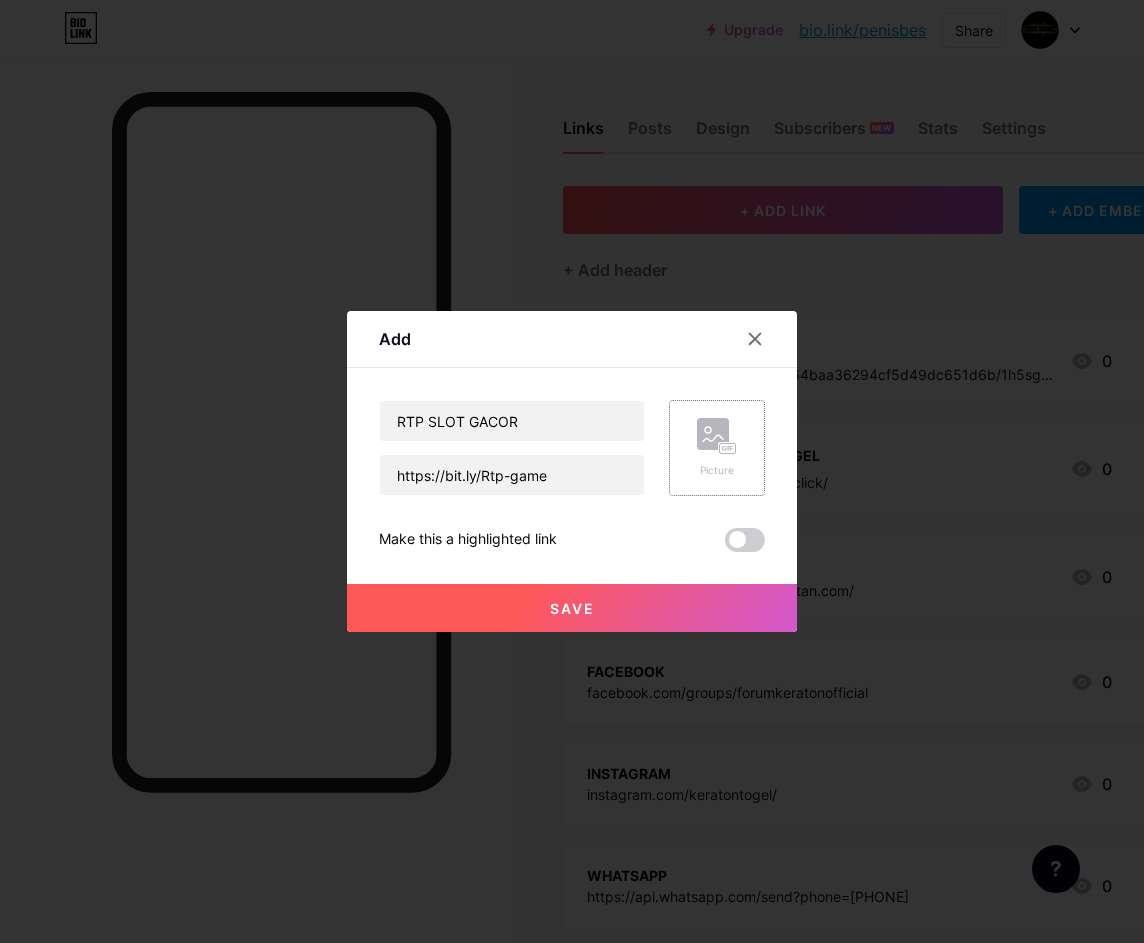 click on "Picture" at bounding box center (717, 448) 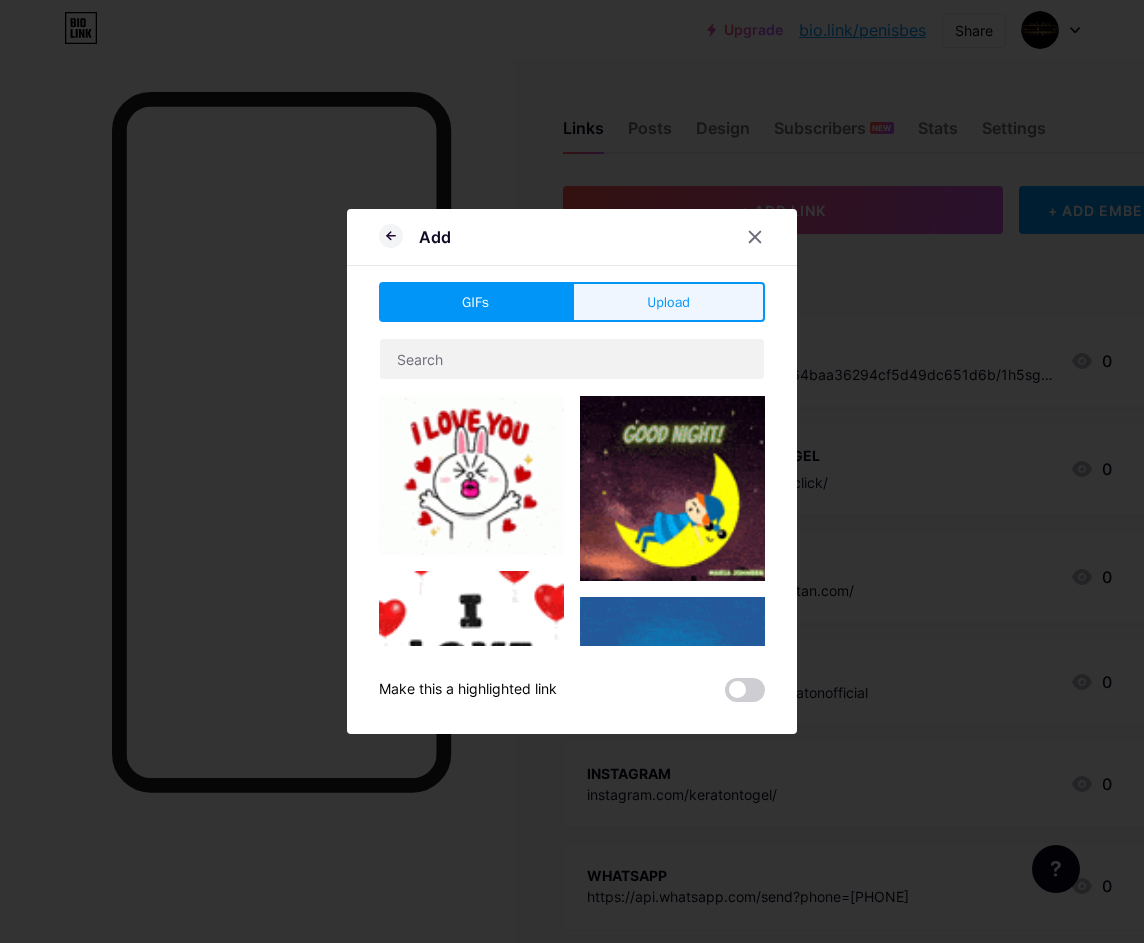 click on "Upload" at bounding box center [668, 302] 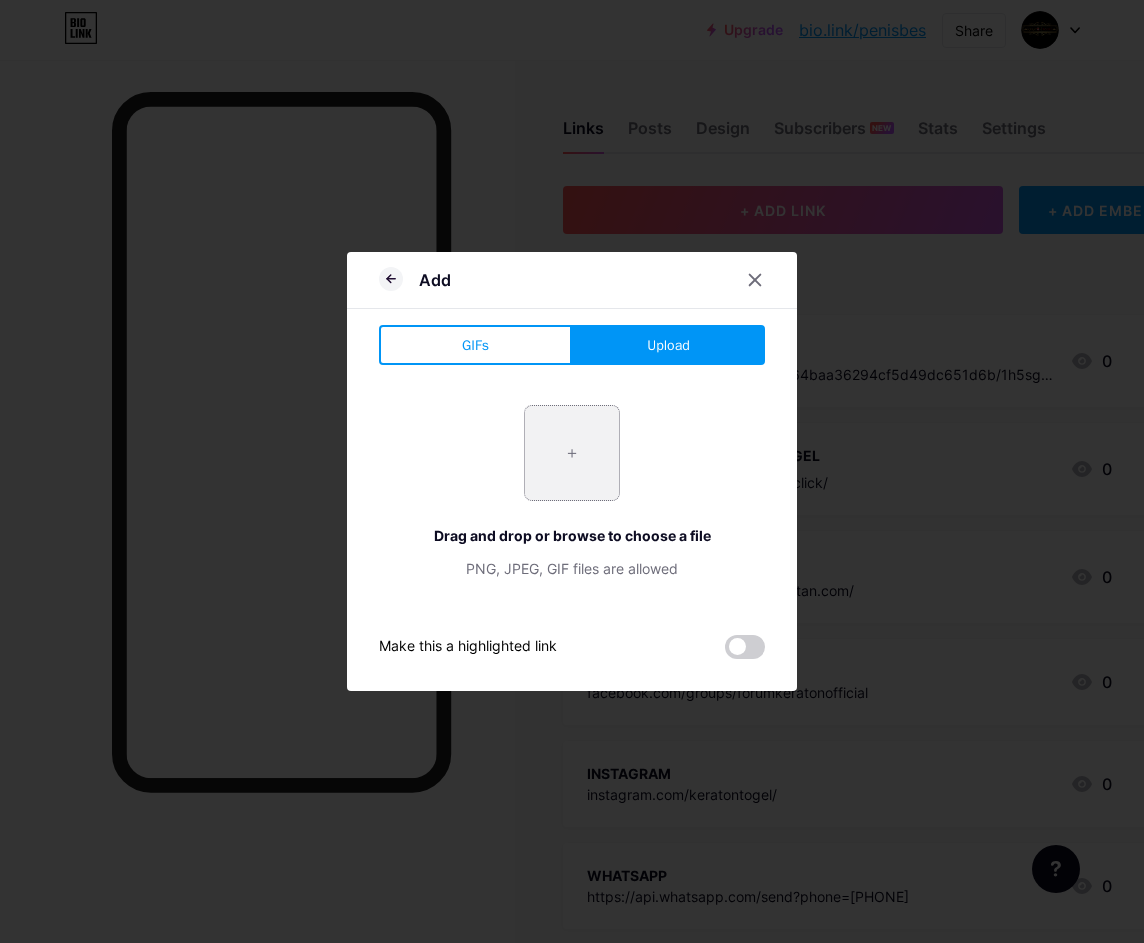 click at bounding box center [572, 453] 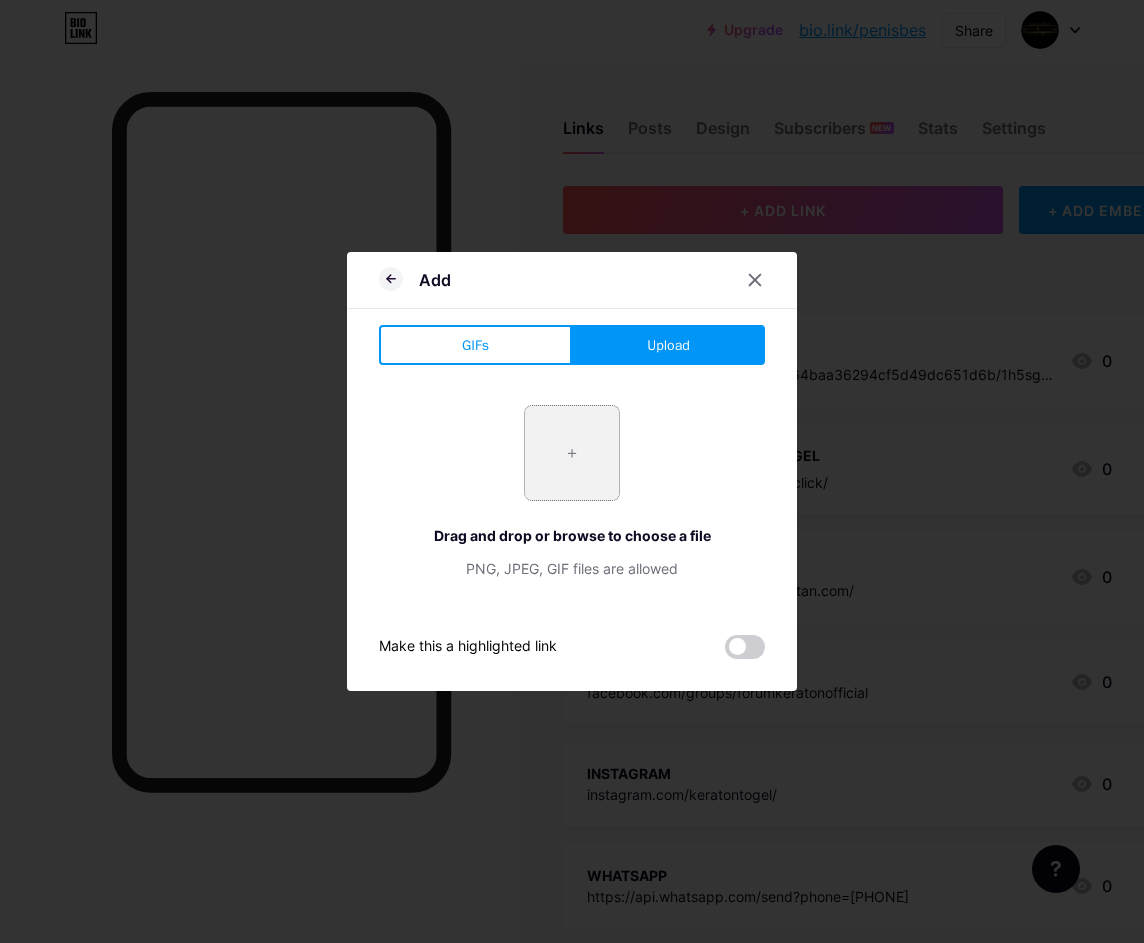 type on "C:\fakepath\[FILENAME]" 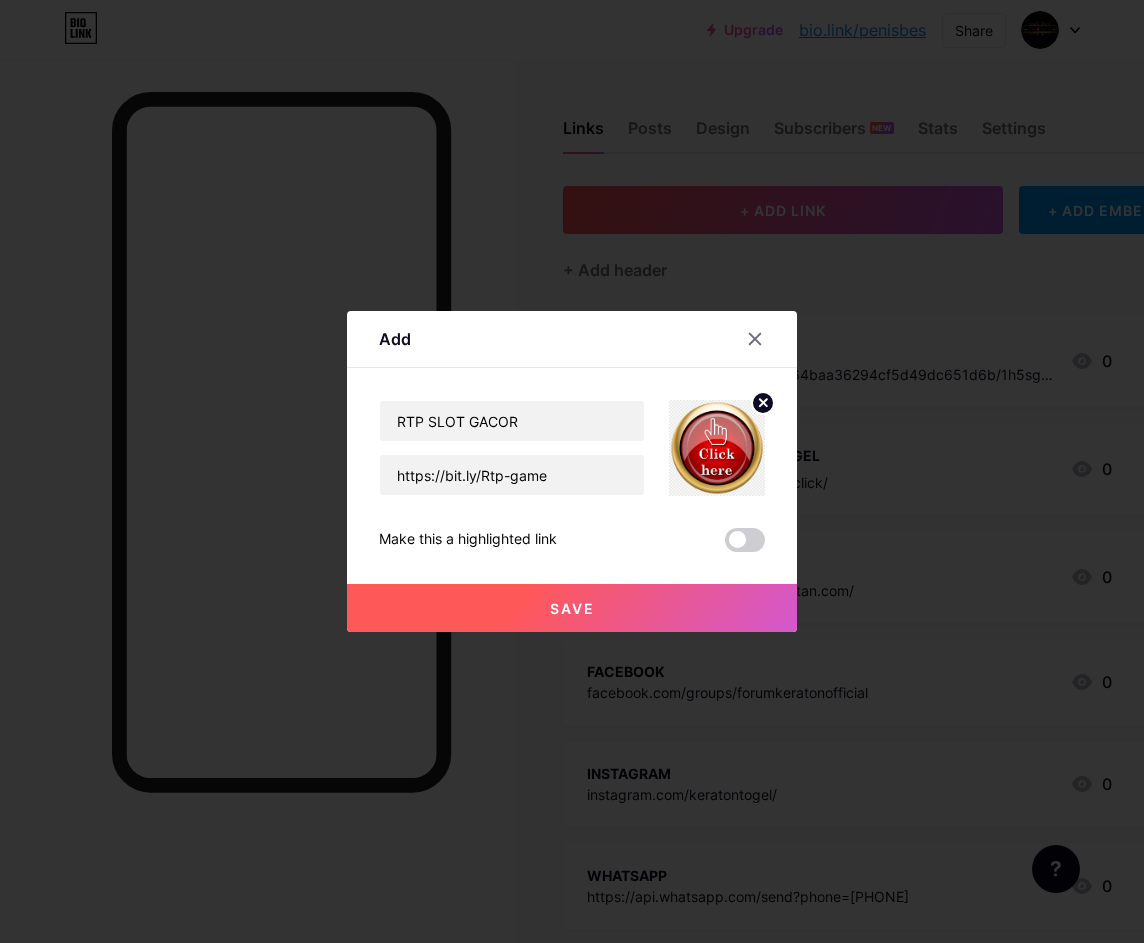 click on "Save" at bounding box center (572, 608) 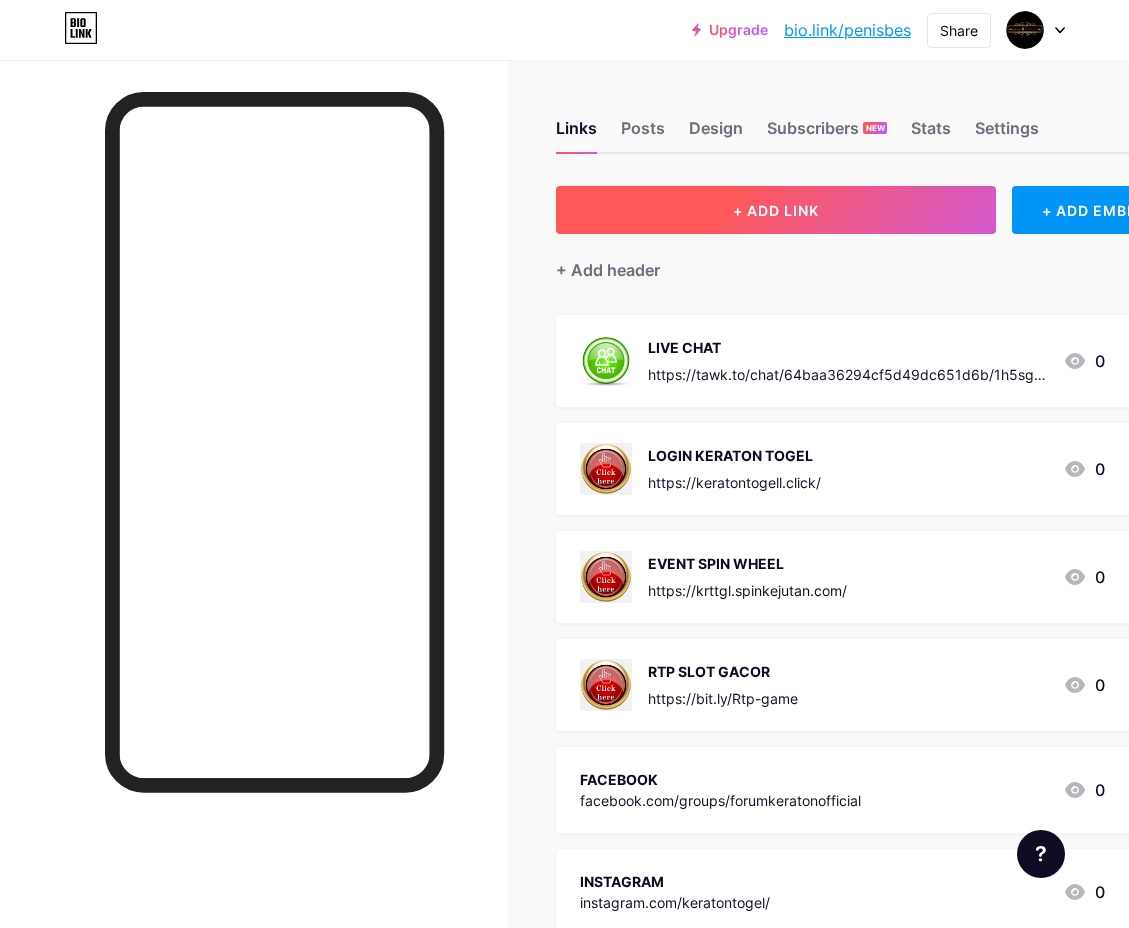 click on "+ ADD LINK" at bounding box center [776, 210] 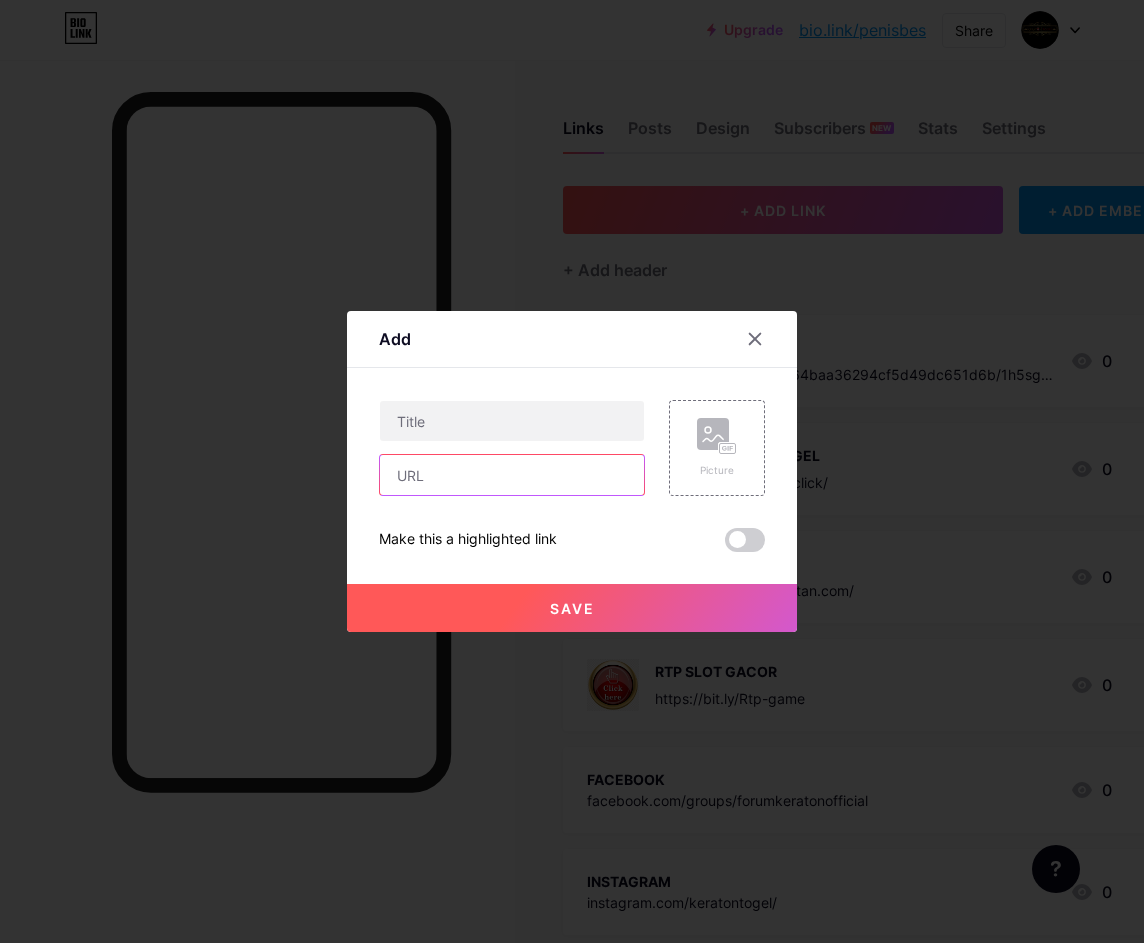 paste on "https://www.patakasriwijaya.co.id" 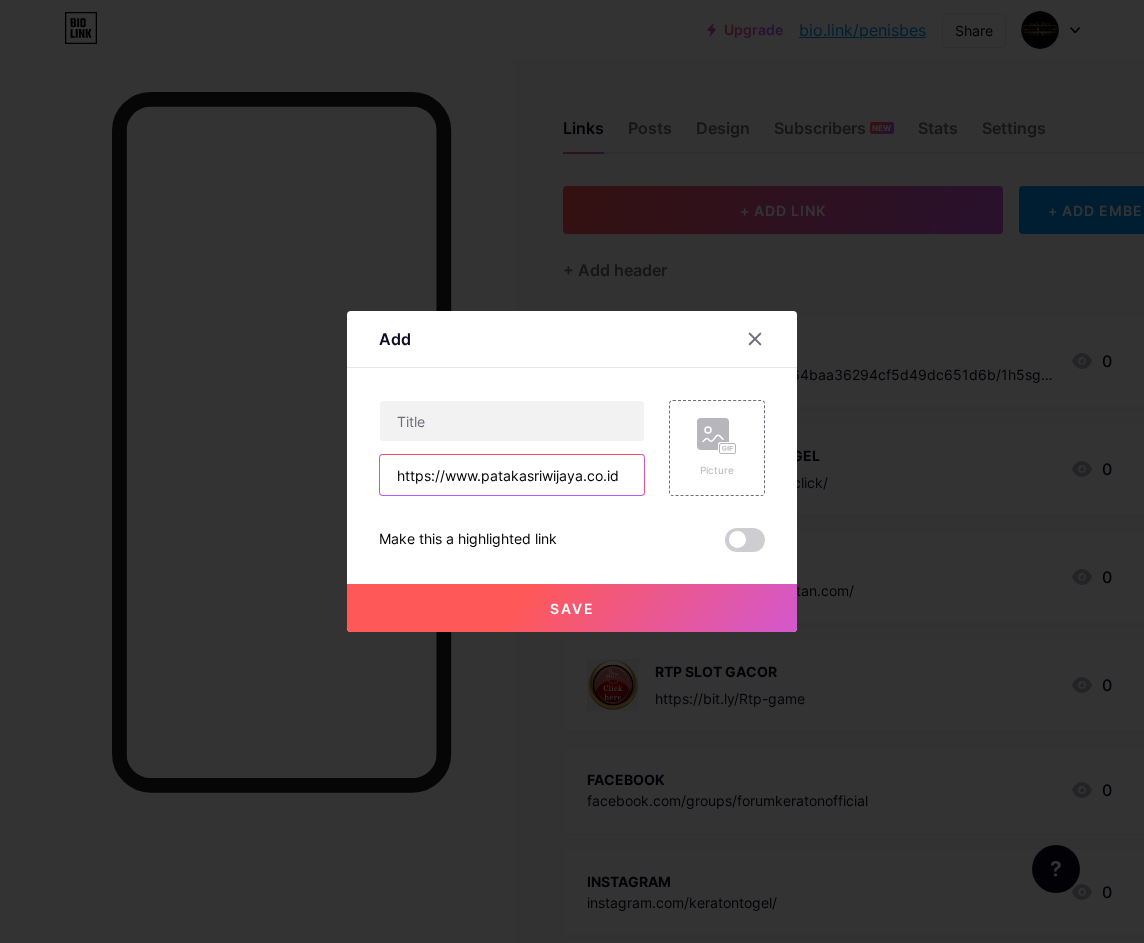 click on "https://www.patakasriwijaya.co.id" at bounding box center (512, 475) 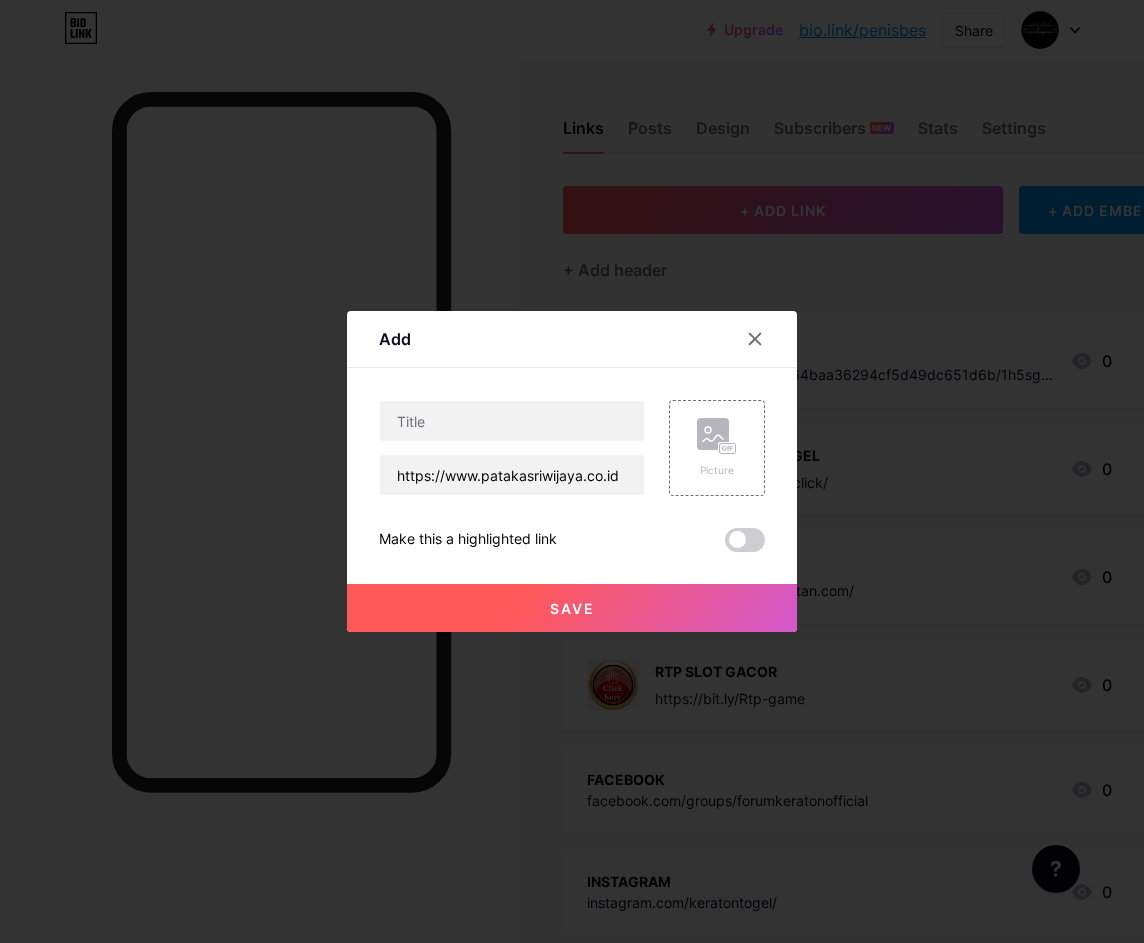 click at bounding box center [512, 421] 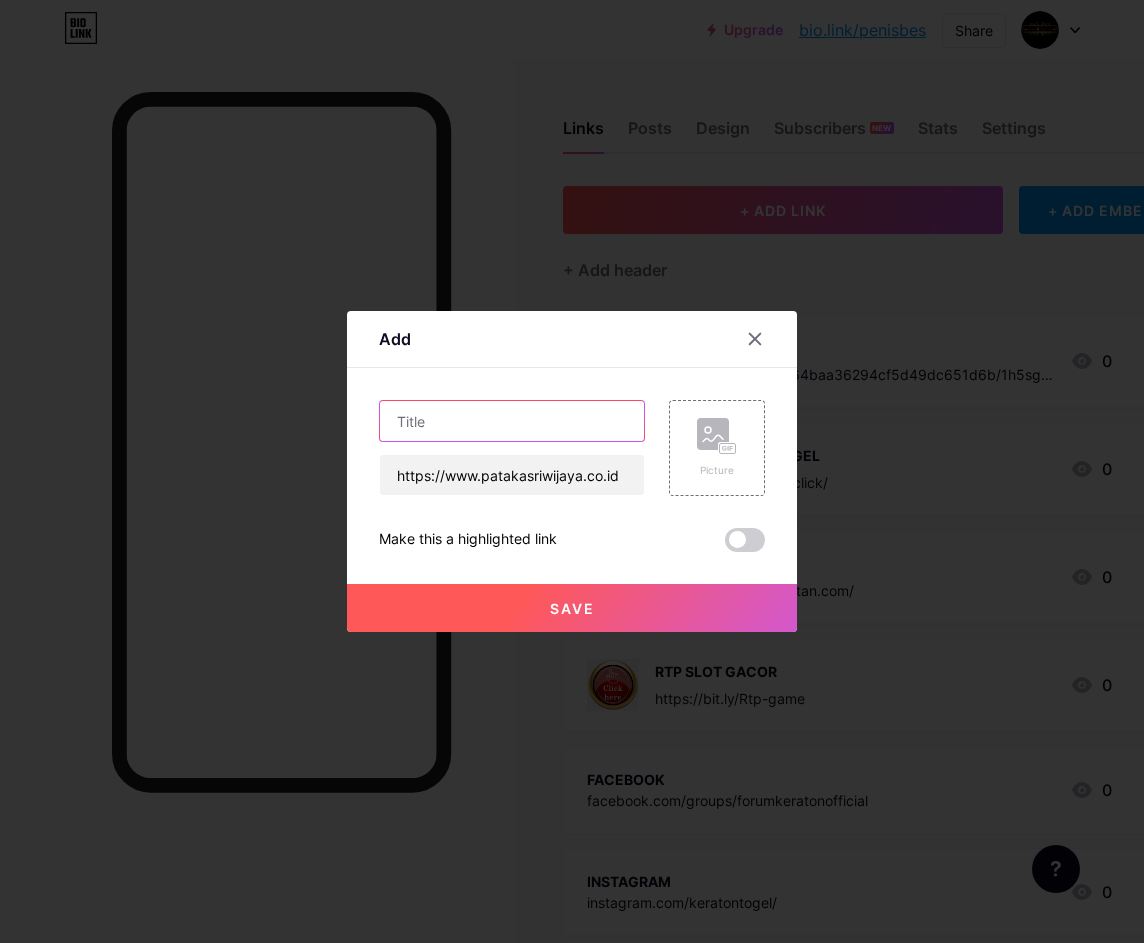 click at bounding box center [512, 421] 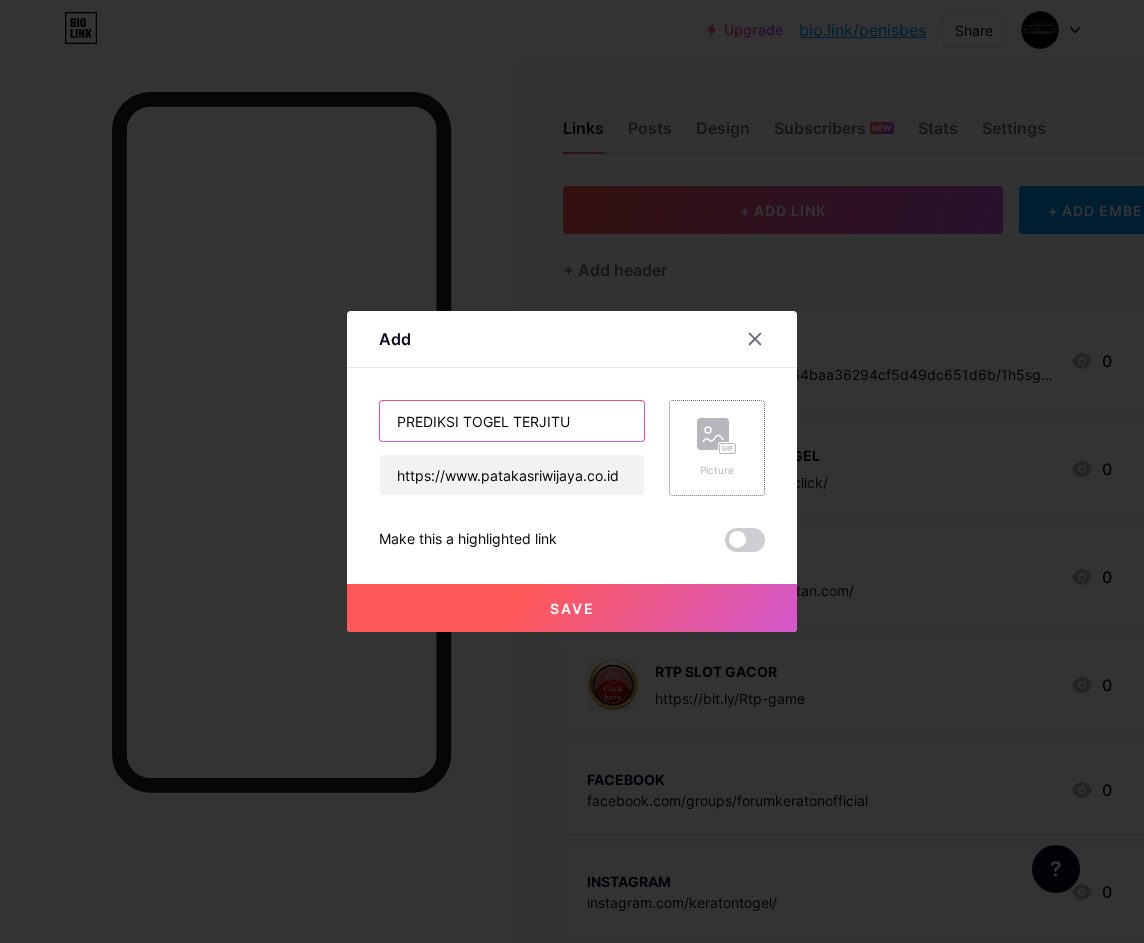 type on "PREDIKSI TOGEL TERJITU" 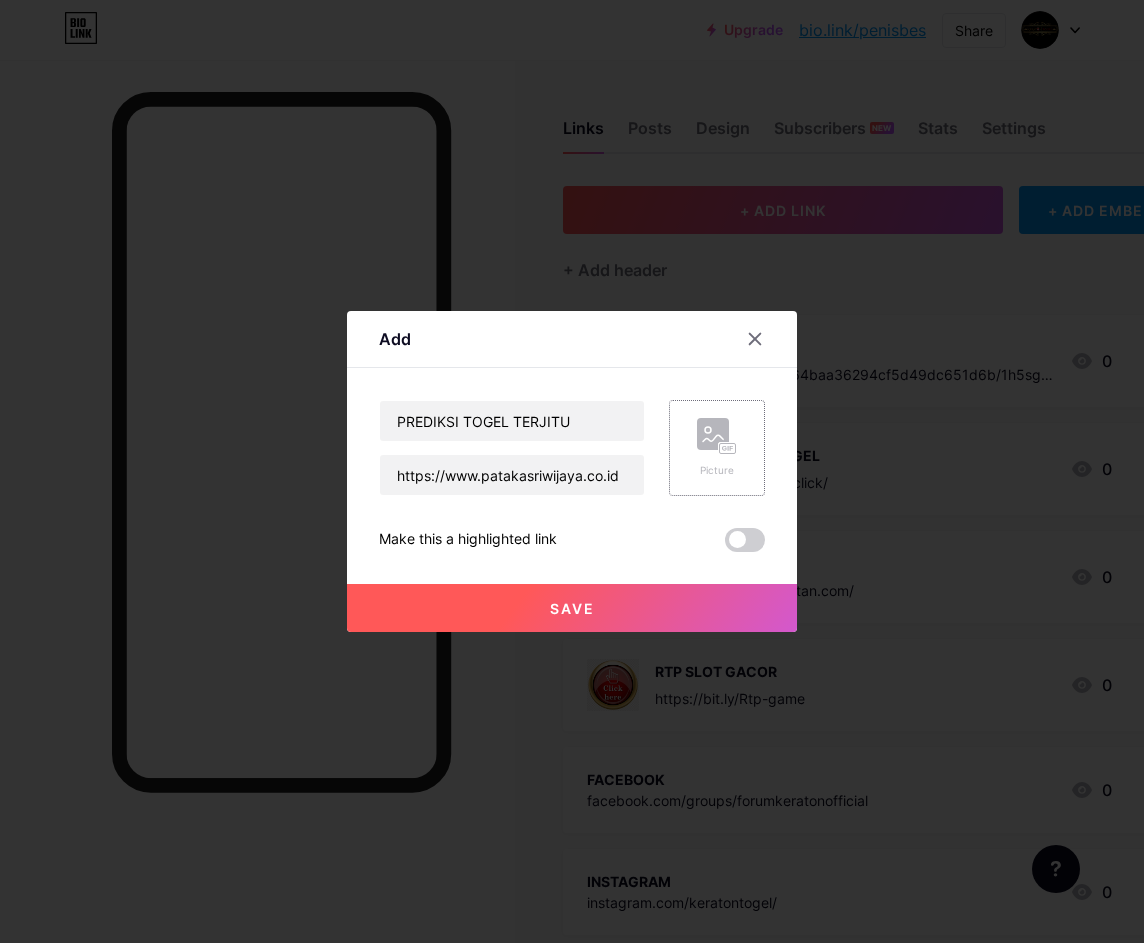 click 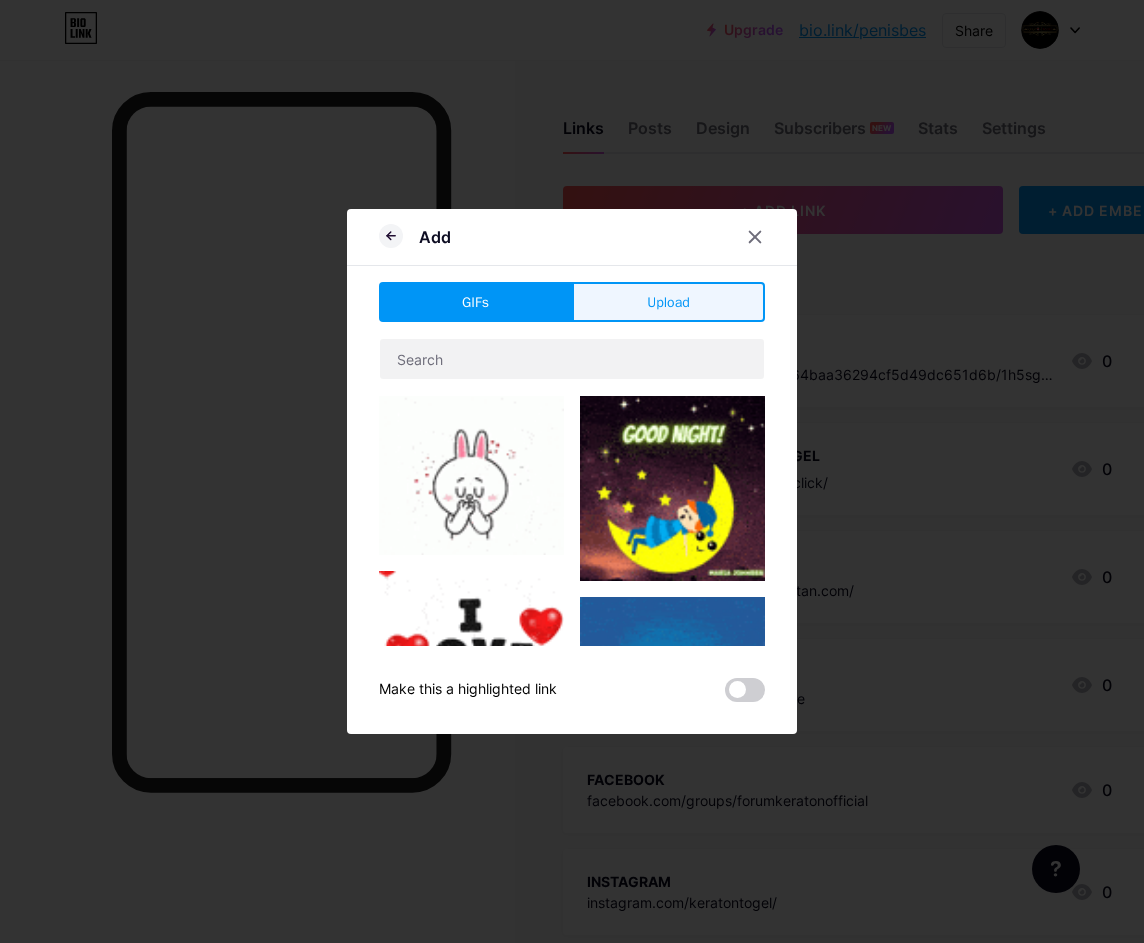 click on "Upload" at bounding box center [668, 302] 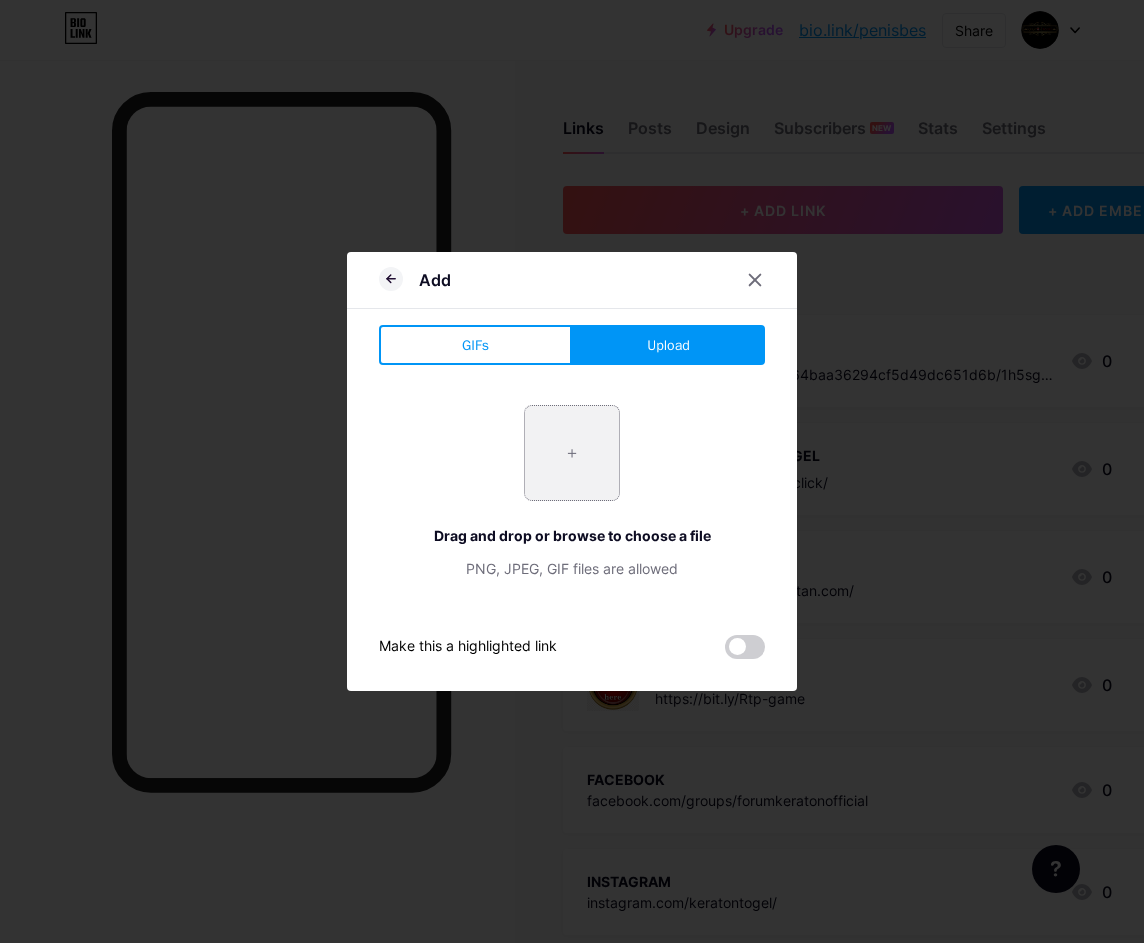 click at bounding box center (572, 453) 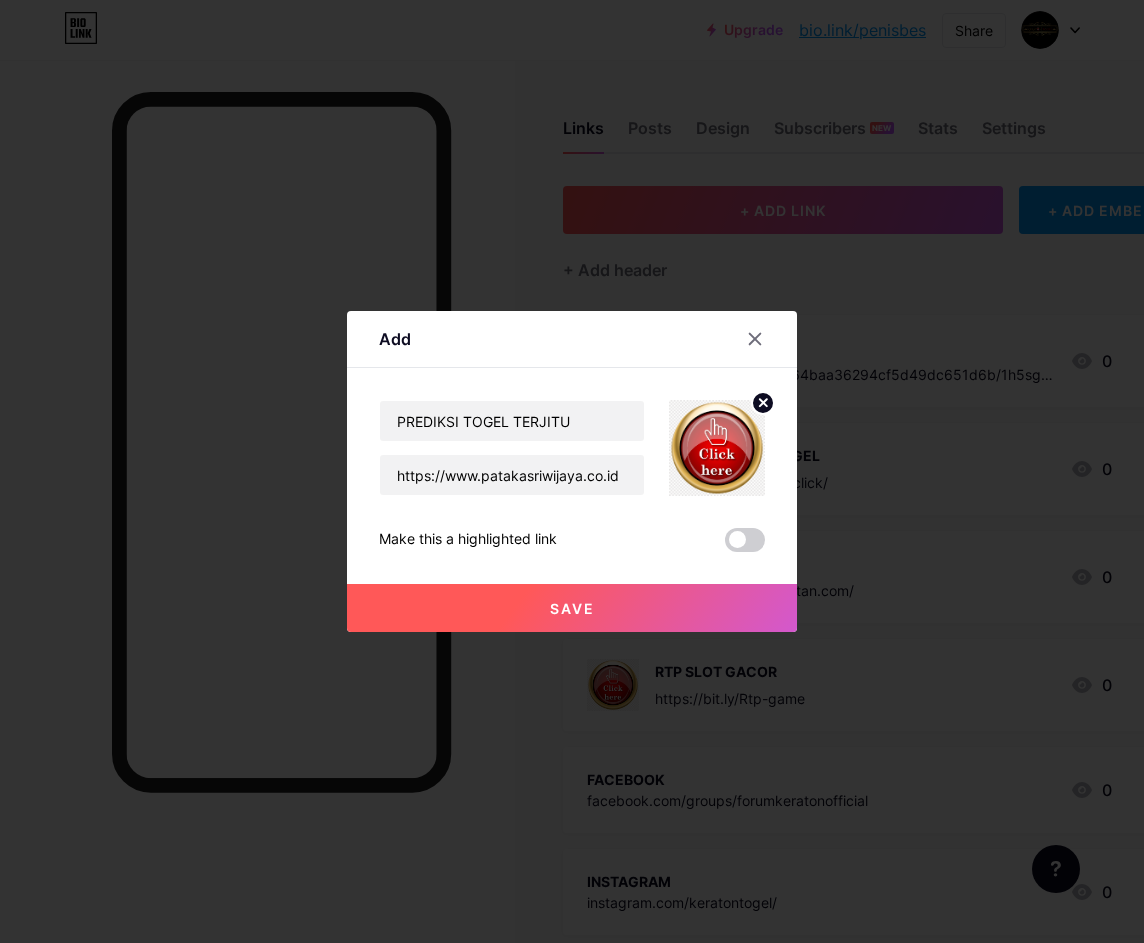 click on "Save" at bounding box center [572, 608] 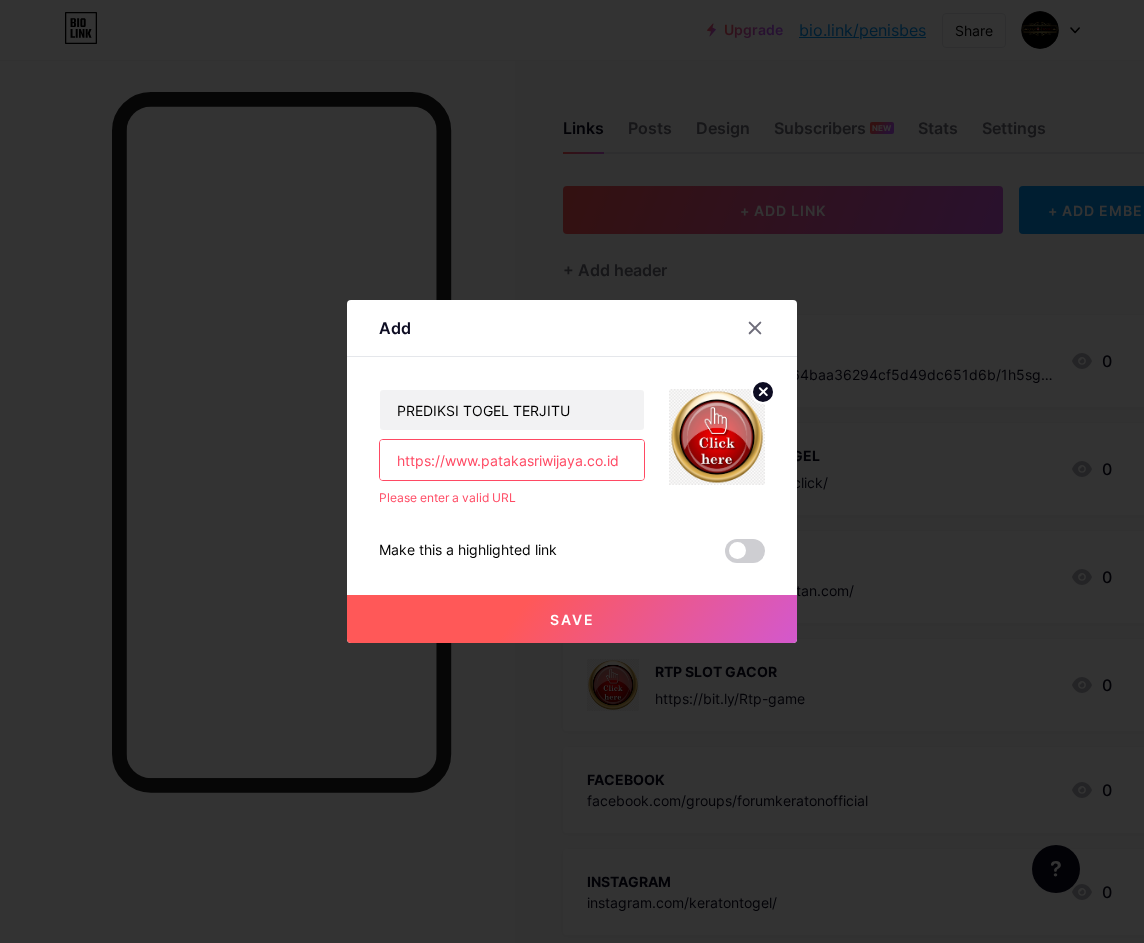 click on "https://www.patakasriwijaya.co.id" at bounding box center [512, 460] 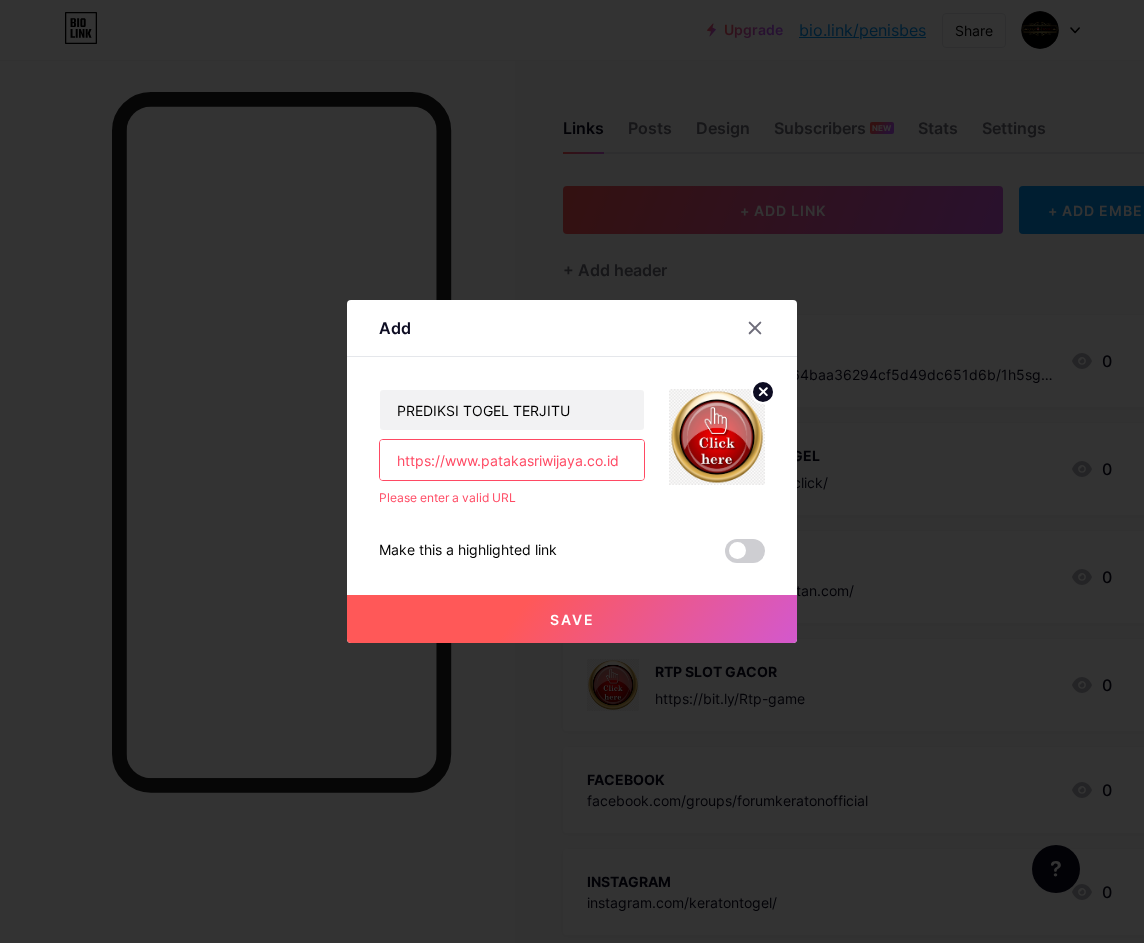drag, startPoint x: 618, startPoint y: 478, endPoint x: 342, endPoint y: 489, distance: 276.21912 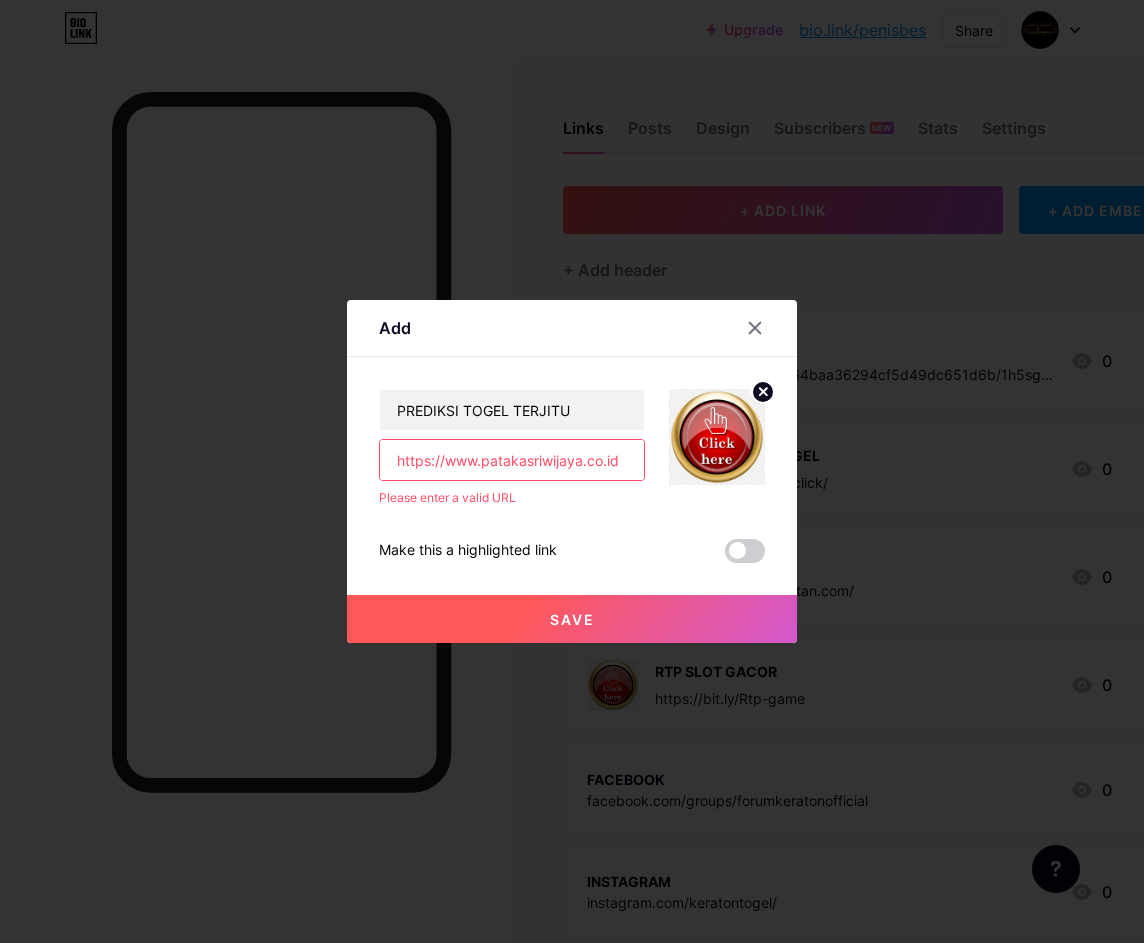 click on "Add           Content
YouTube
Play YouTube video without leaving your page.
ADD
Vimeo
Play Vimeo video without leaving your page.
ADD
Tiktok
Grow your TikTok following
ADD
Tweet
Embed a tweet.
ADD
Reddit
Showcase your Reddit profile
ADD
Spotify
Embed Spotify to play the preview of a track.
ADD
Twitch
Play Twitch video without leaving your page.
ADD
SoundCloud" at bounding box center (572, 471) 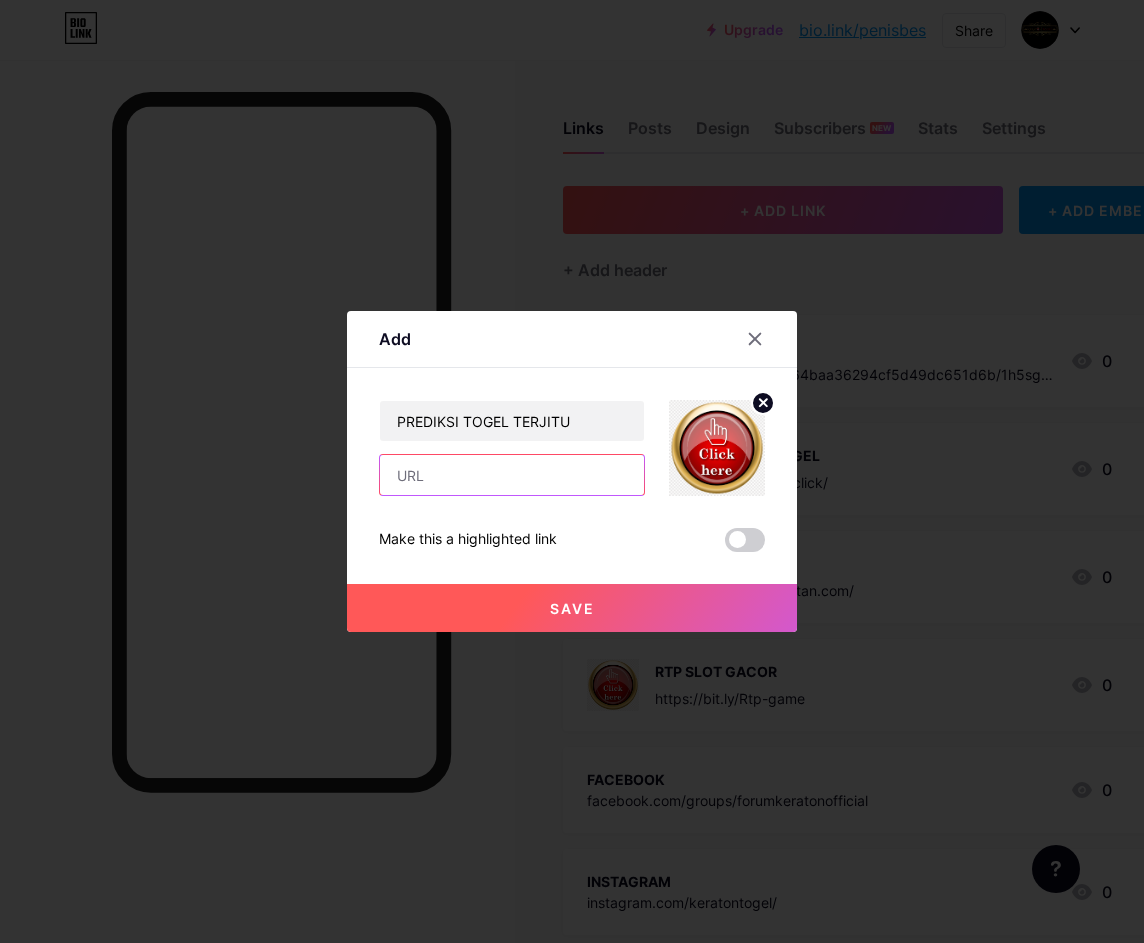 type 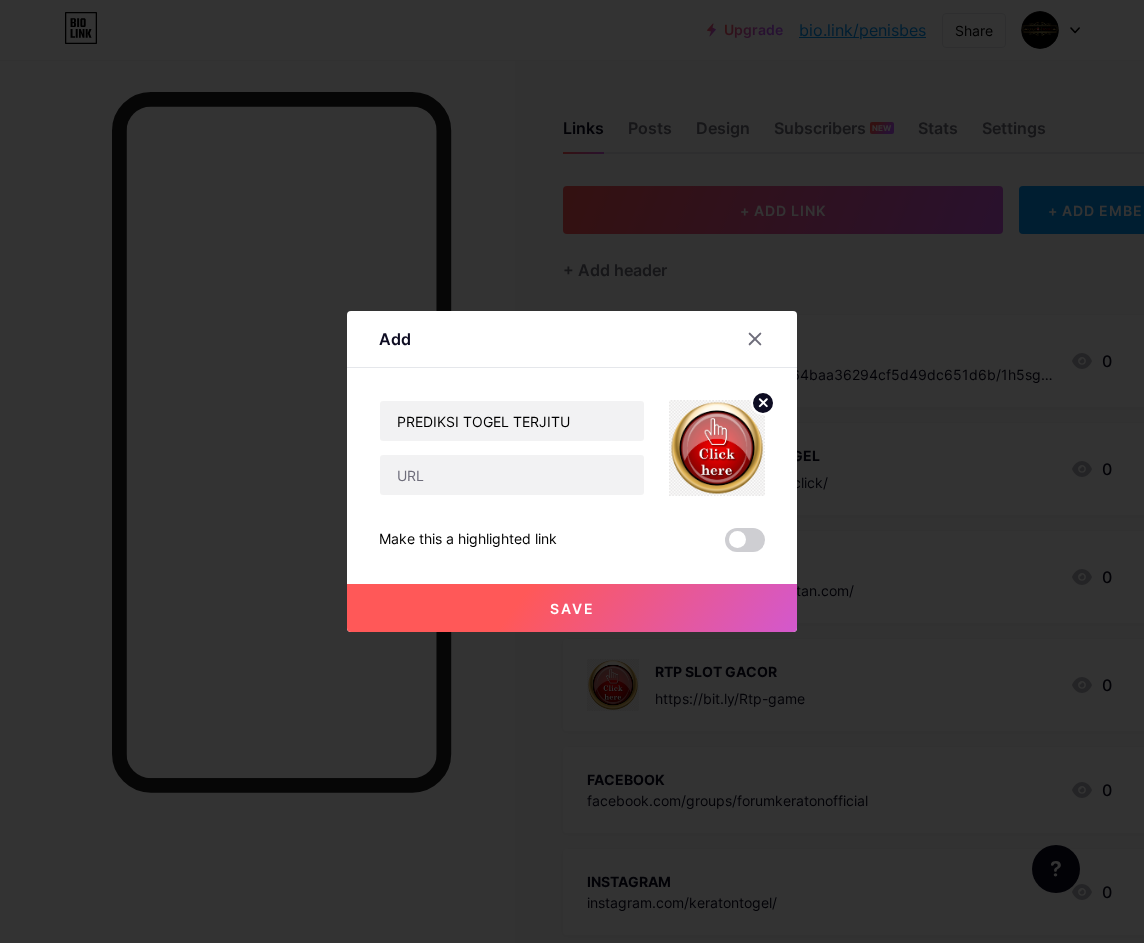click at bounding box center [572, 471] 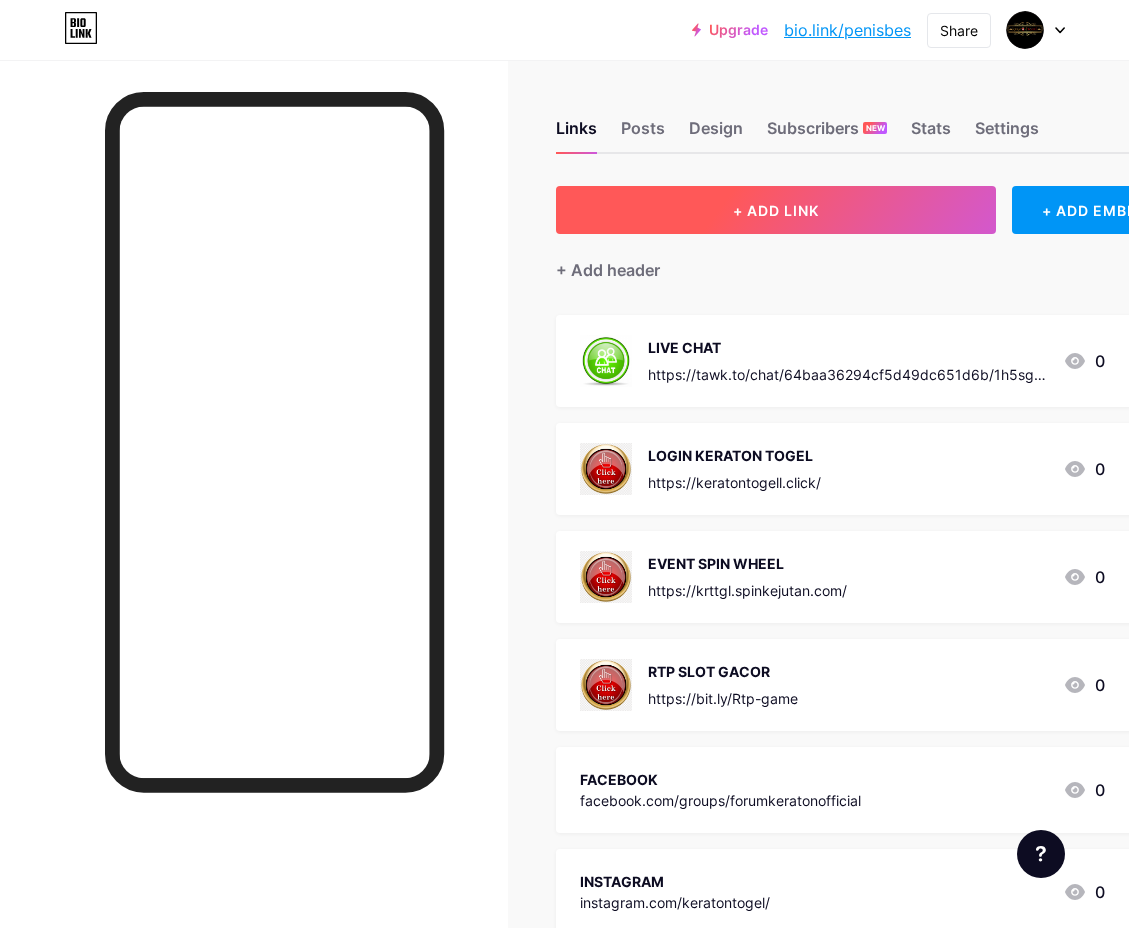 click on "+ ADD LINK" at bounding box center [776, 210] 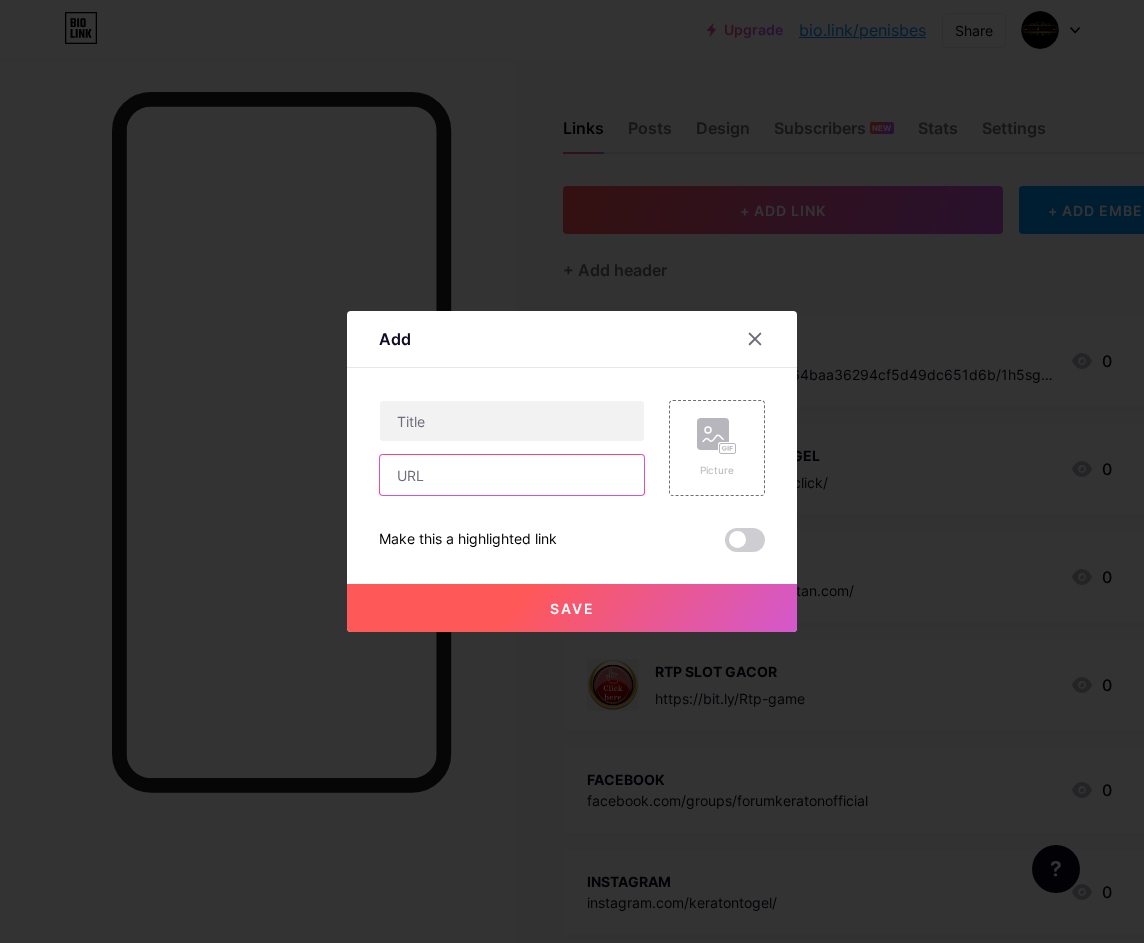 click at bounding box center (512, 475) 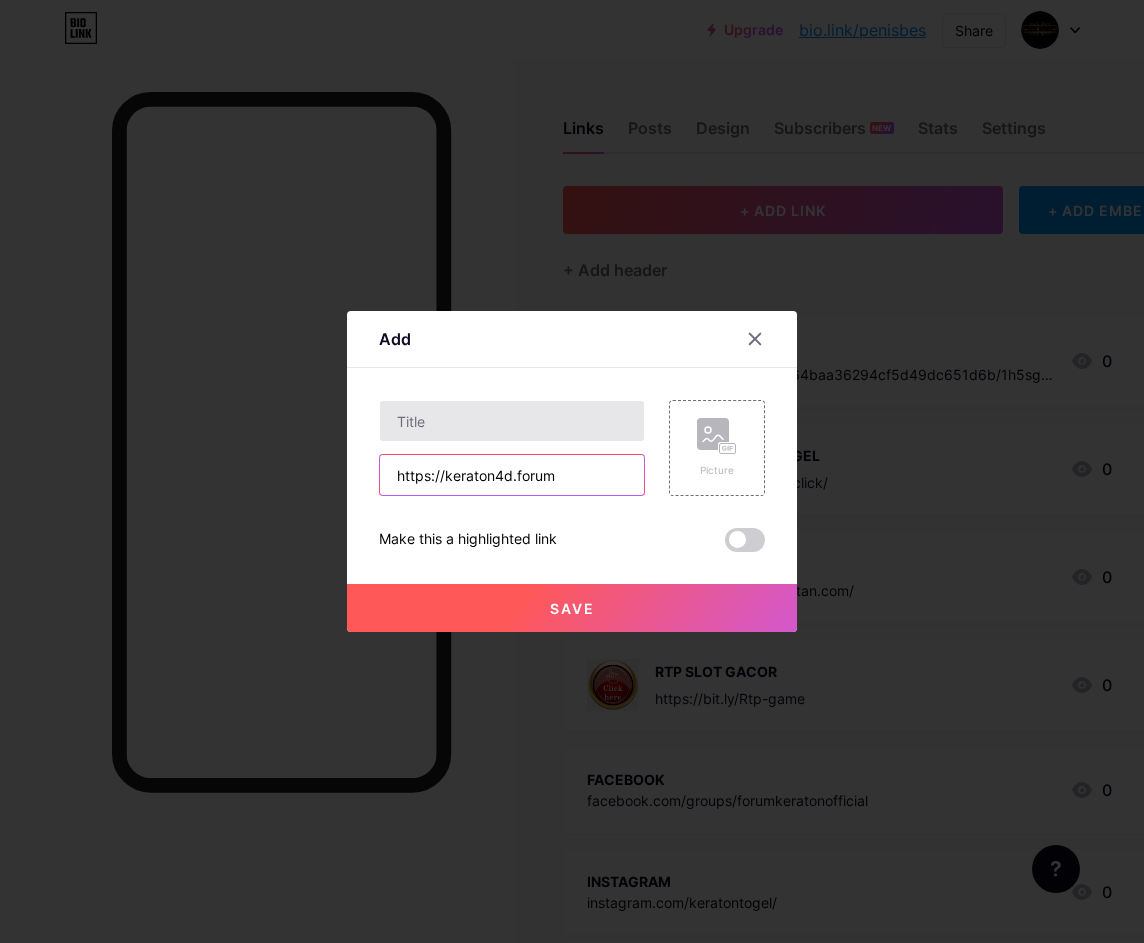 type on "https://keraton4d.forum" 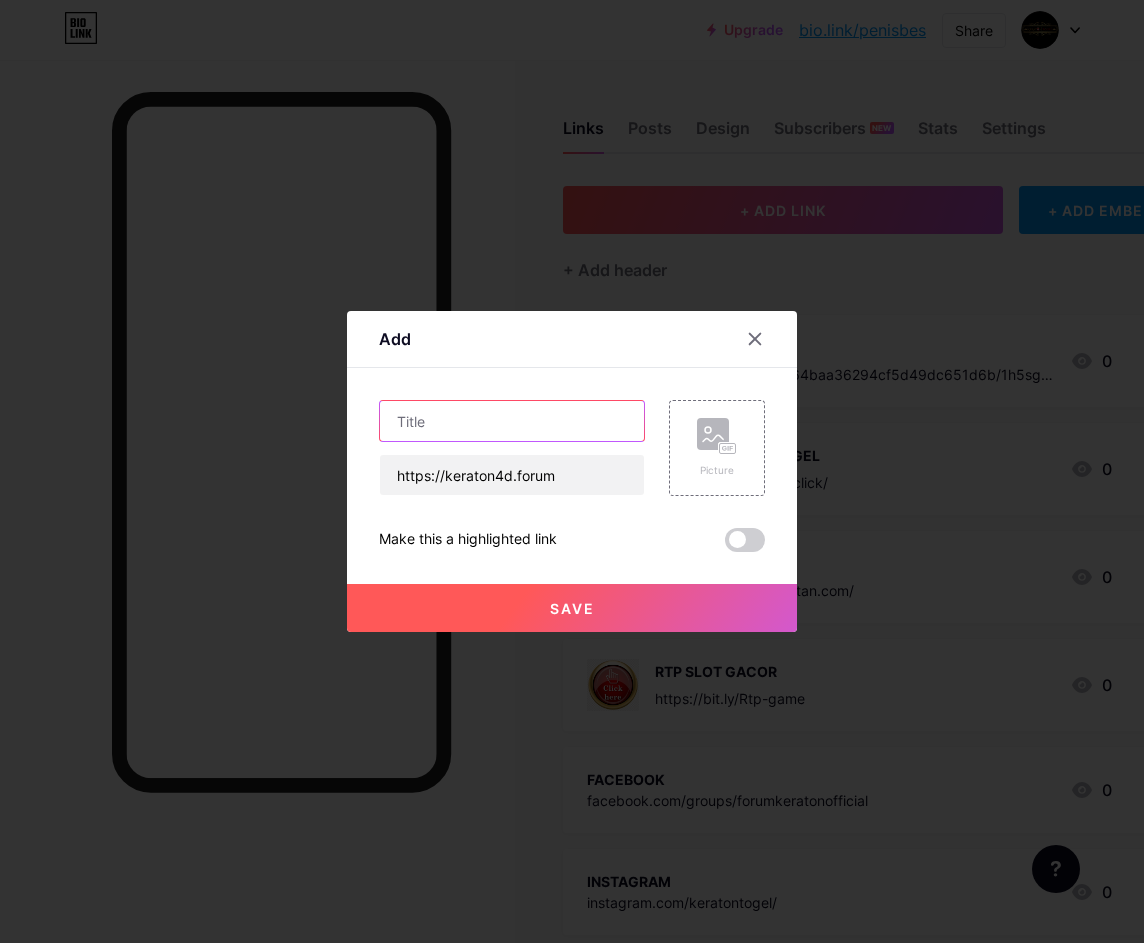 click at bounding box center (512, 421) 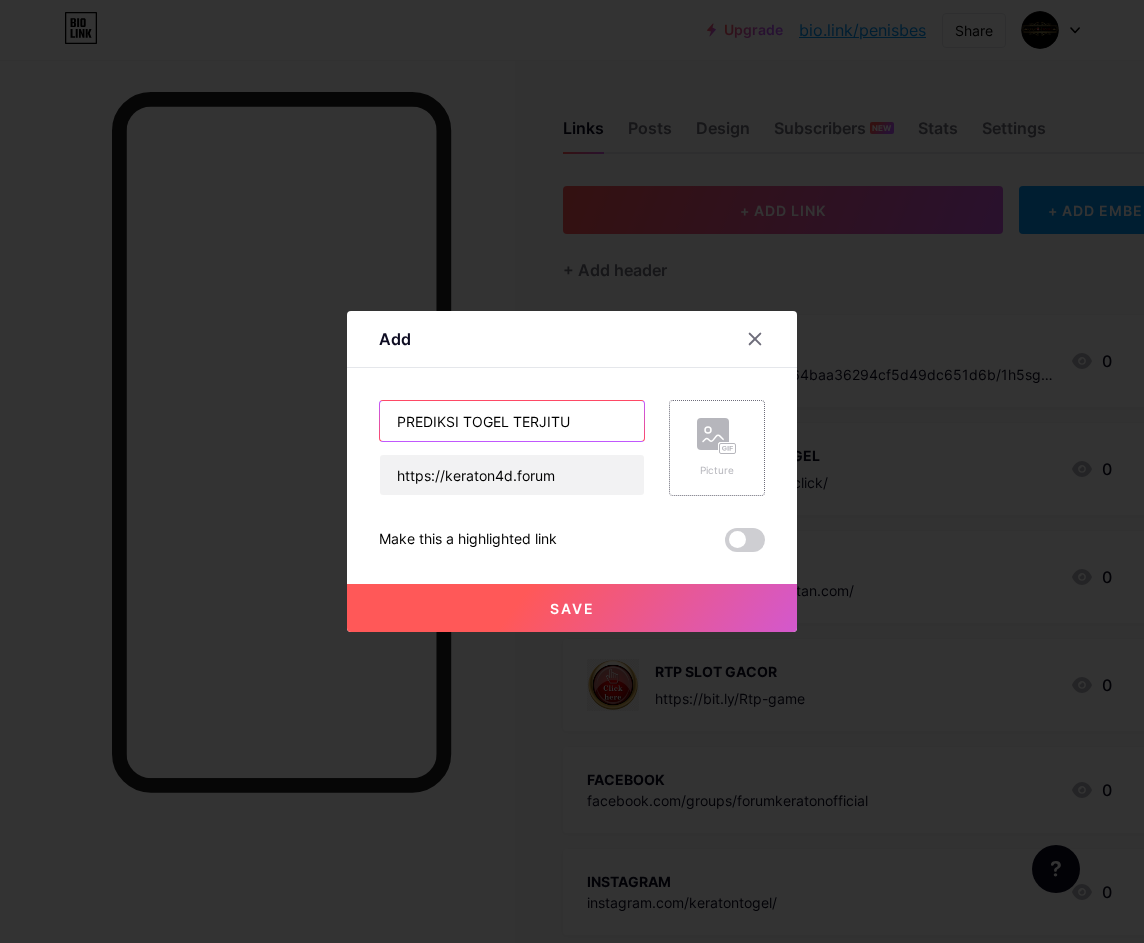 type on "PREDIKSI TOGEL TERJITU" 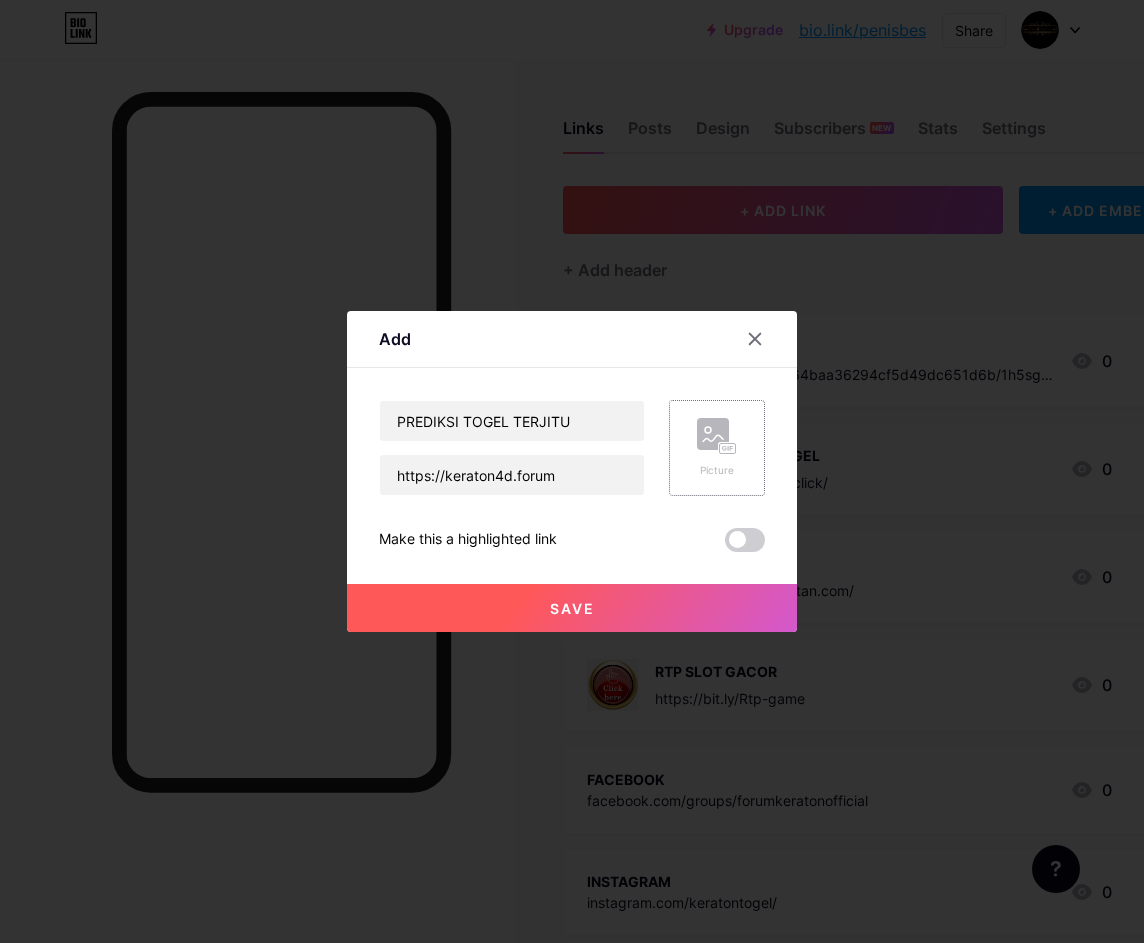 click 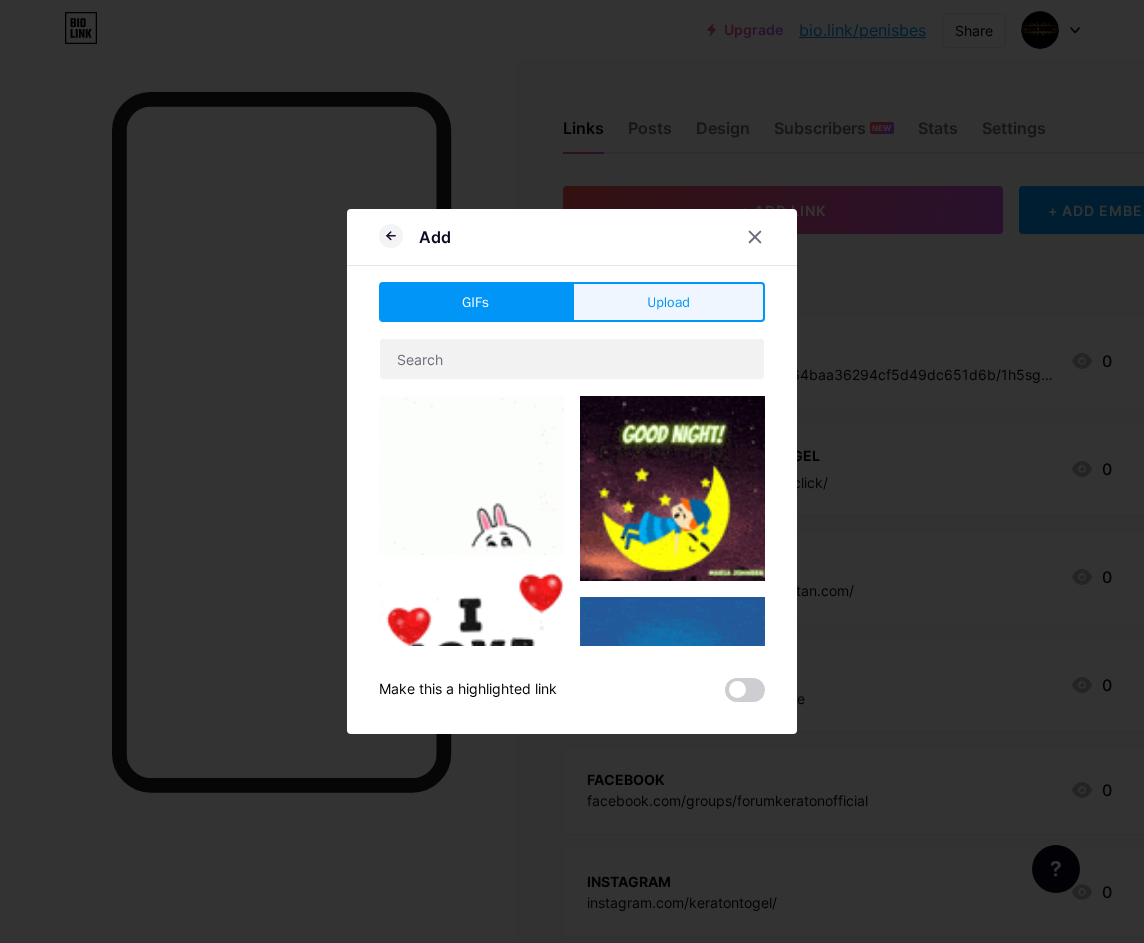 click on "Upload" at bounding box center [668, 302] 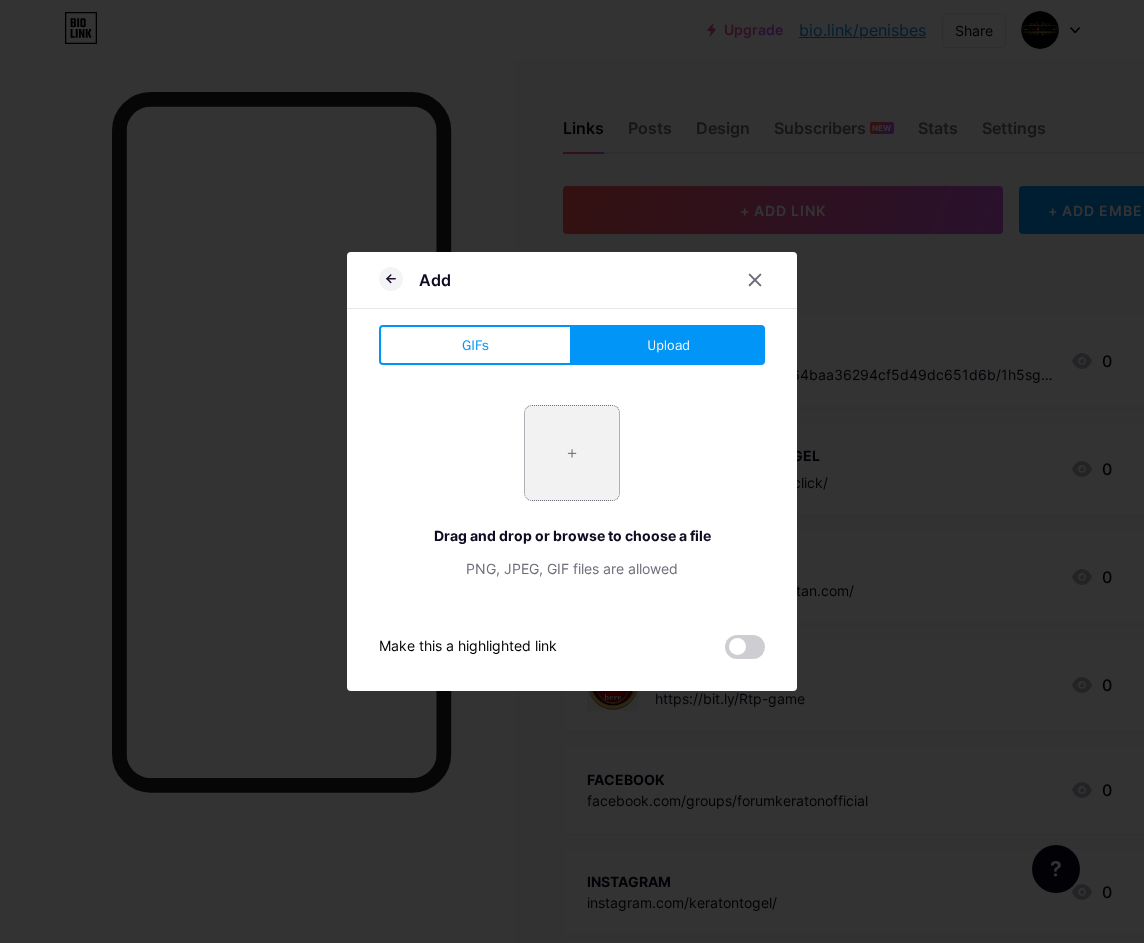 click at bounding box center [572, 453] 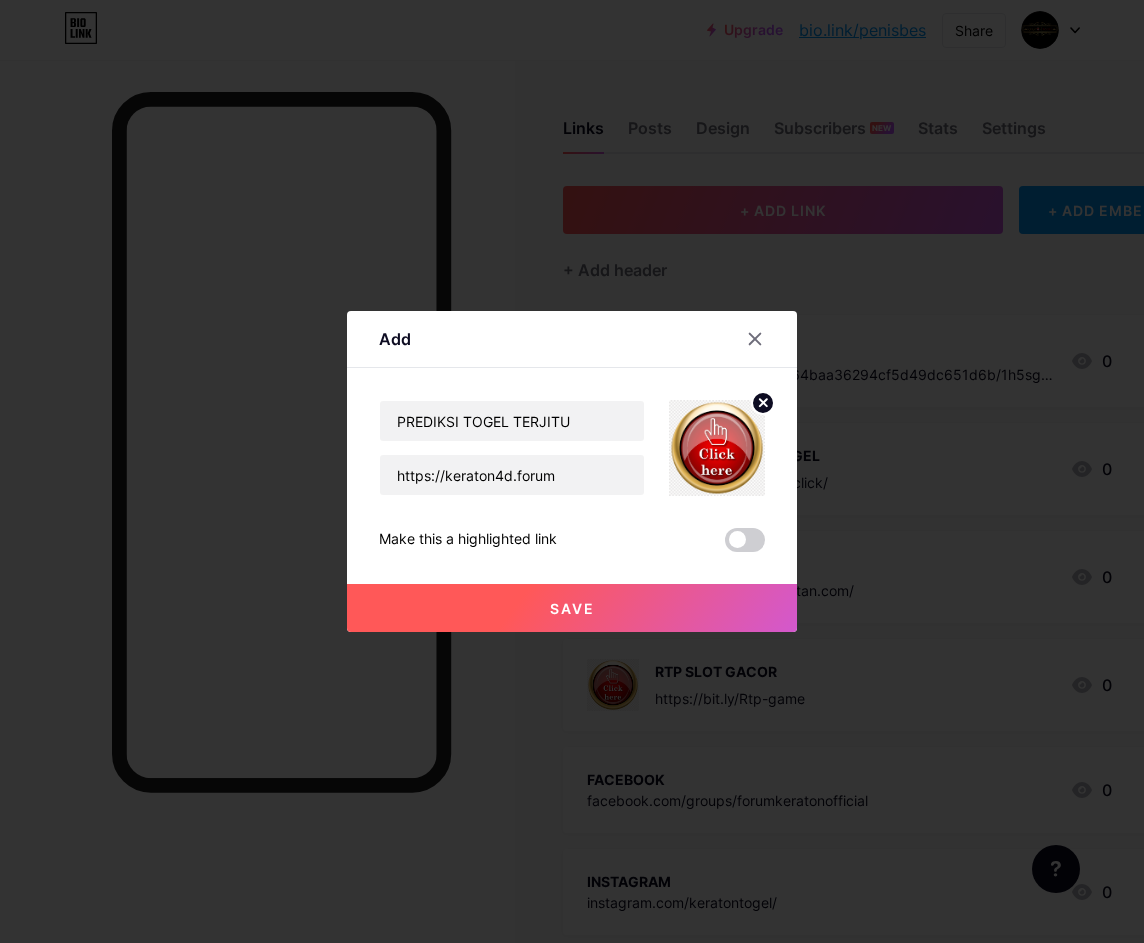 click on "Save" at bounding box center [572, 608] 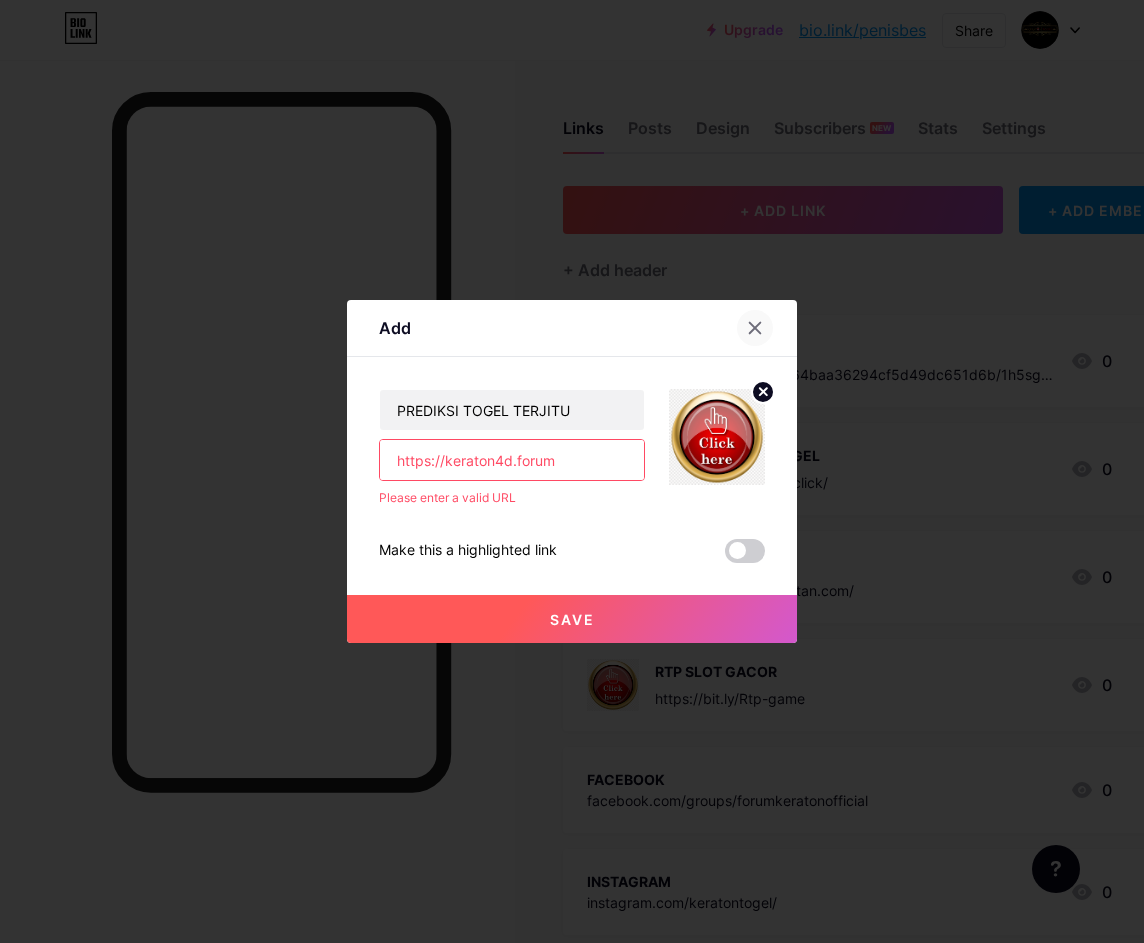 click 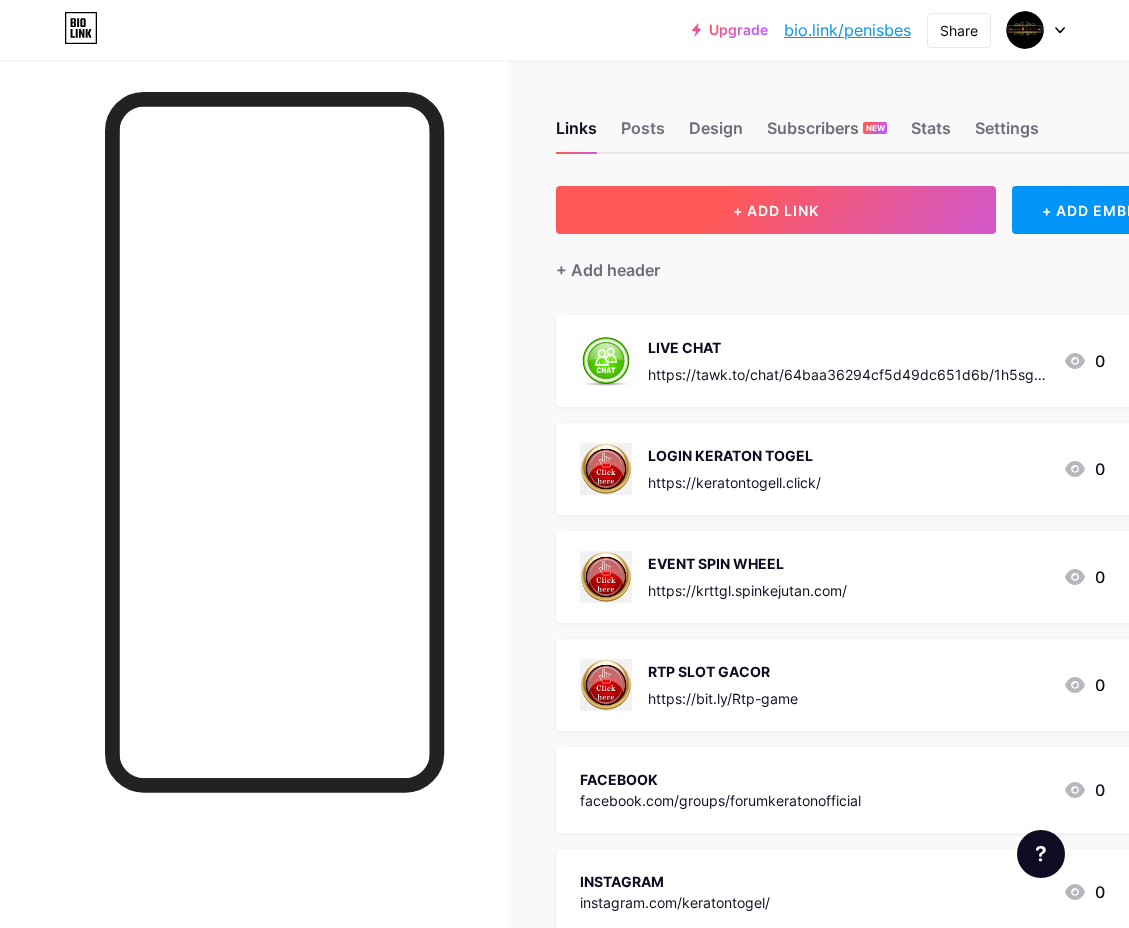 click on "+ ADD LINK" at bounding box center (776, 210) 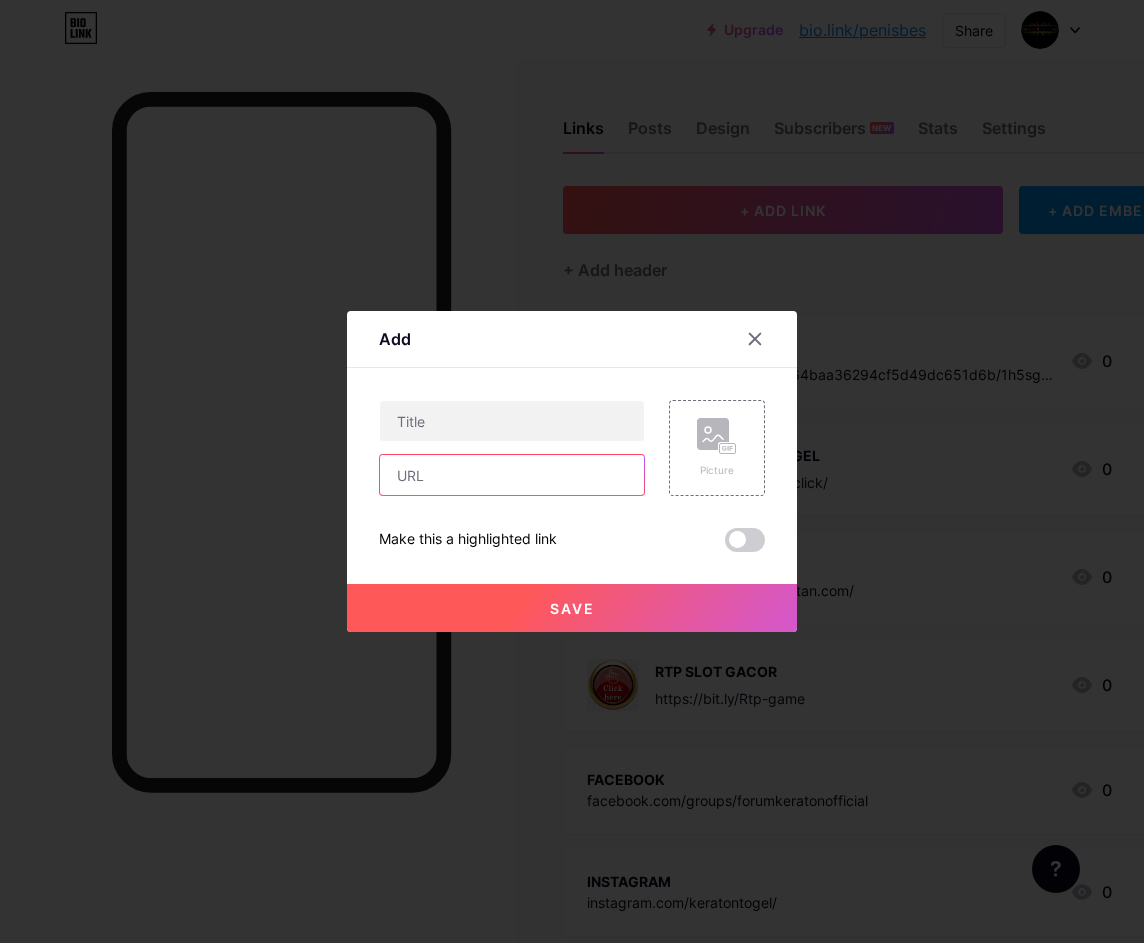 paste on "https://www.facebook.com/groups/[GROUPNAME]" 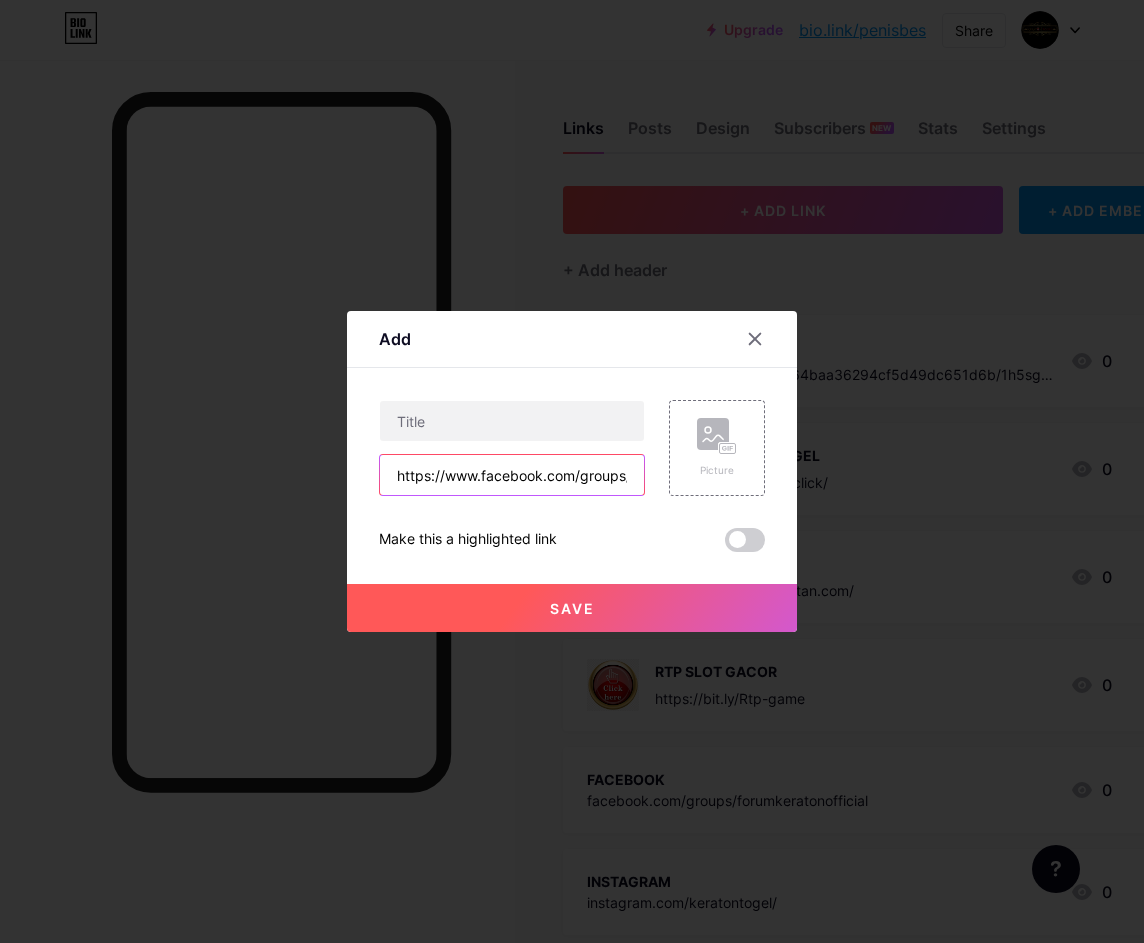 click on "https://www.facebook.com/groups/[GROUPNAME]" at bounding box center (512, 475) 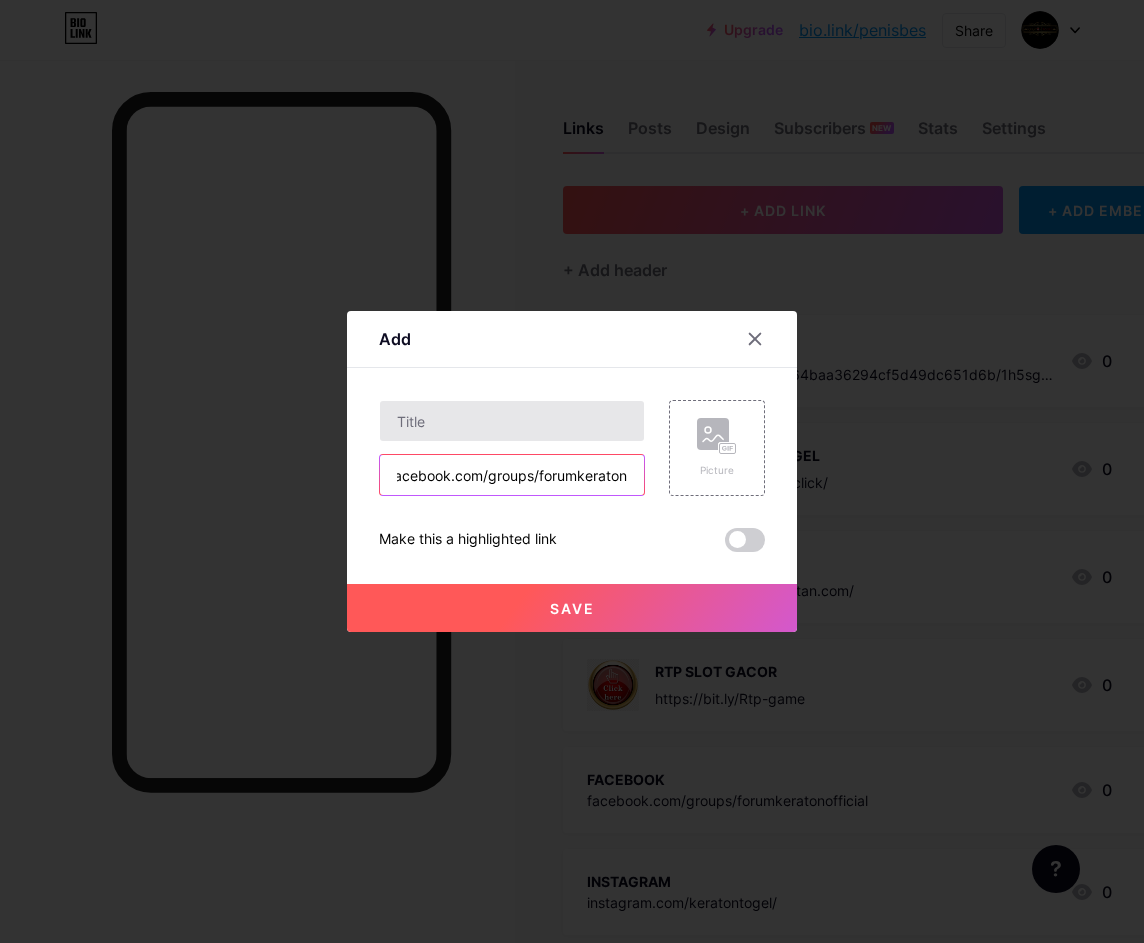 type on "https://www.facebook.com/groups/[GROUPNAME]" 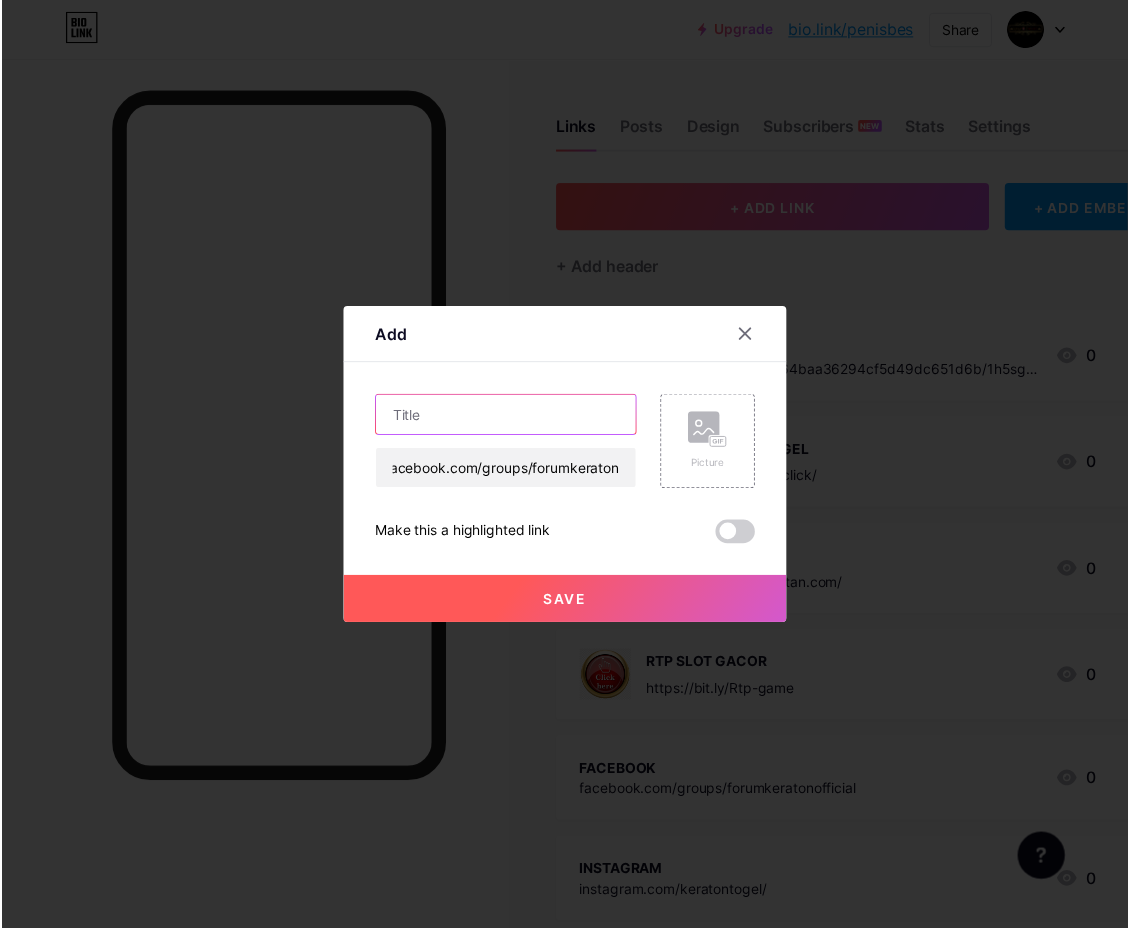 scroll, scrollTop: 0, scrollLeft: 0, axis: both 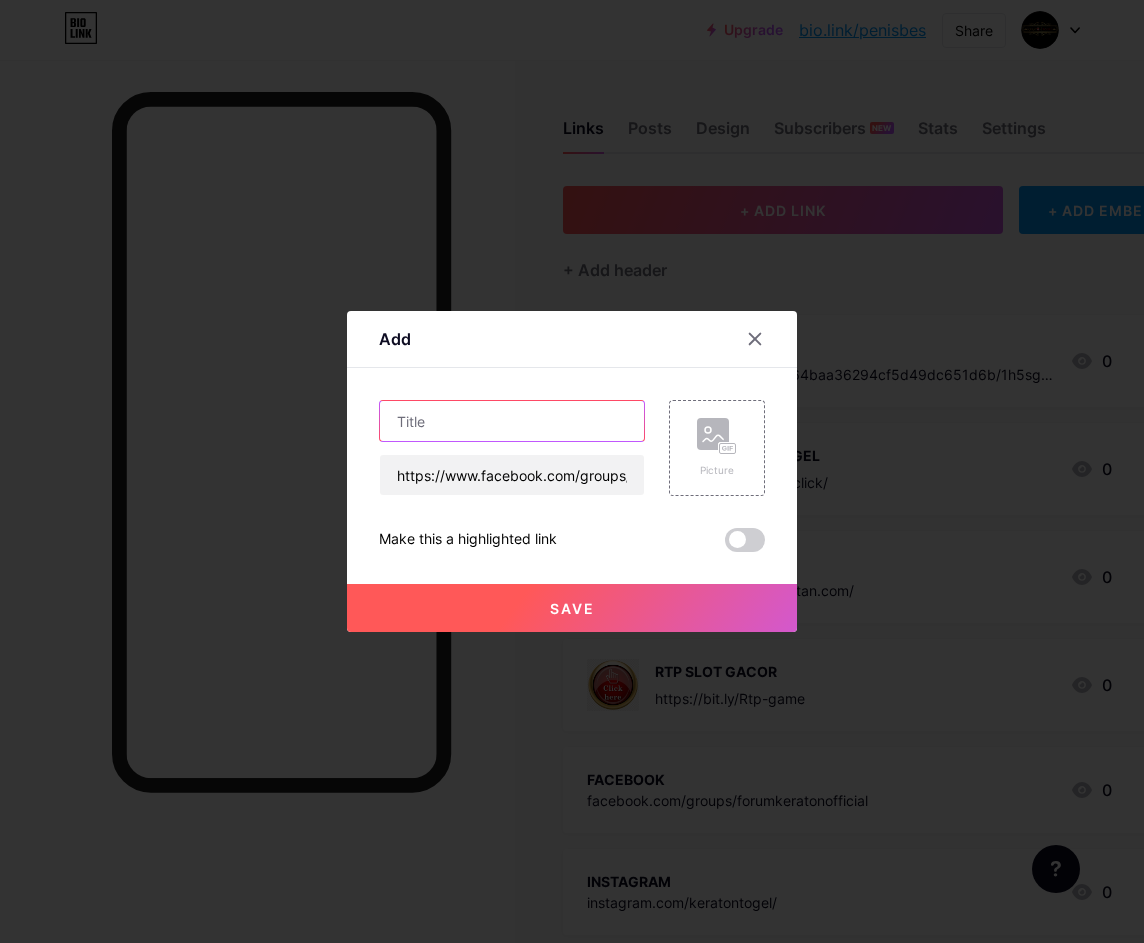 click at bounding box center [512, 421] 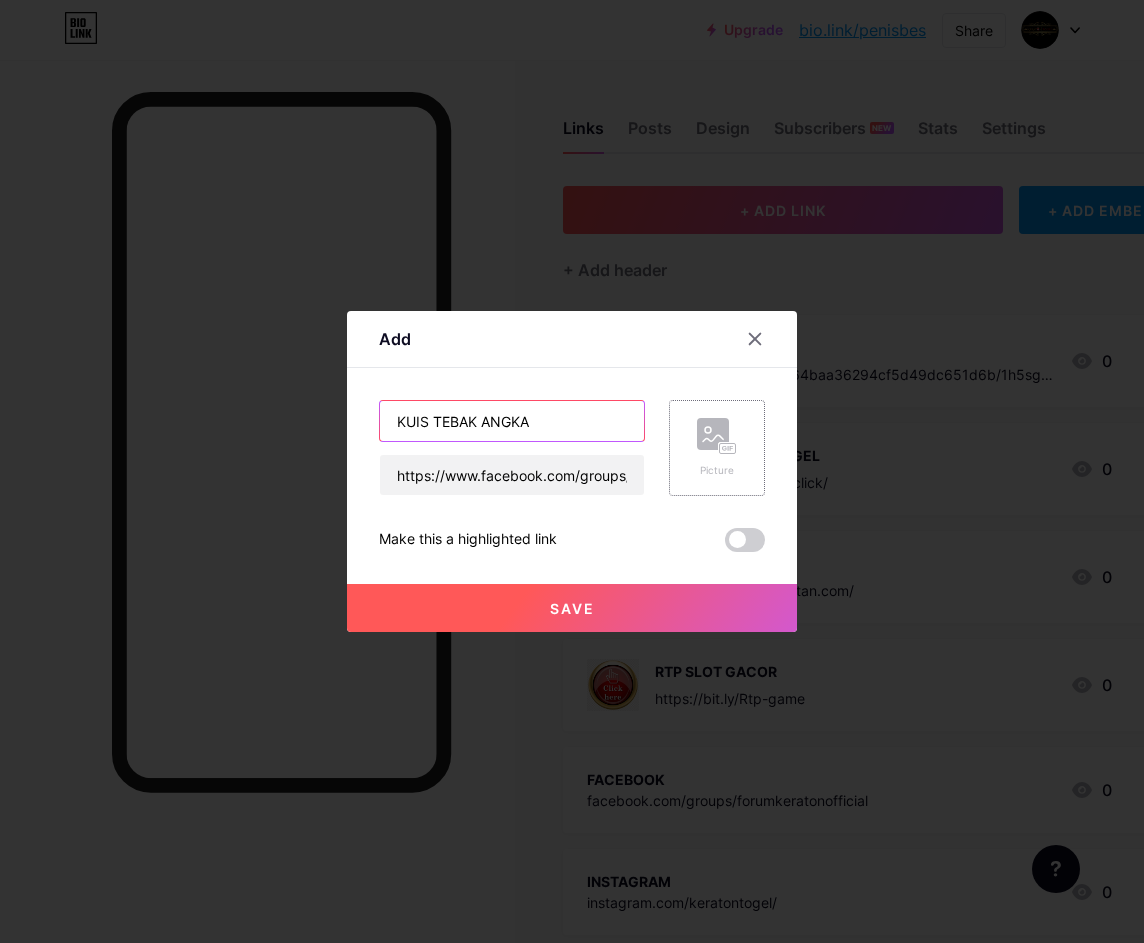 type on "KUIS TEBAK ANGKA" 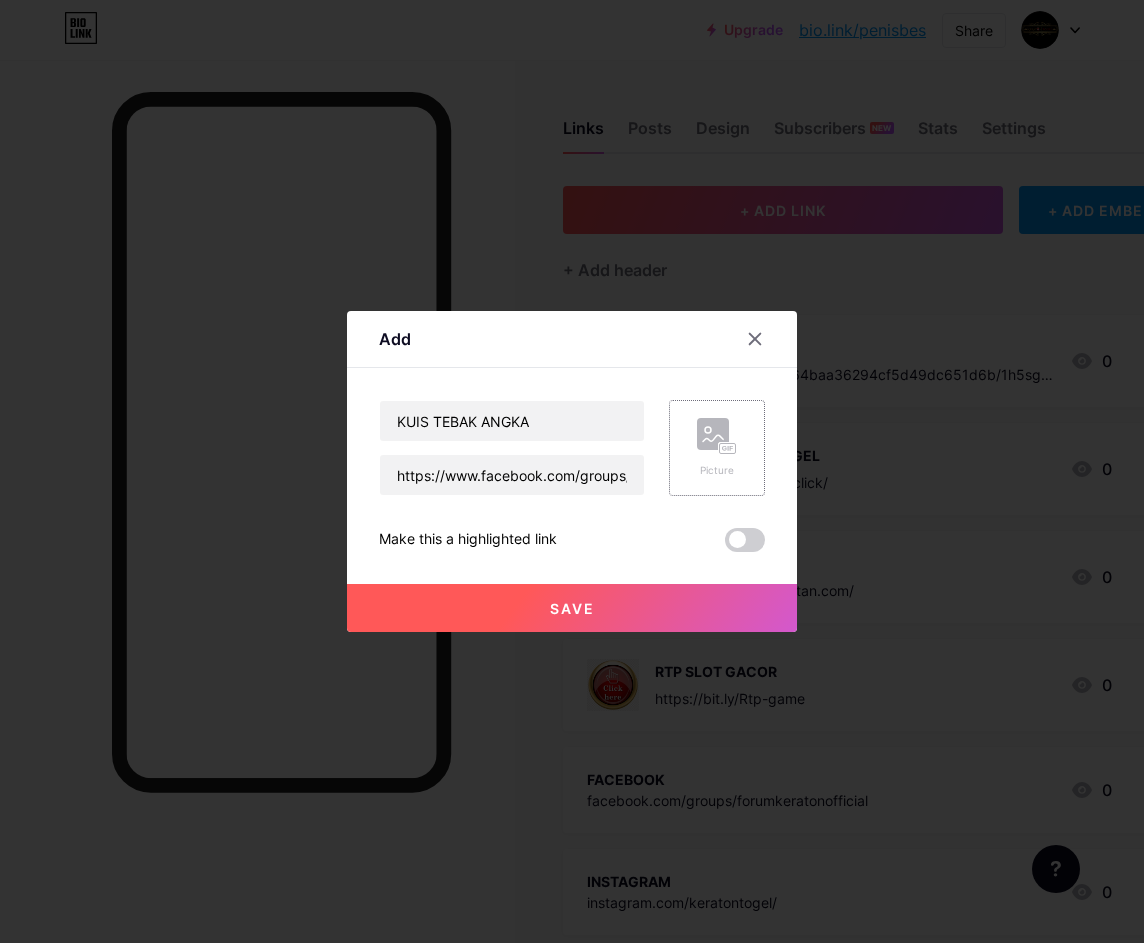 click 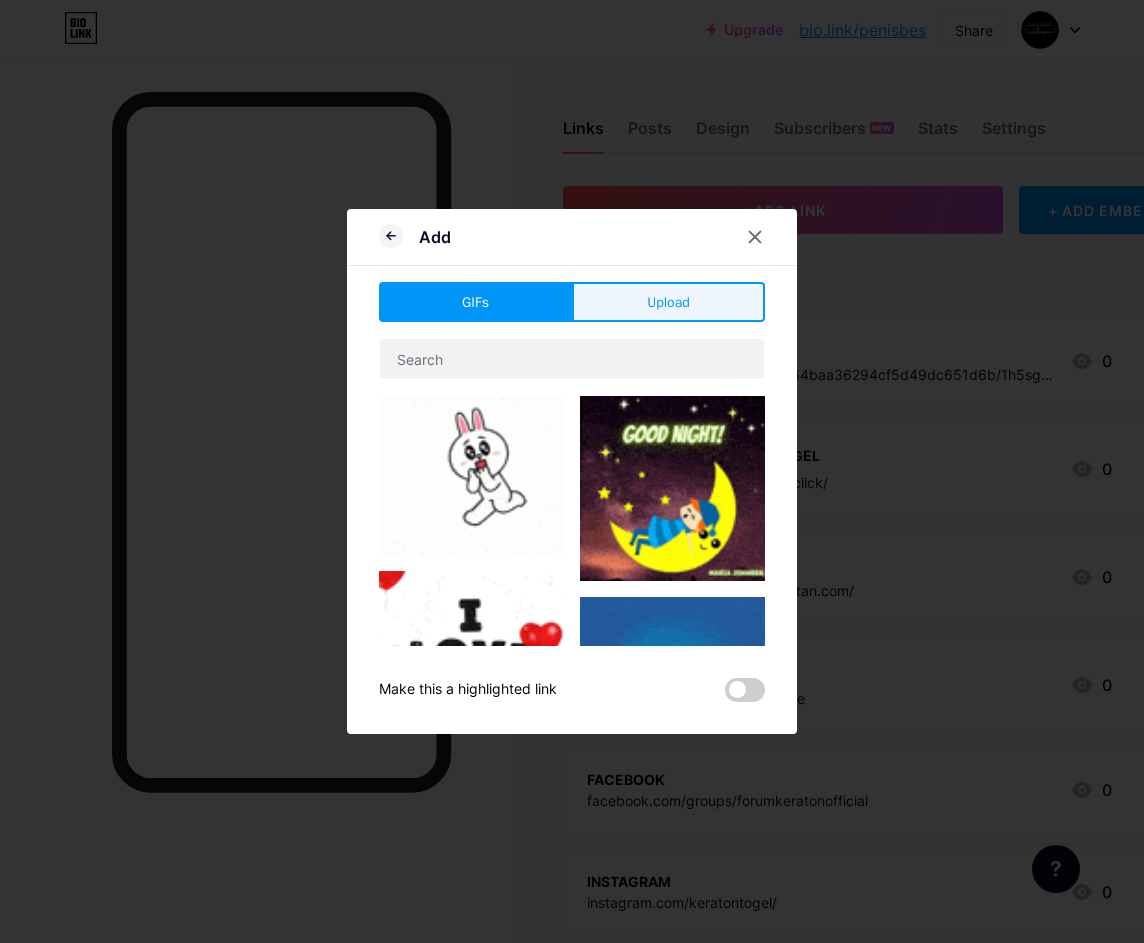 click on "Upload" at bounding box center (668, 302) 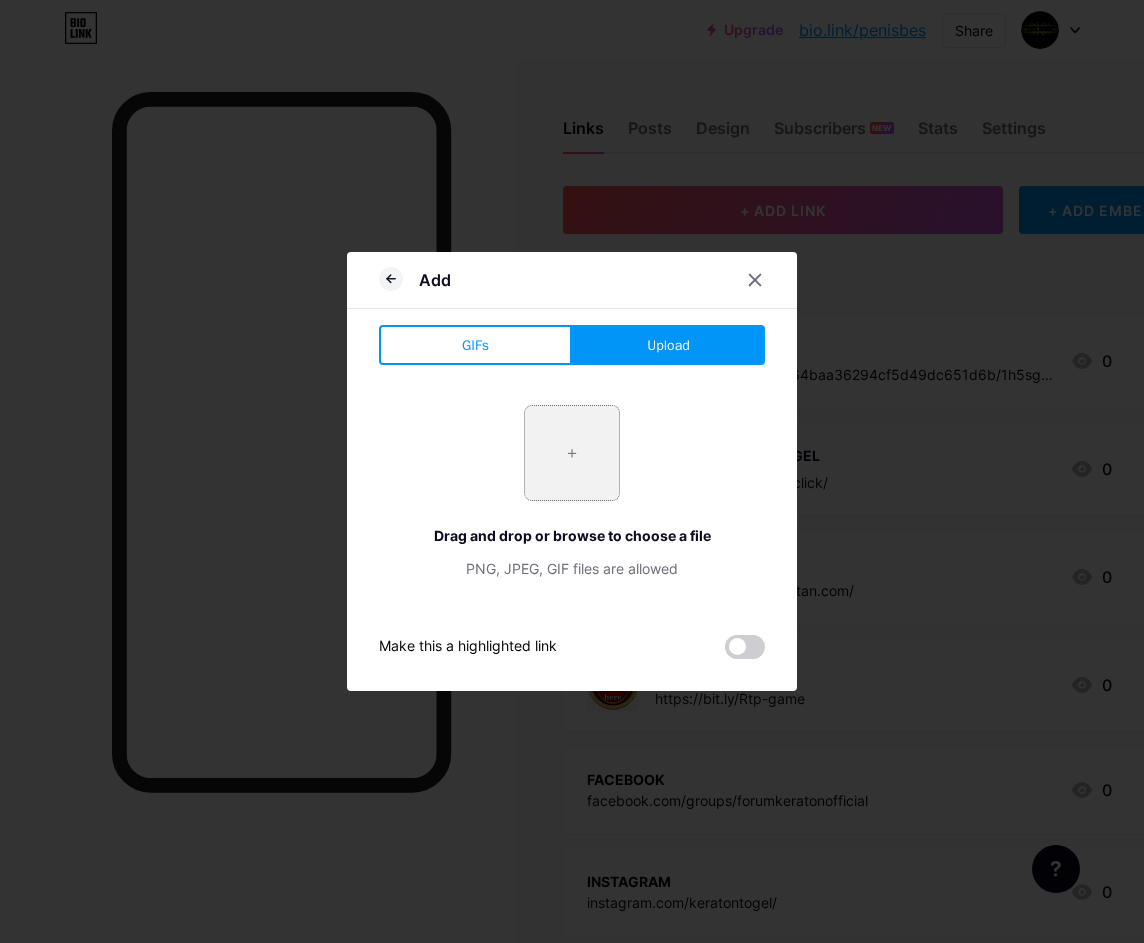 click at bounding box center [572, 453] 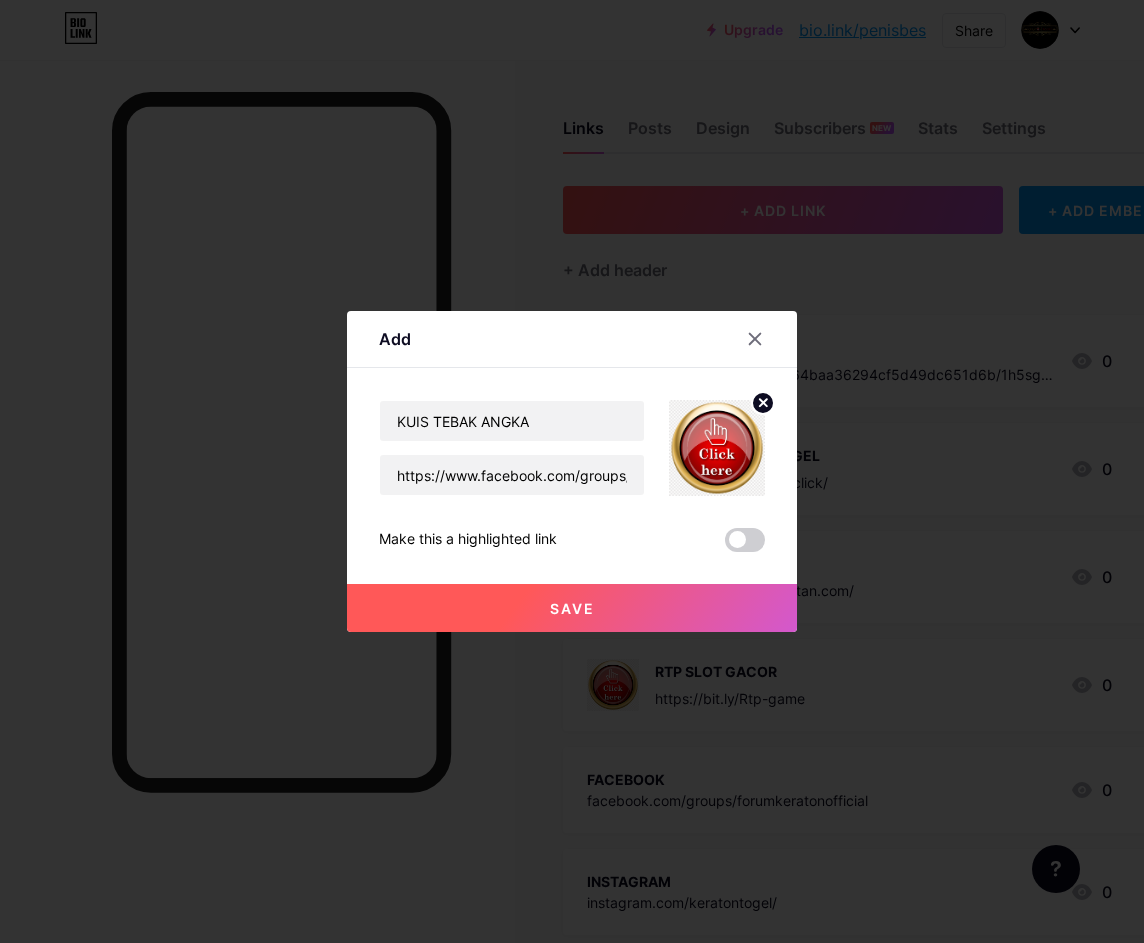 click on "Save" at bounding box center (572, 608) 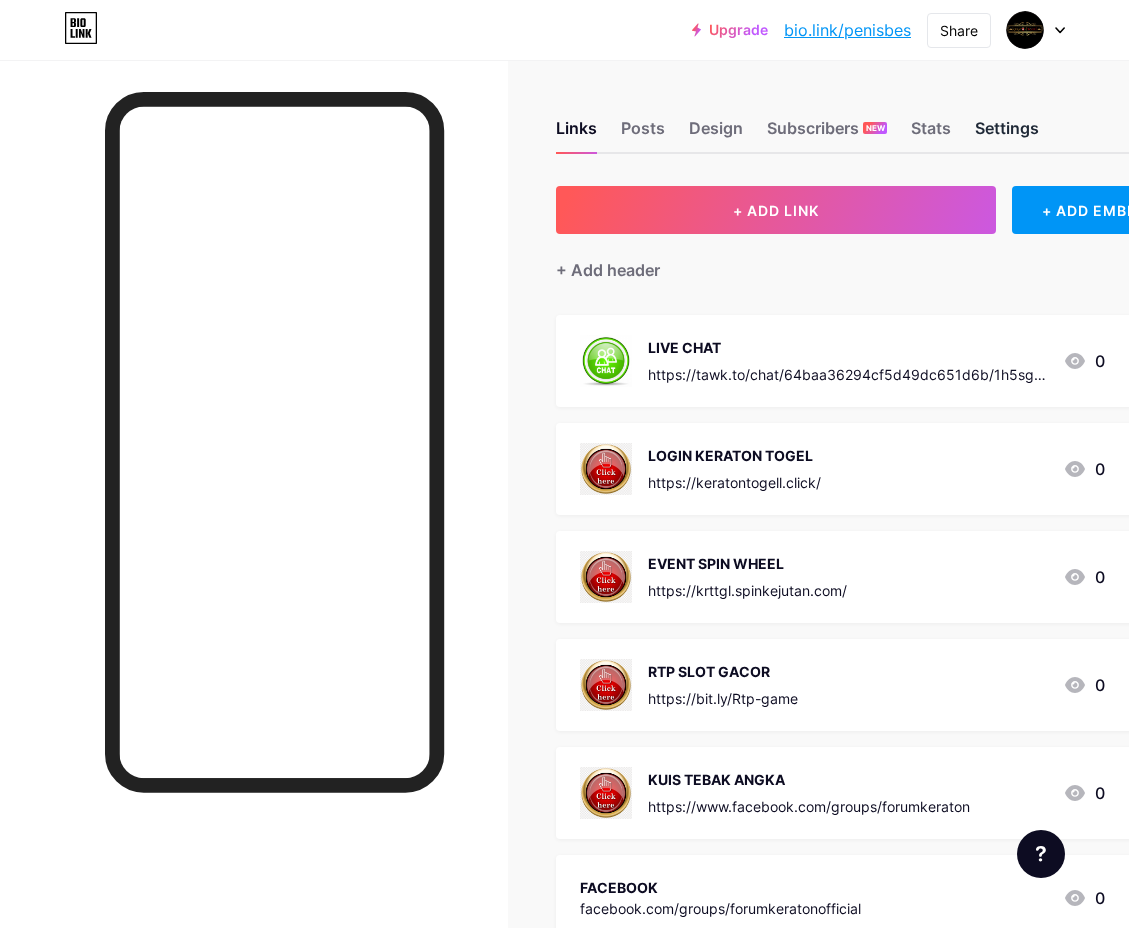click on "Settings" at bounding box center (1007, 134) 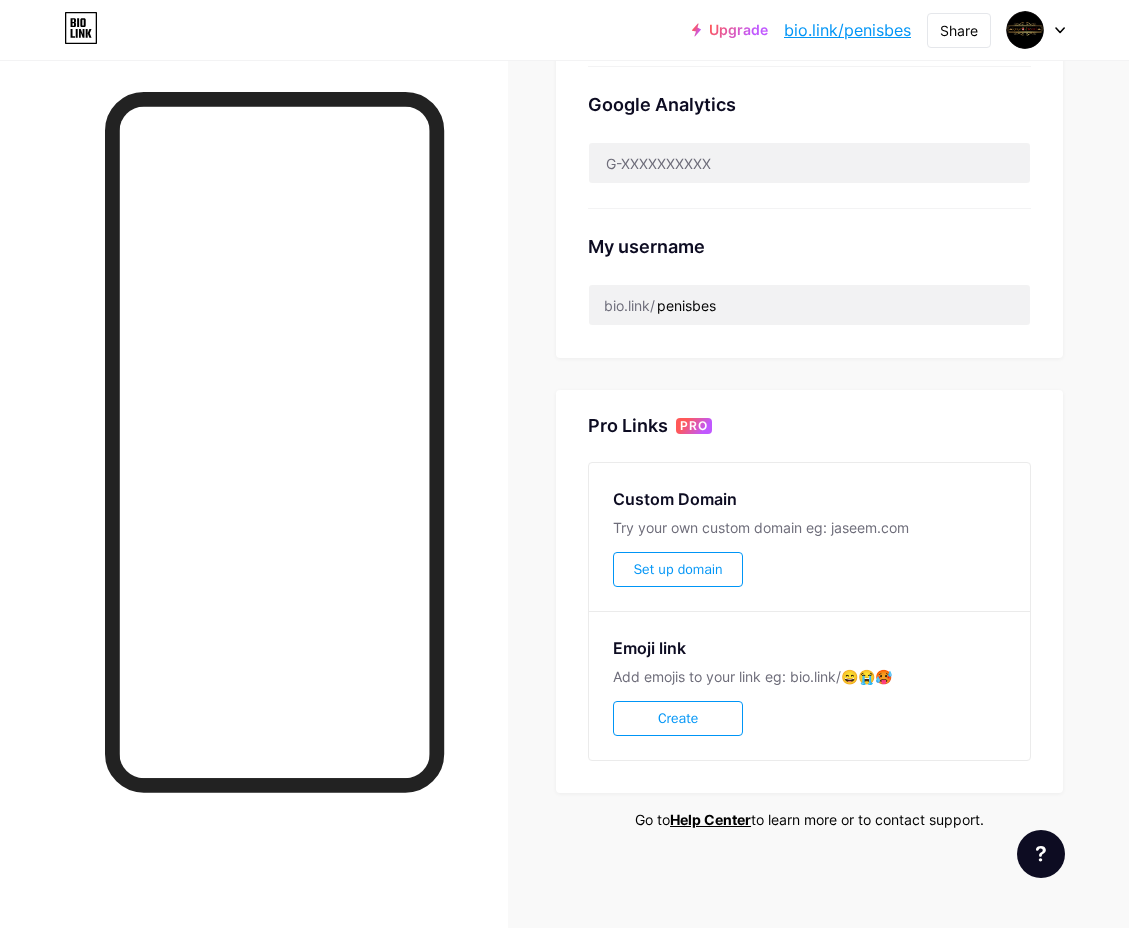 scroll, scrollTop: 0, scrollLeft: 0, axis: both 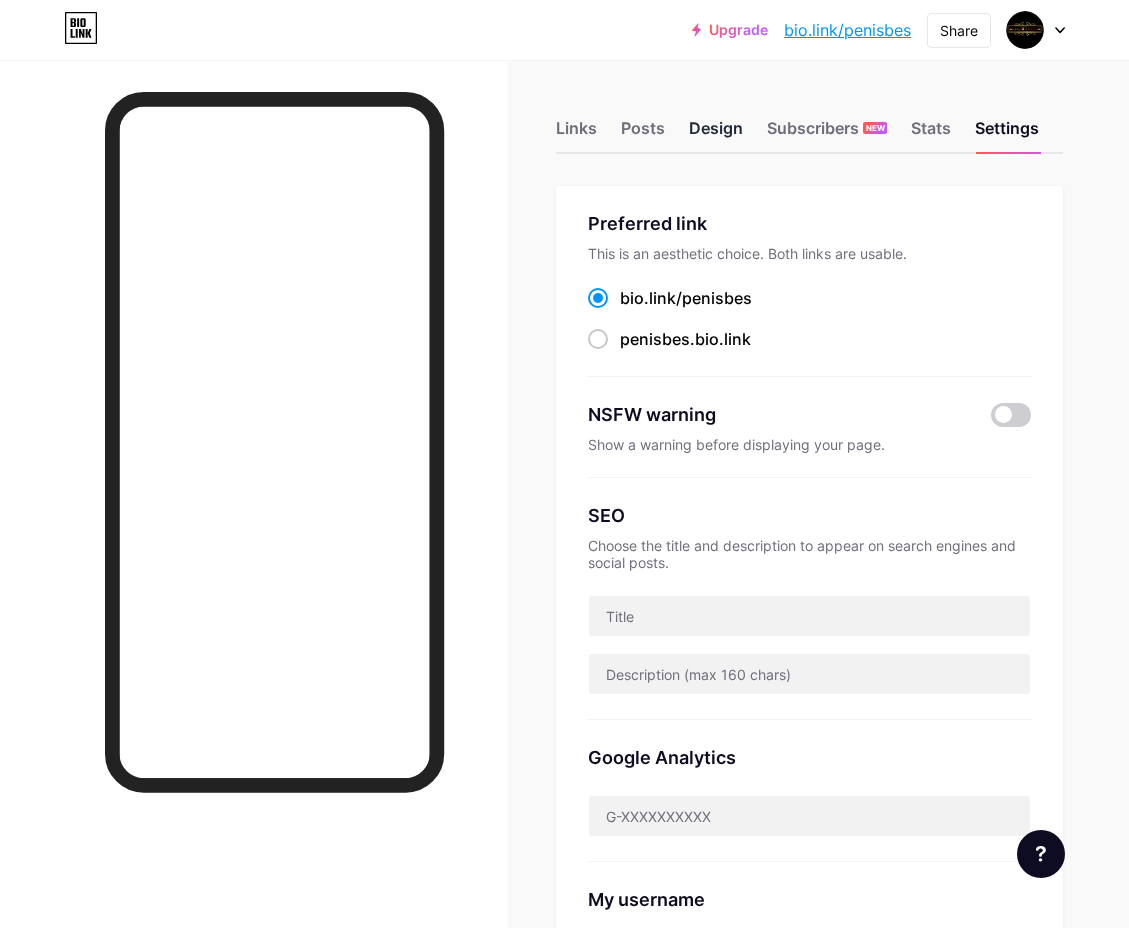 click on "Design" at bounding box center (716, 134) 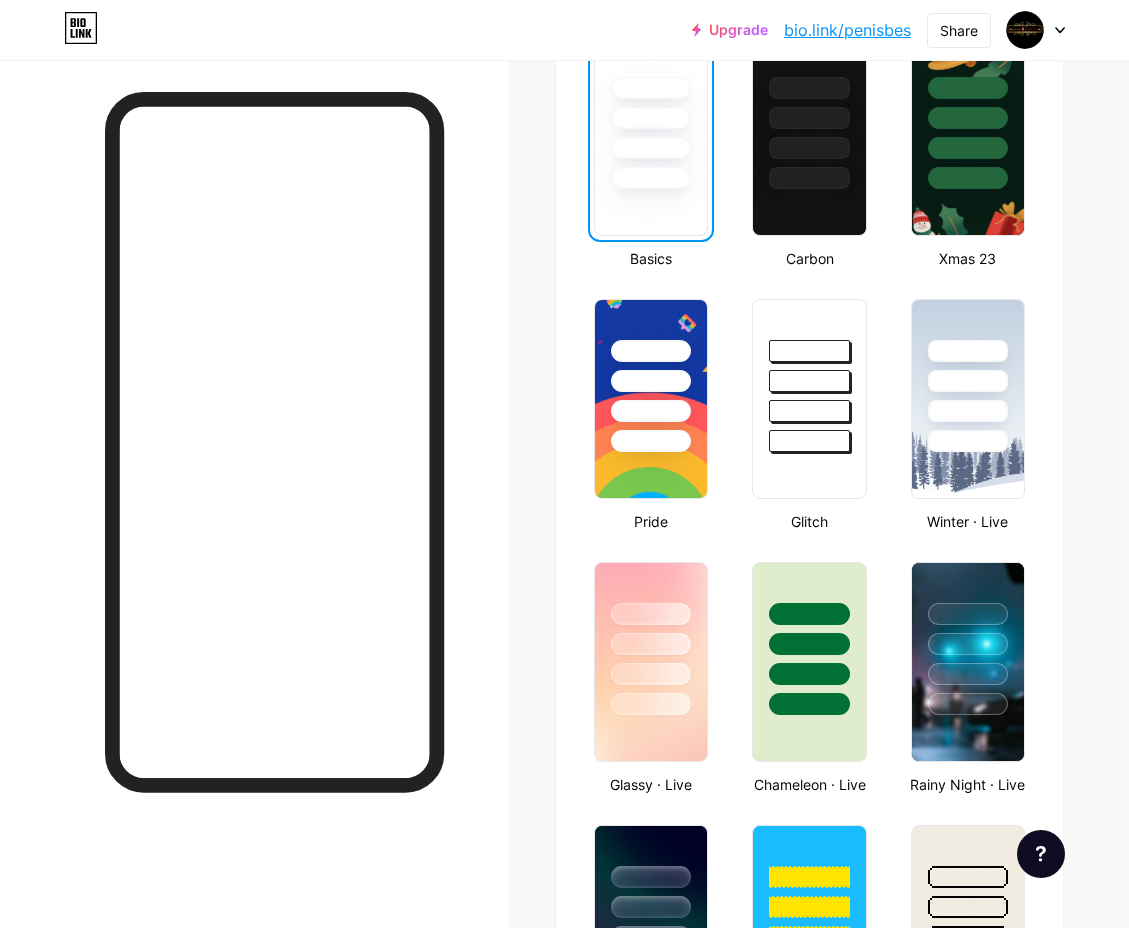 scroll, scrollTop: 700, scrollLeft: 0, axis: vertical 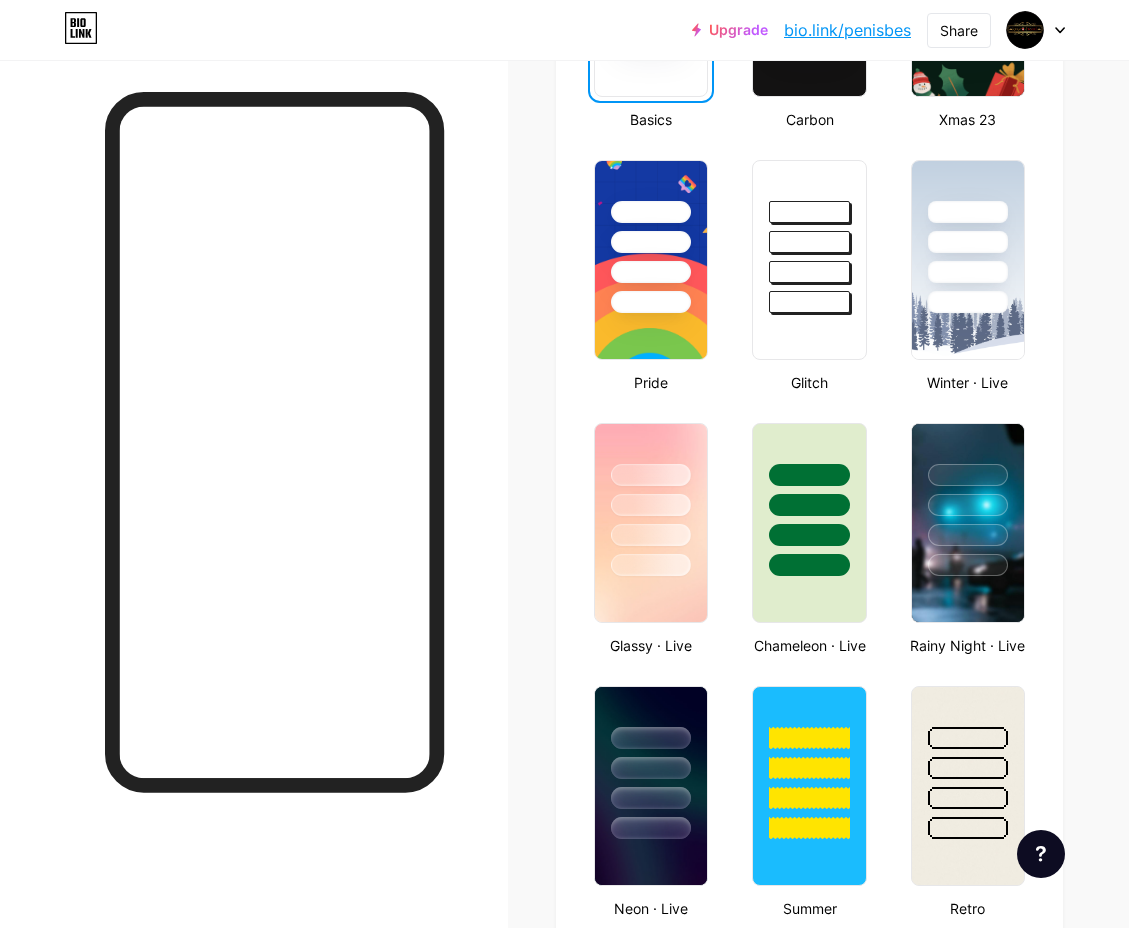 click on "Links
Posts
Design
Subscribers
NEW
Stats
Settings     Profile   KERATON TOGEL     Situs Gacor Nomor 1 Di Indonesia Dijamin JP                   Themes   Link in bio   Blog   Shop       Basics       Carbon       Xmas 23       Pride       Glitch       Winter · Live       Glassy · Live       Chameleon · Live       Rainy Night · Live       Neon · Live       Summer       Retro       Strawberry · Live       Desert       Sunny       Autumn       Leaf       Clear Sky       Blush       Unicorn       Minimal       Cloudy       Shadow     Create your own           Changes saved       Position to display socials                 Top                     Bottom
Disable Bio Link branding
Will hide the Bio Link branding from homepage     Display Share button
Enables social sharing options on your page including a QR code.   Changes saved           Feature requests             Help center" at bounding box center [573, 1028] 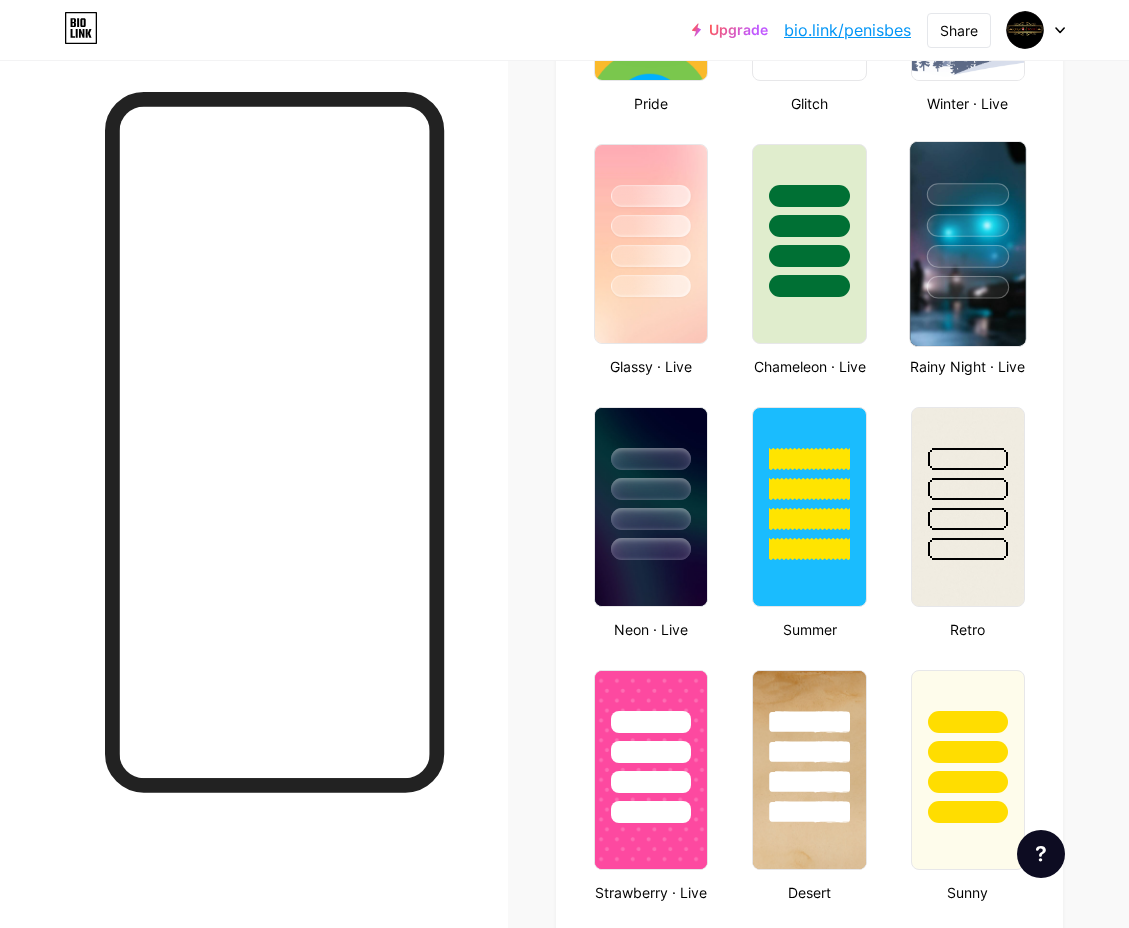 scroll, scrollTop: 933, scrollLeft: 0, axis: vertical 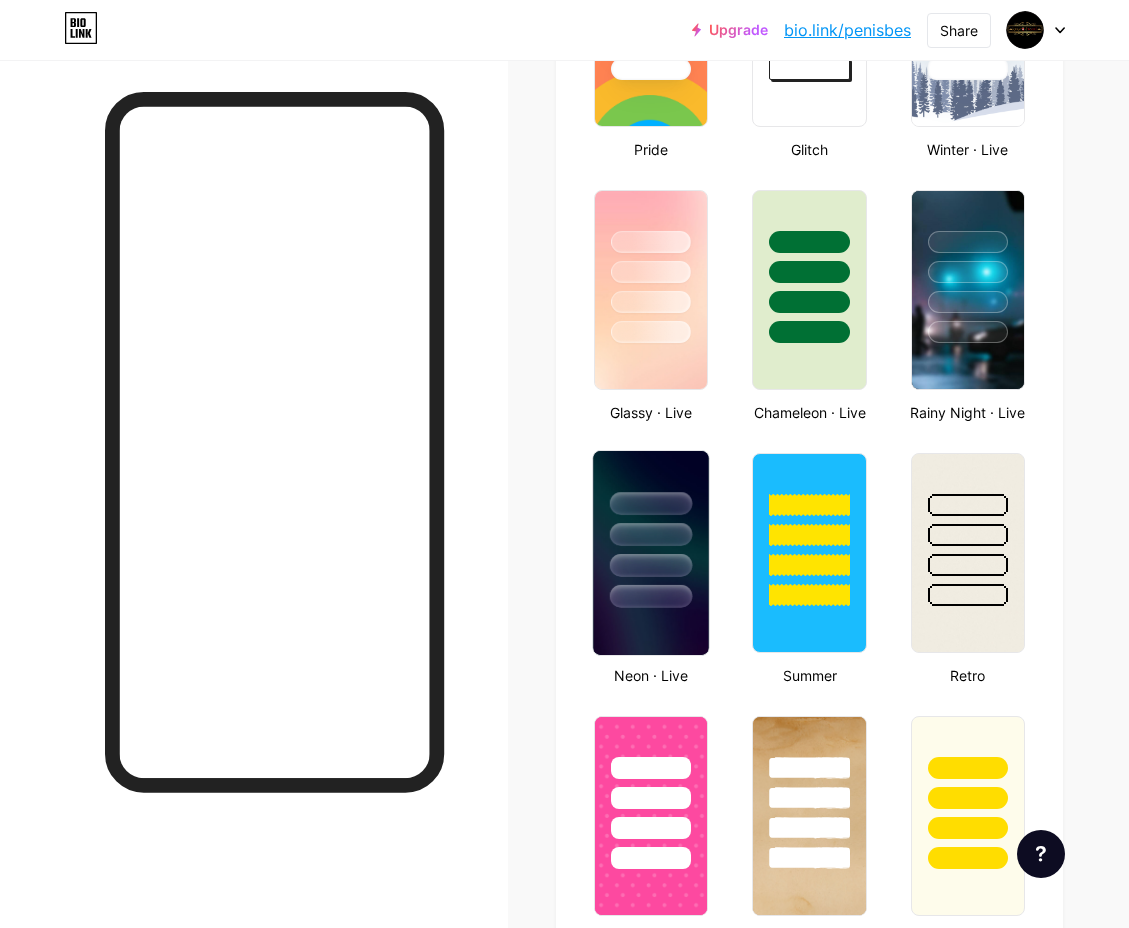 click at bounding box center (651, 553) 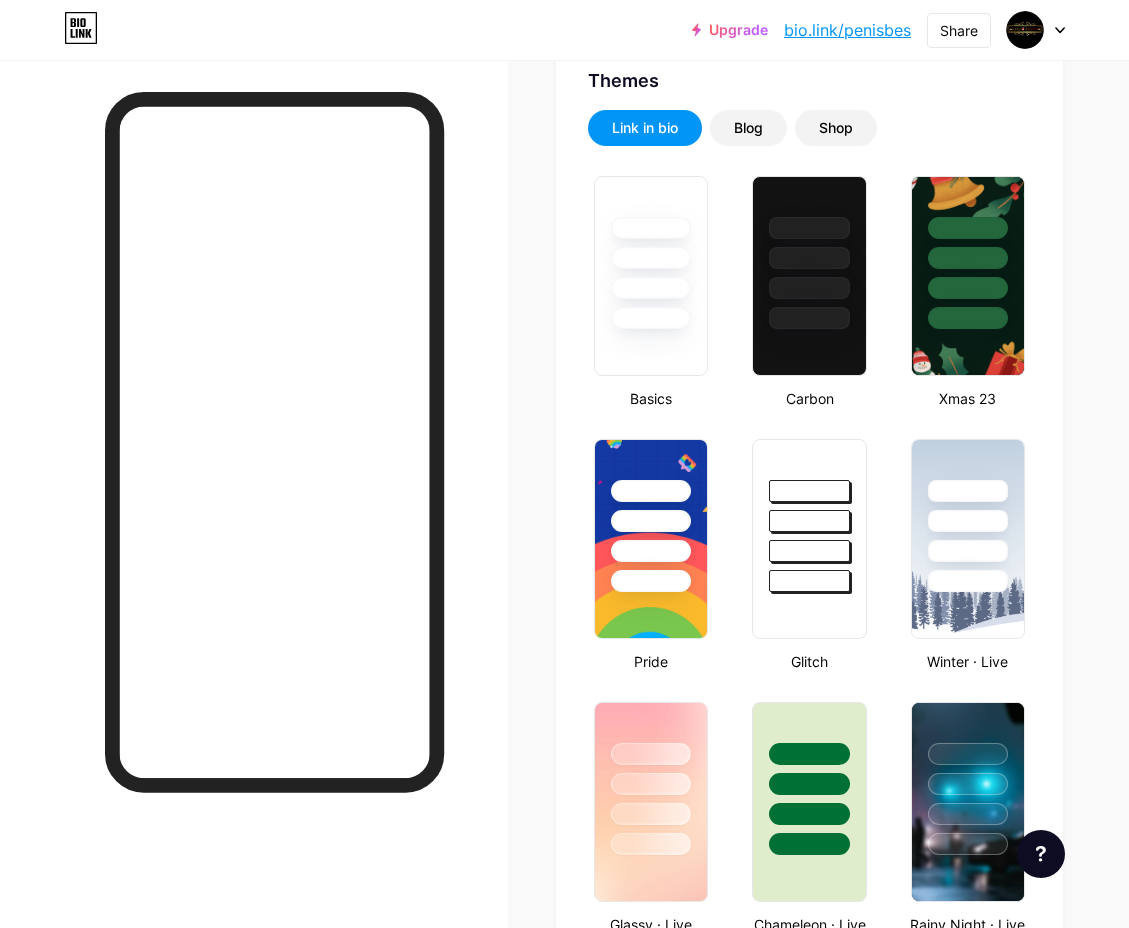 scroll, scrollTop: 467, scrollLeft: 0, axis: vertical 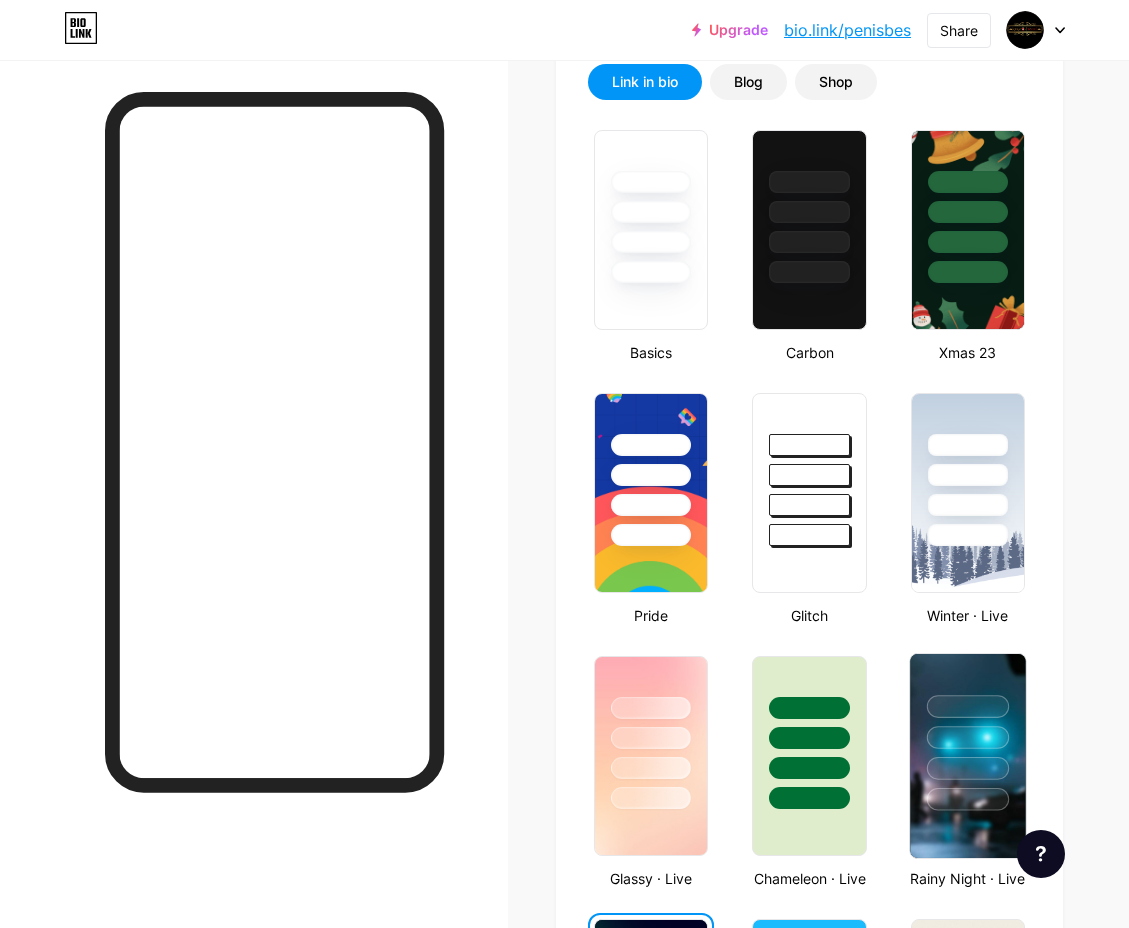 click at bounding box center [968, 732] 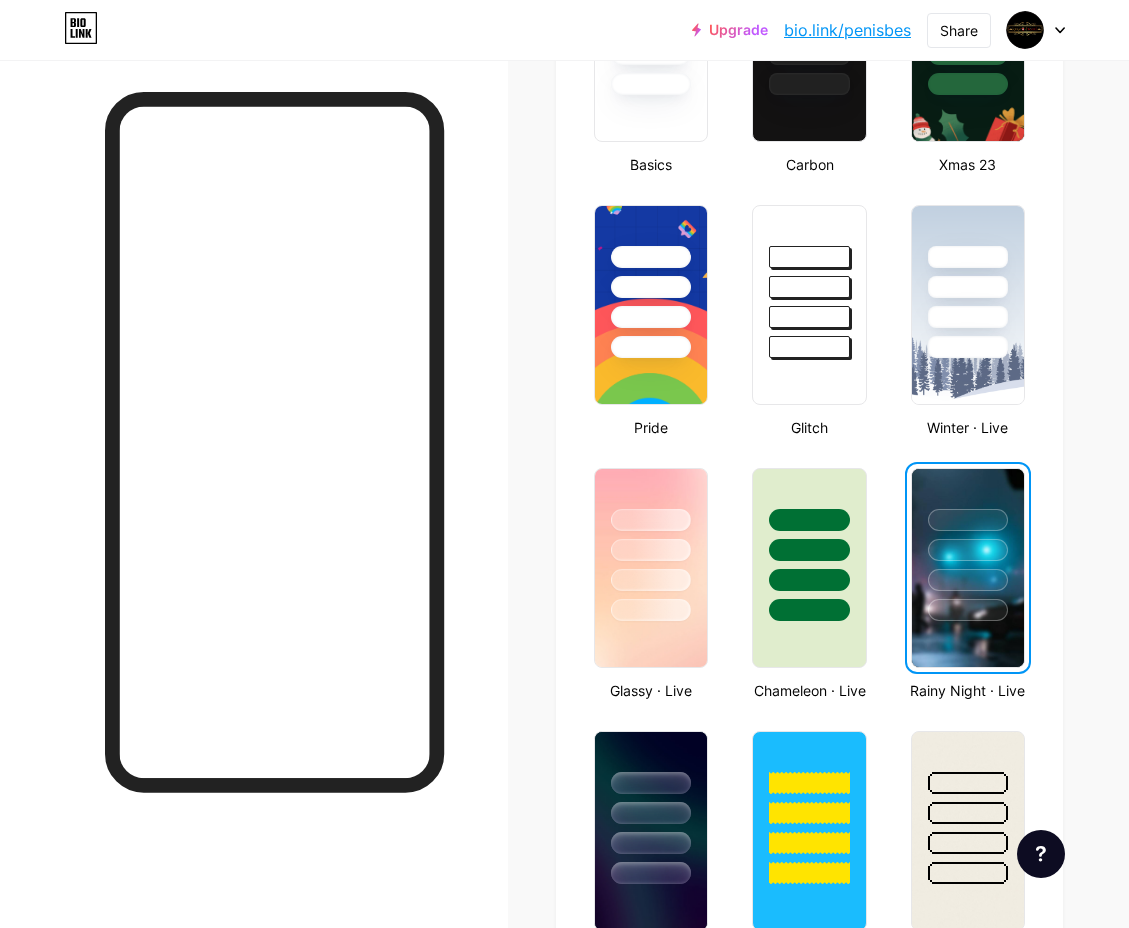 scroll, scrollTop: 700, scrollLeft: 0, axis: vertical 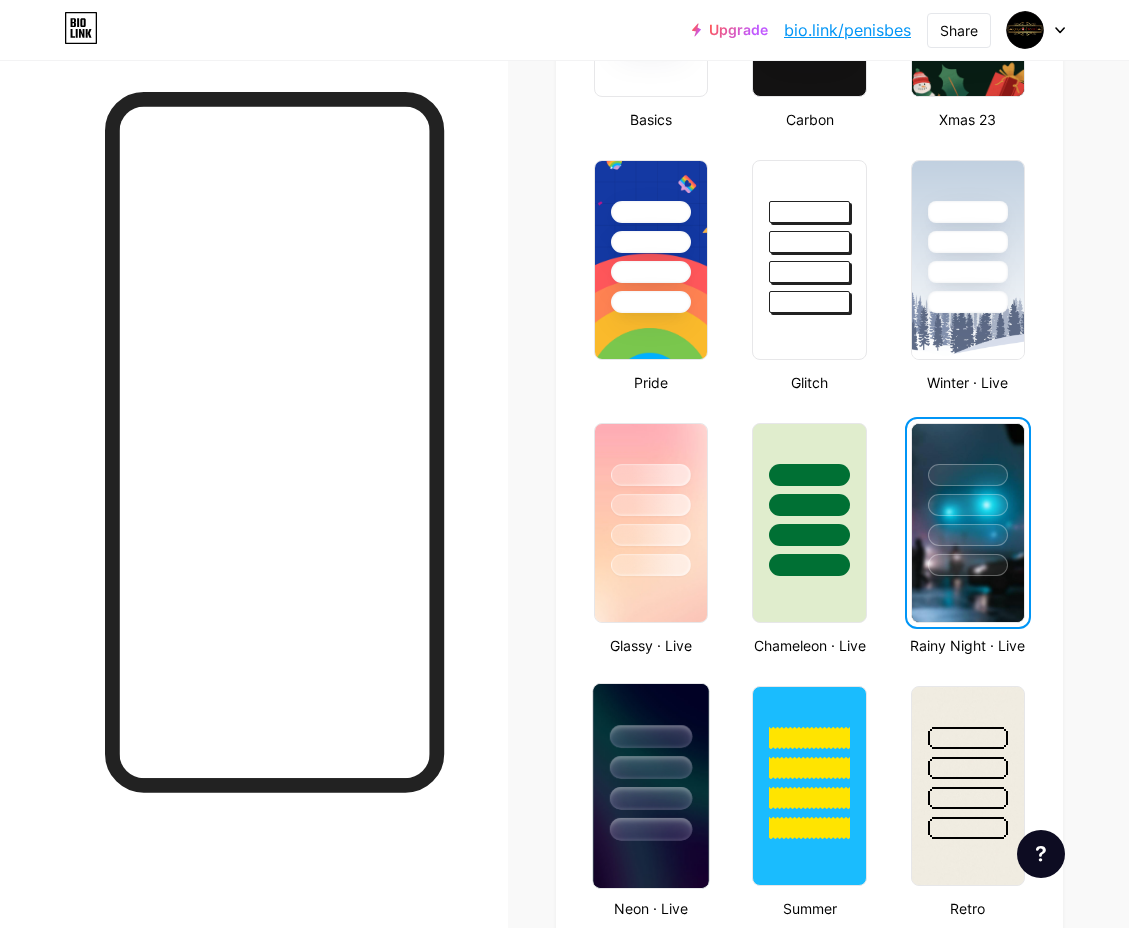 click at bounding box center [651, 762] 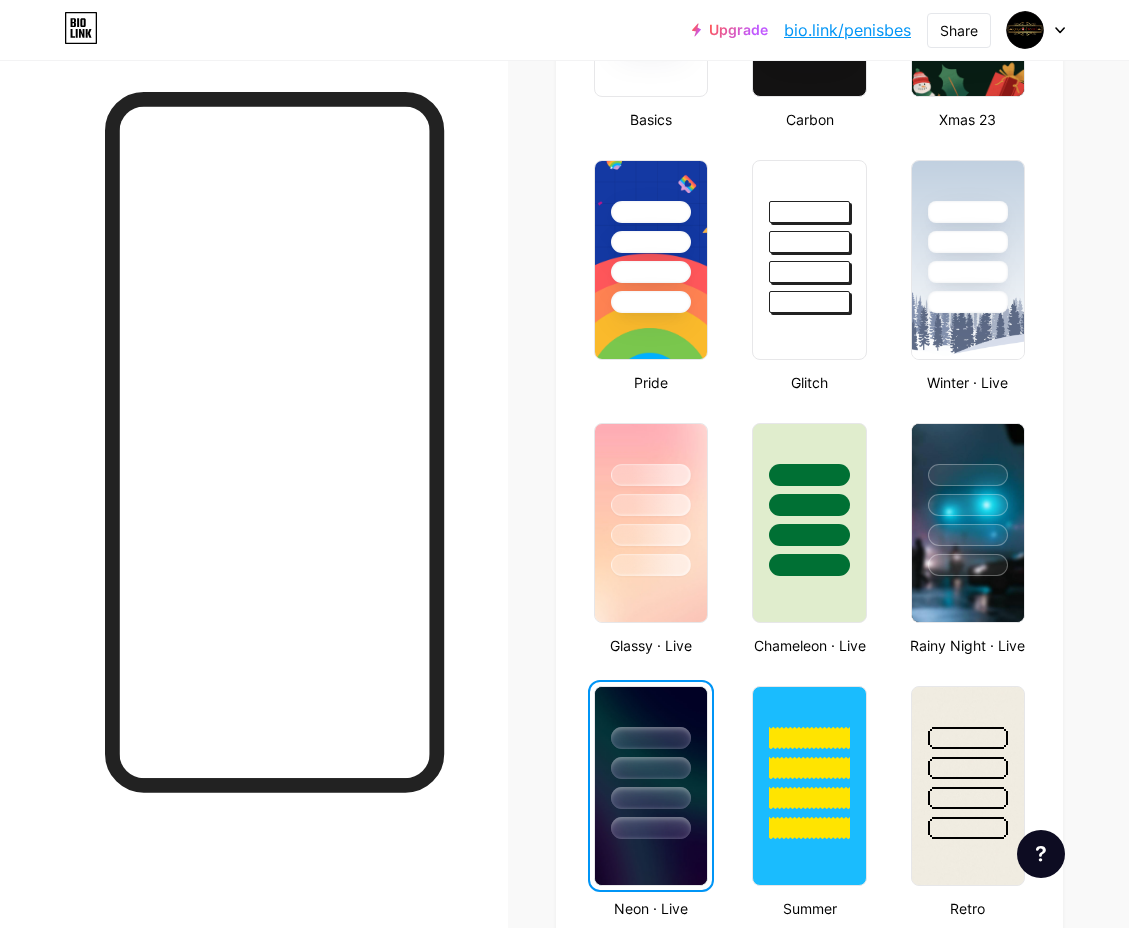 click at bounding box center (651, 763) 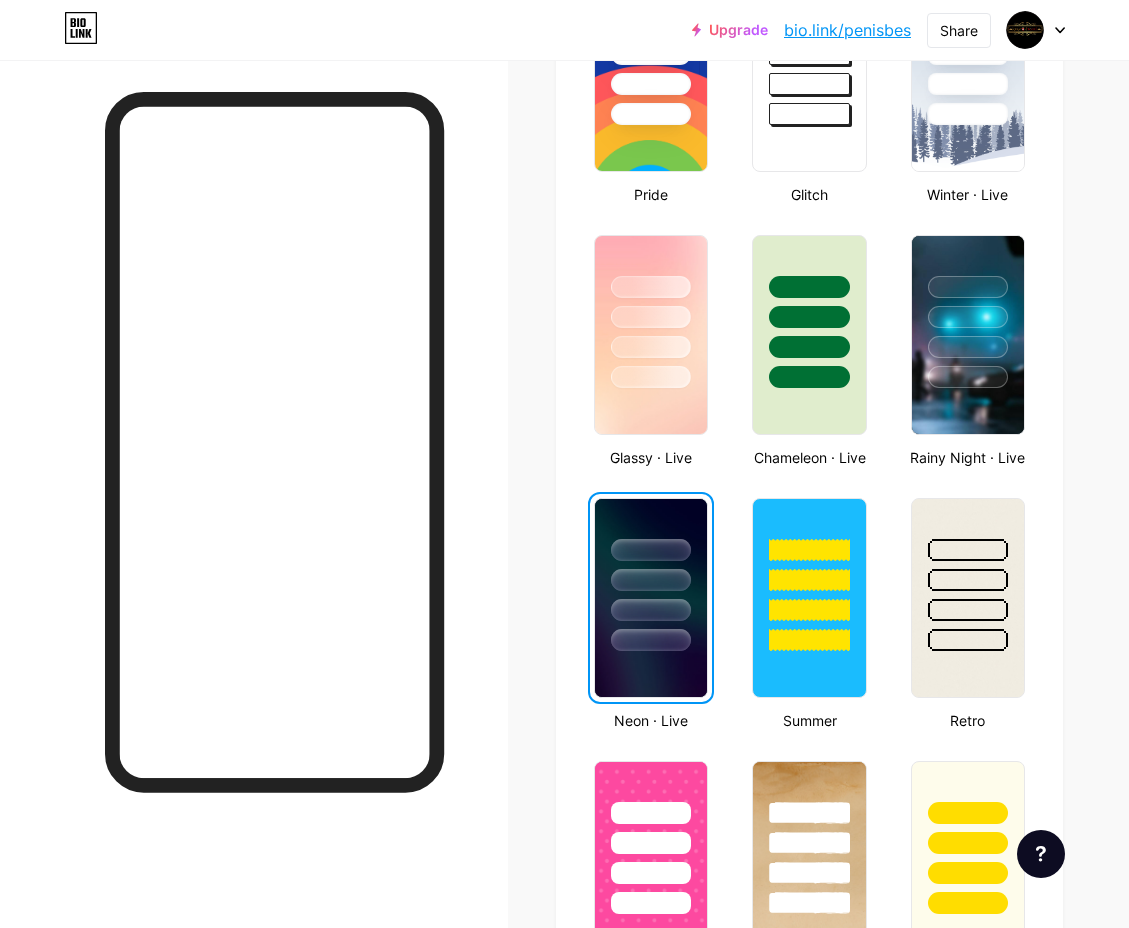 scroll, scrollTop: 933, scrollLeft: 0, axis: vertical 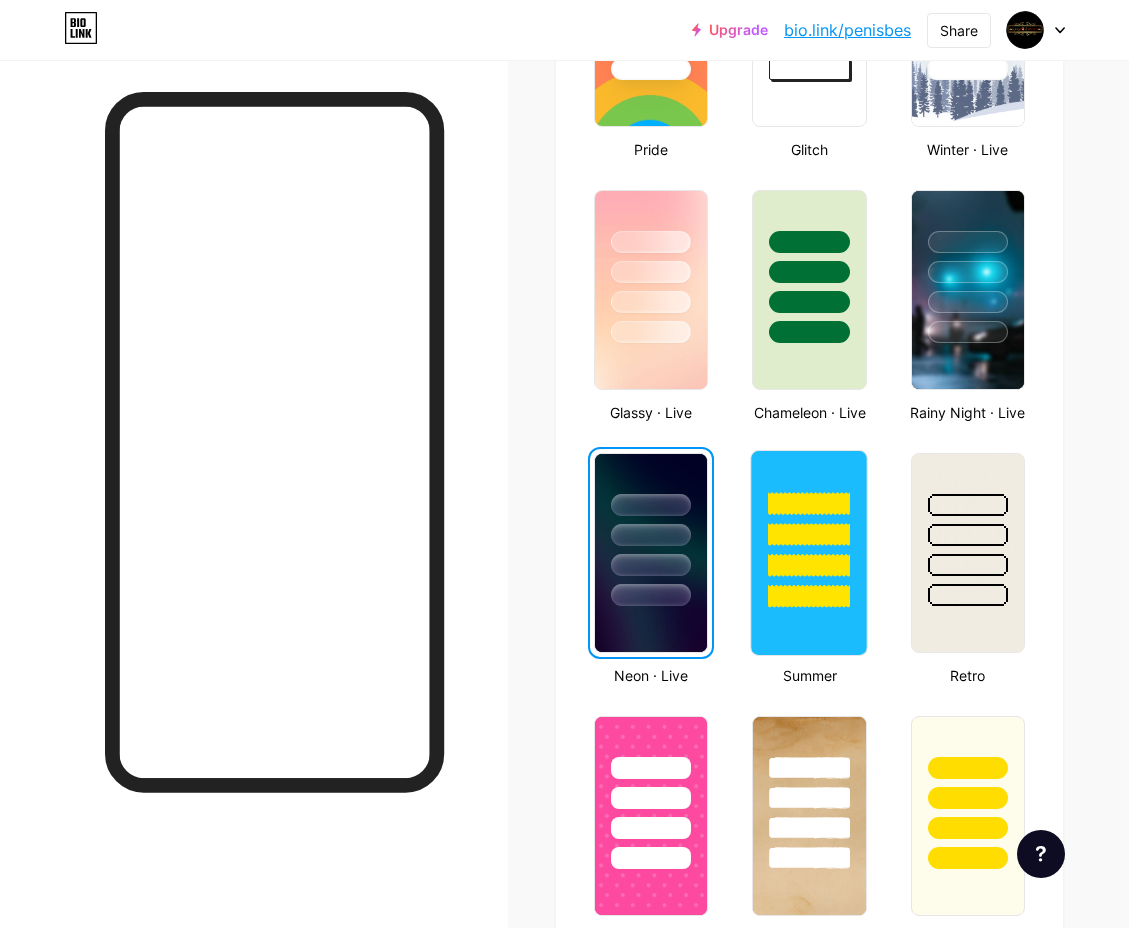click at bounding box center [810, 553] 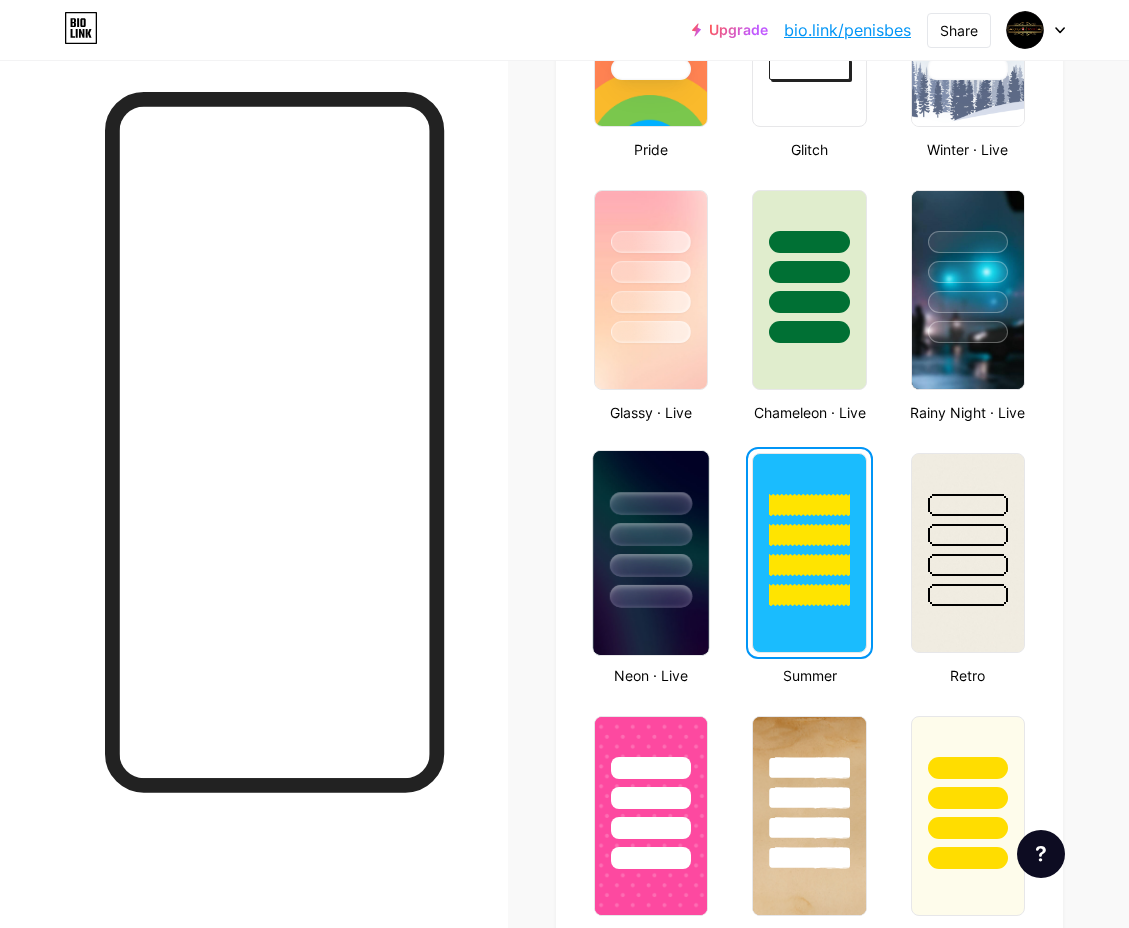 click at bounding box center [651, 553] 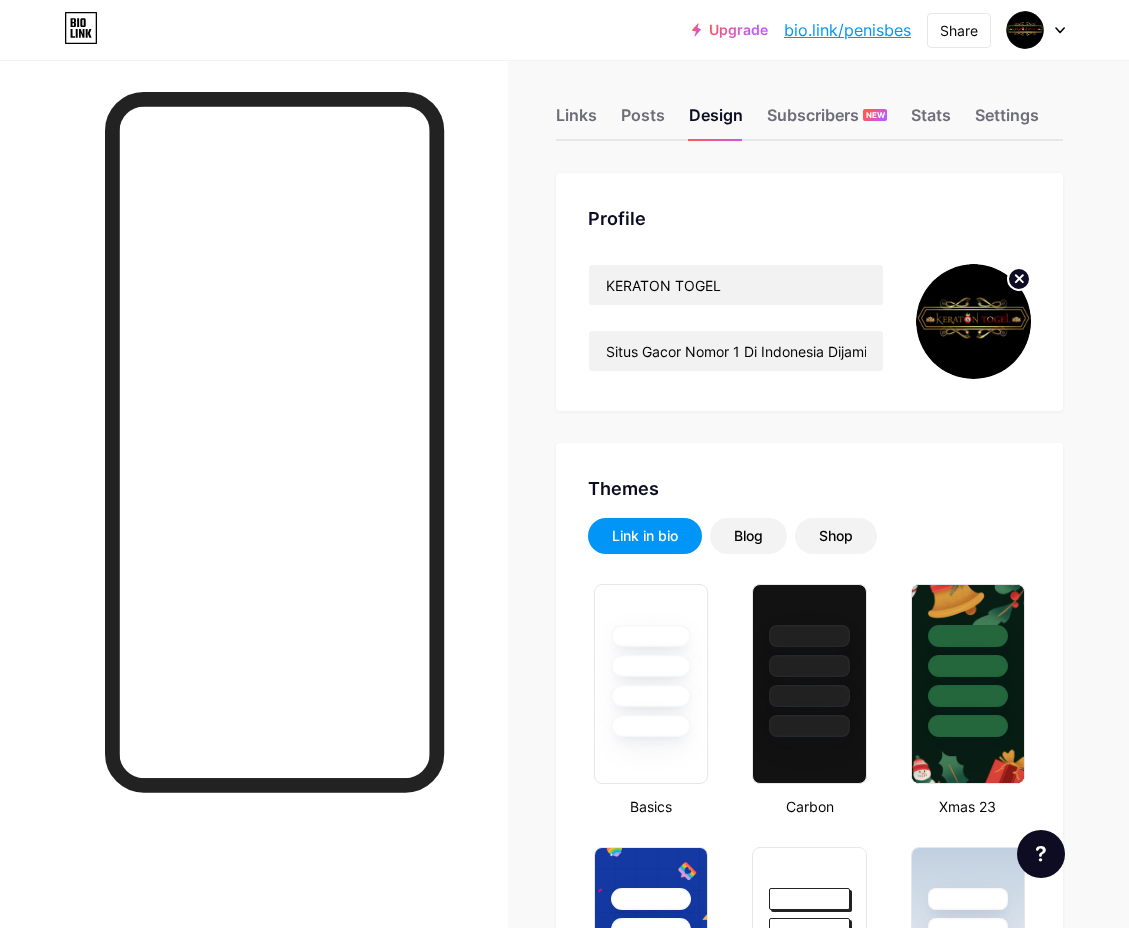 scroll, scrollTop: 0, scrollLeft: 0, axis: both 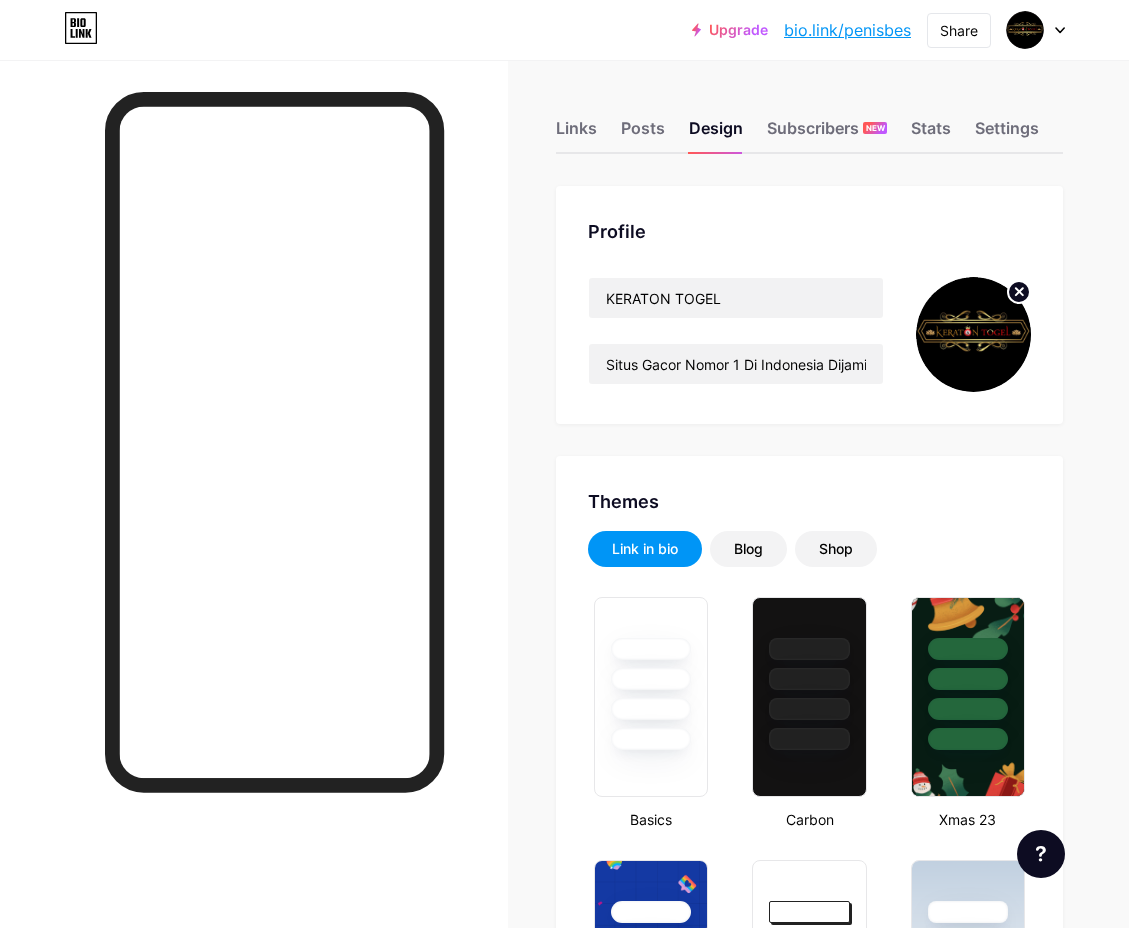 click at bounding box center (254, 524) 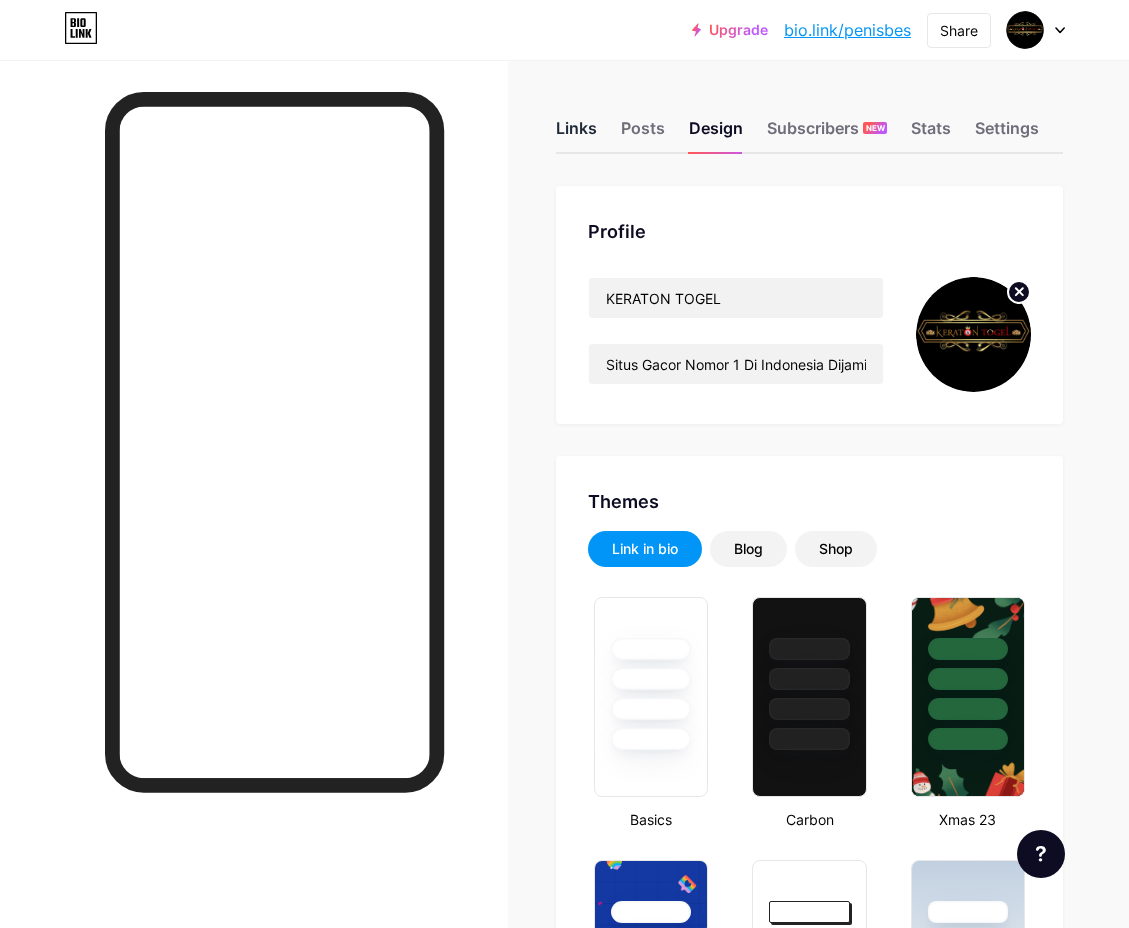 click on "Links" at bounding box center [576, 134] 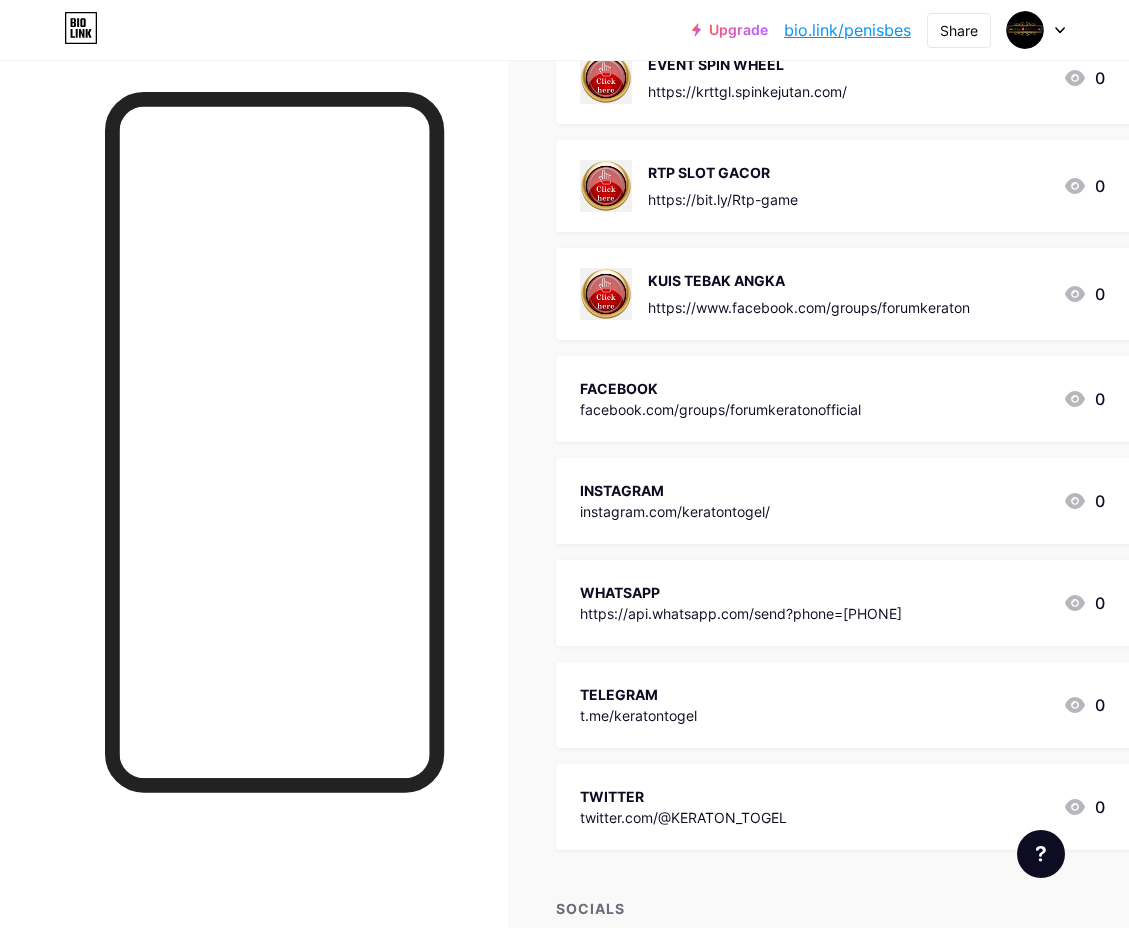 scroll, scrollTop: 420, scrollLeft: 0, axis: vertical 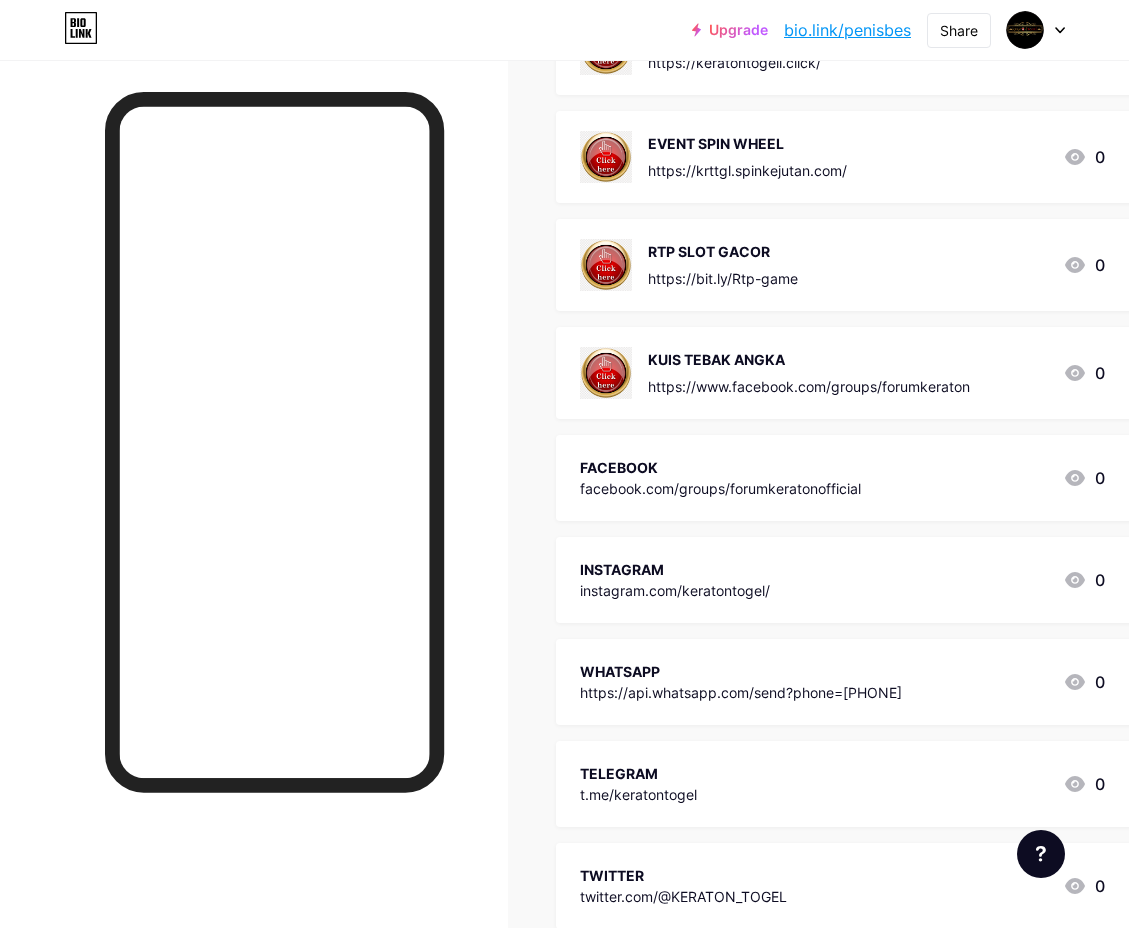 click on "FACEBOOK
facebook.com/groups/forumkeratonofficial
0" at bounding box center [842, 478] 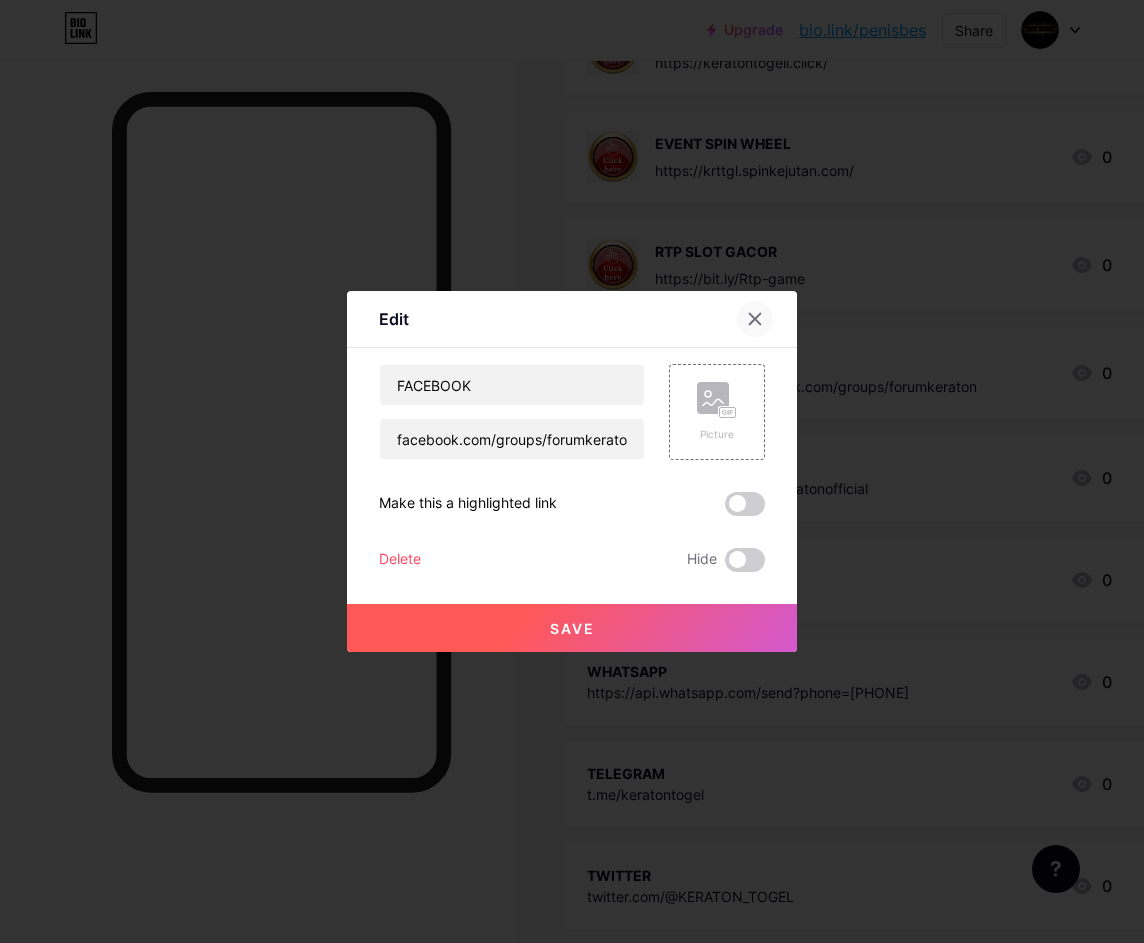 click 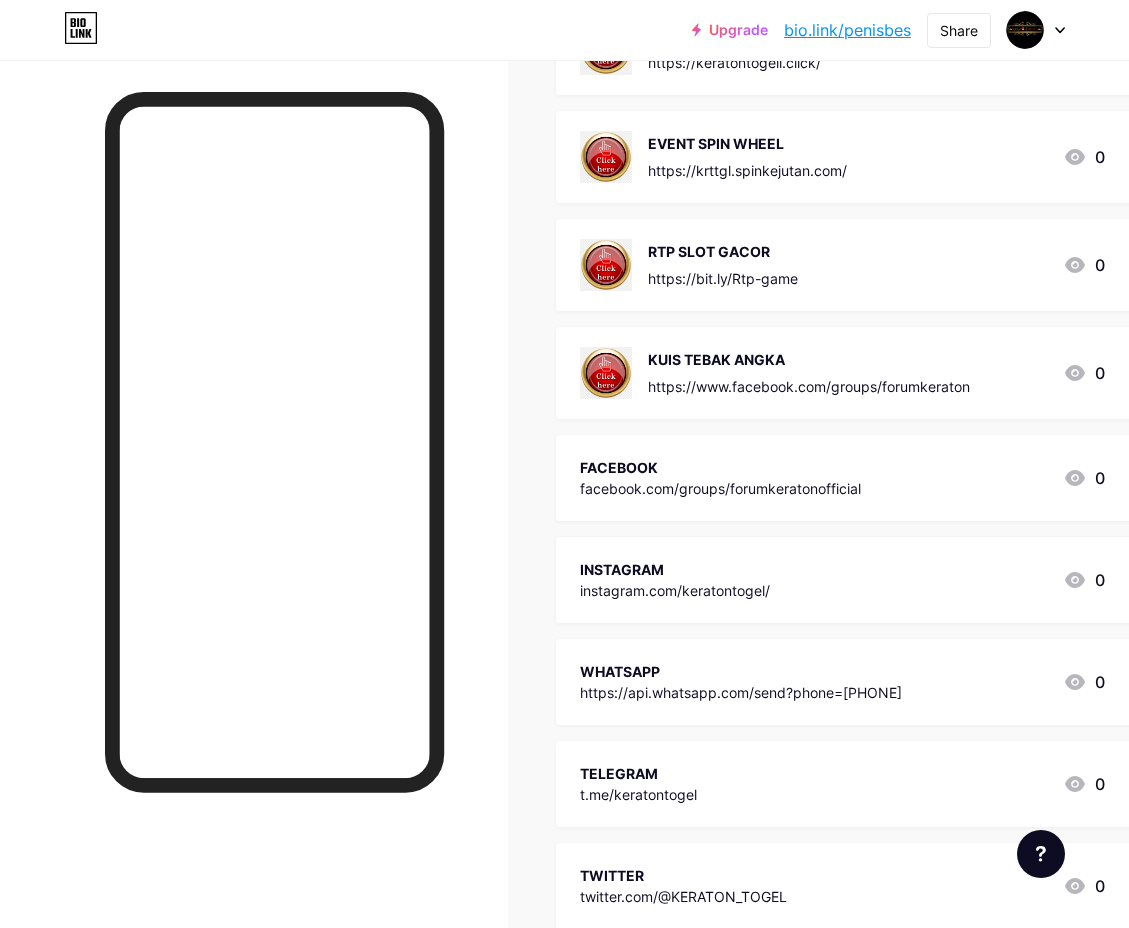click on "LIVE CHAT
https://tawk.to/chat/64baa36294cf5d49dc651d6b/1h5sgsf2v
0
LOGIN KERATON TOGEL
https://keratontogell.click/
0
EVENT SPIN WHEEL
https://krttgl.spinkejutan.com/
0
RTP SLOT GACOR
https://bit.ly/Rtp-game
0
KUIS TEBAK ANGKA
https://www.facebook.com/groups/forumkeraton
0
FACEBOOK
facebook.com/groups/forumkeratonofficial
0
INSTAGRAM
instagram.com/keratontogel/
0
WHATSAPP" at bounding box center (866, 412) 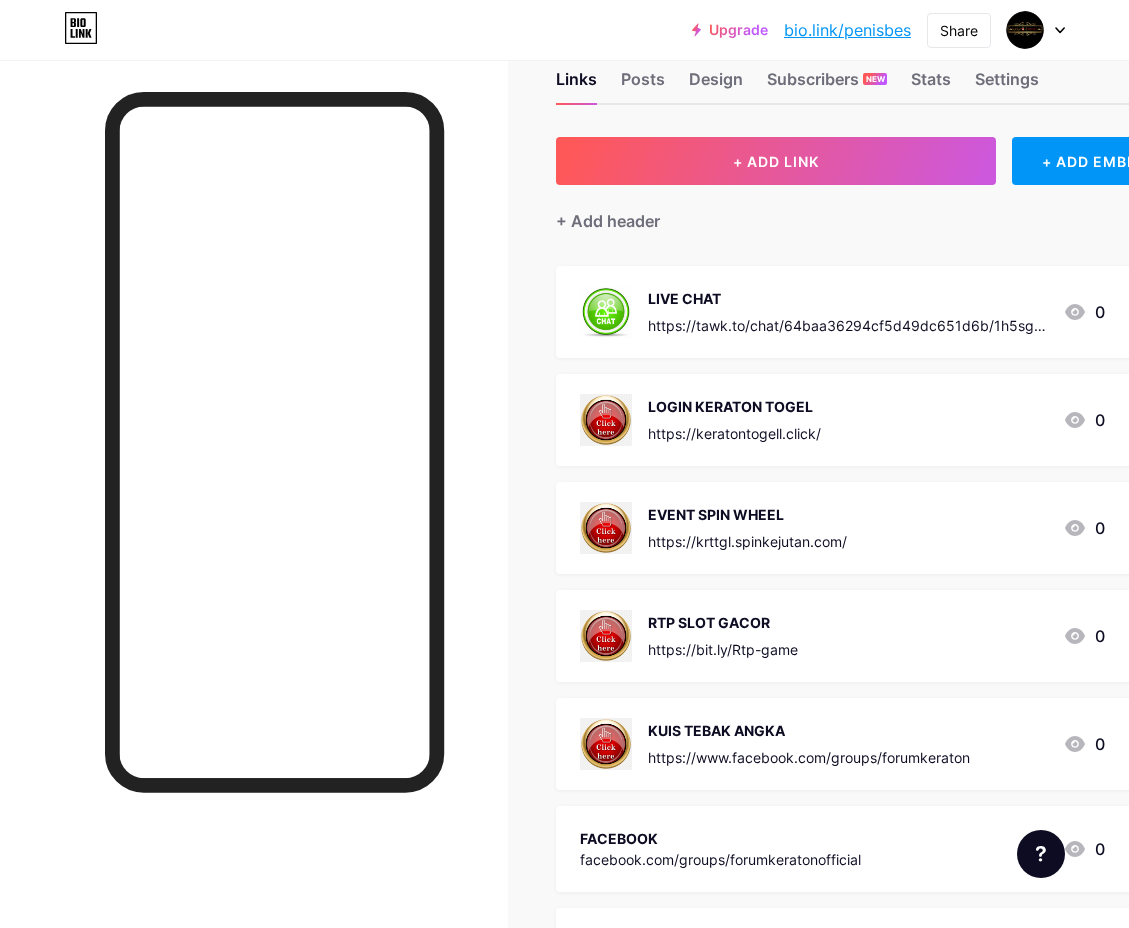 scroll, scrollTop: 0, scrollLeft: 0, axis: both 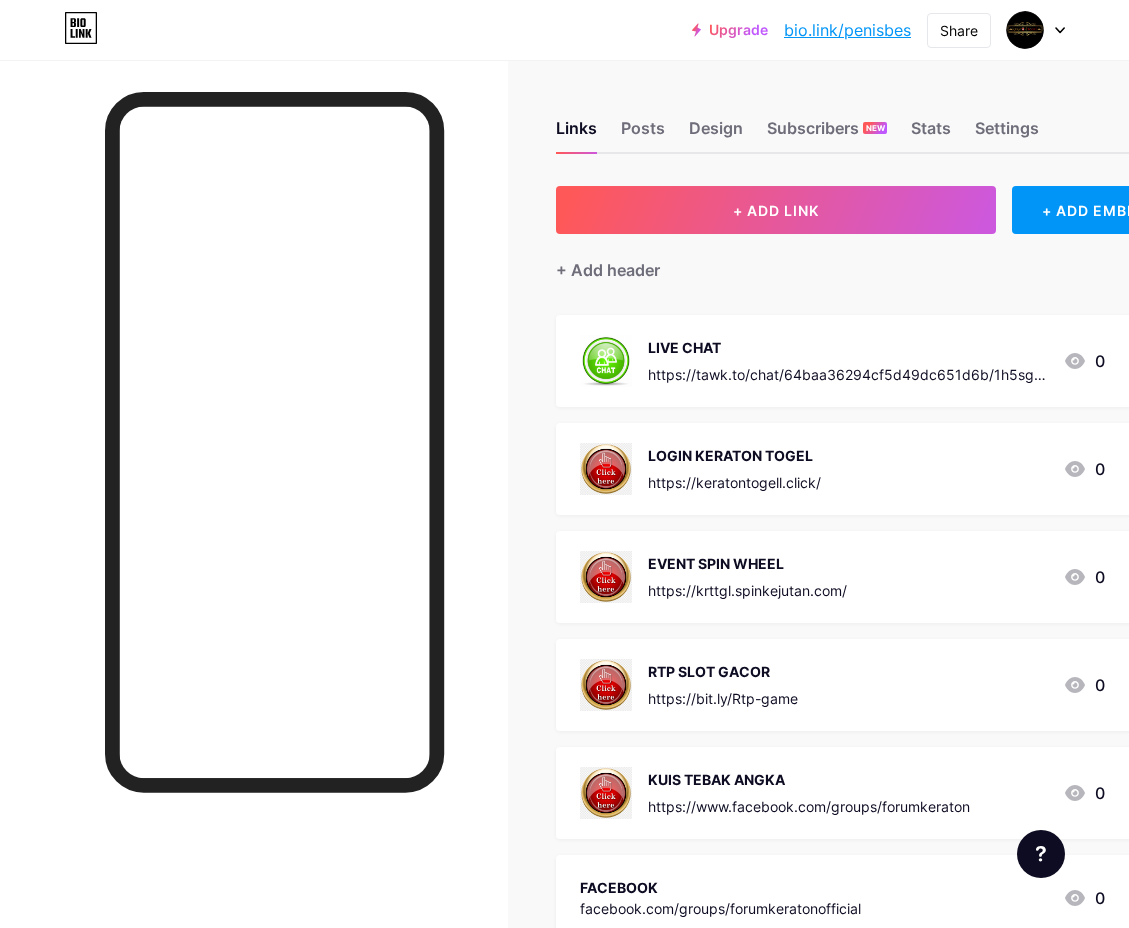 click on "LOGIN KERATON TOGEL
https://keratontogell.click/
0" at bounding box center [842, 469] 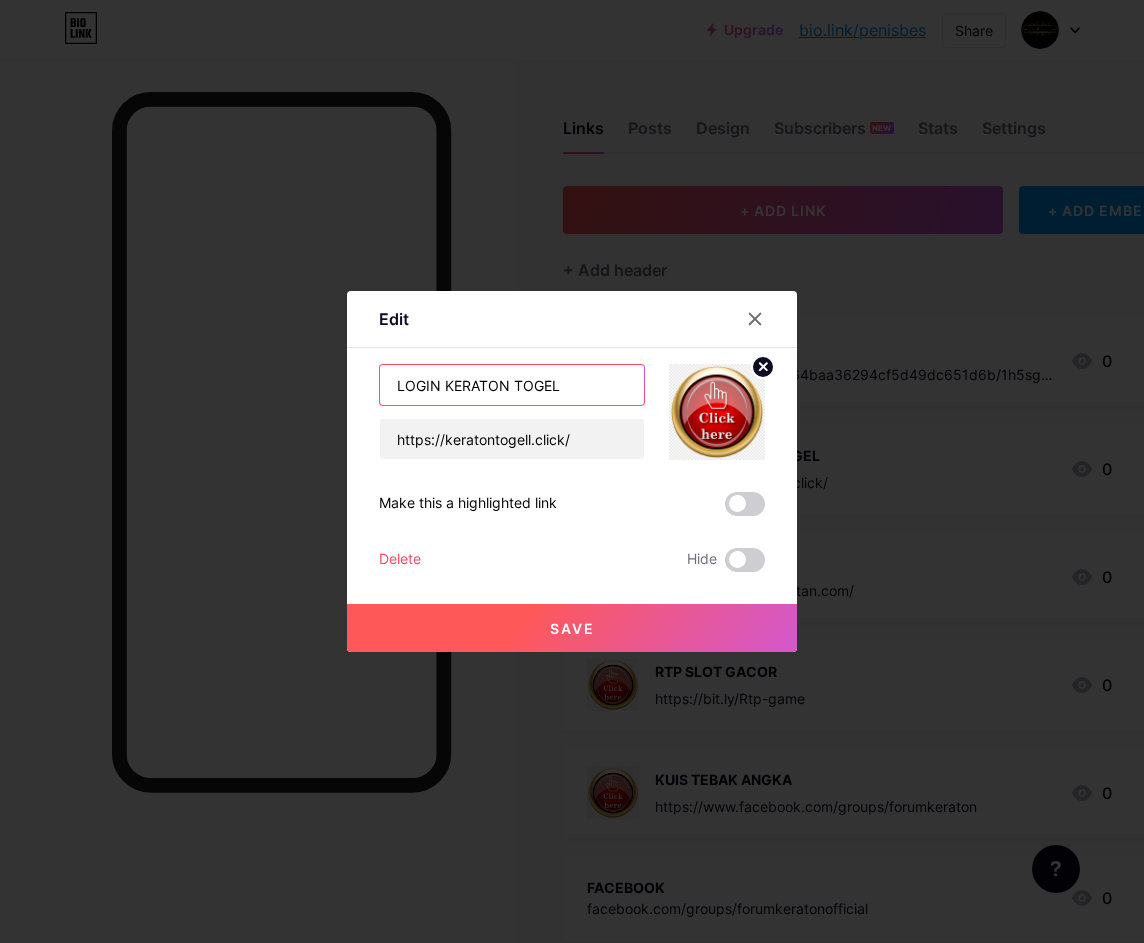 click on "LOGIN KERATON TOGEL" at bounding box center (512, 385) 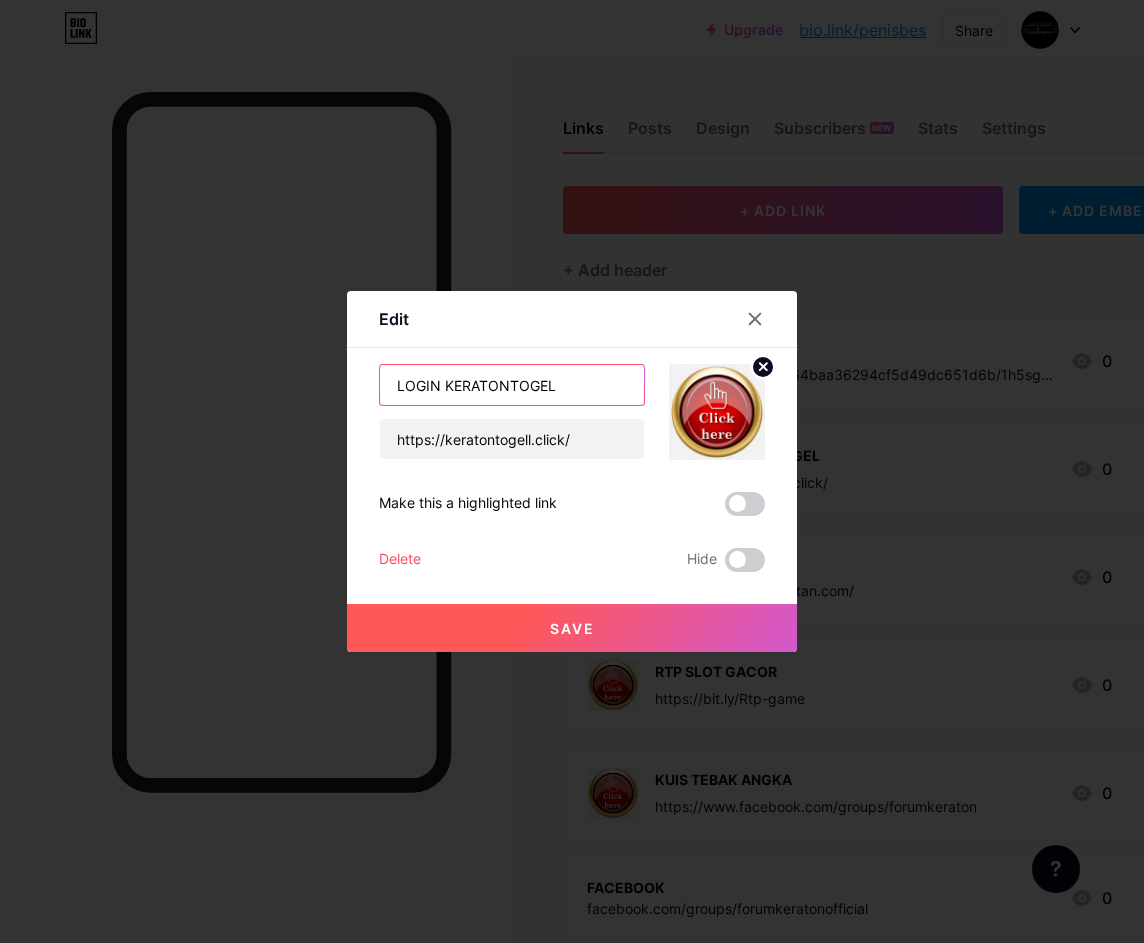 type on "LOGIN KERATONTOGEL" 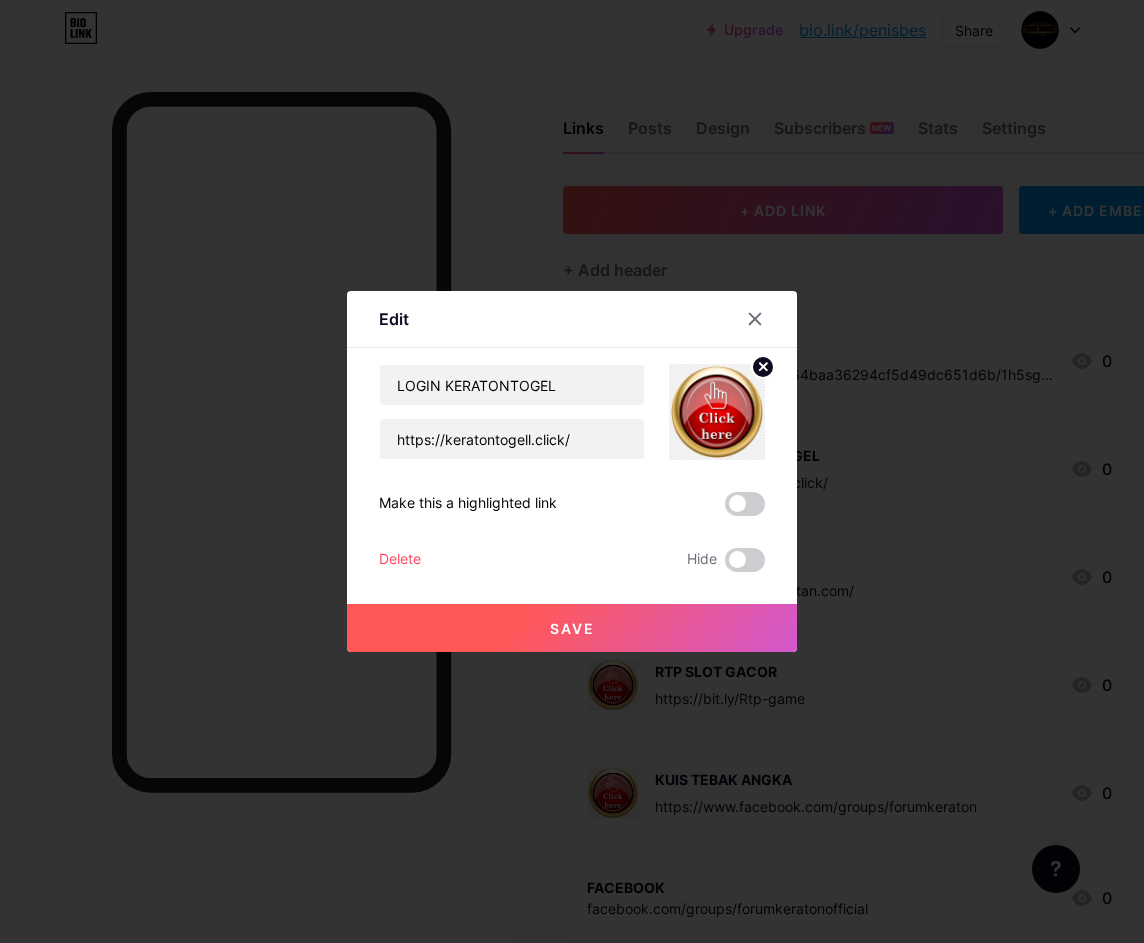 click on "Save" at bounding box center [572, 628] 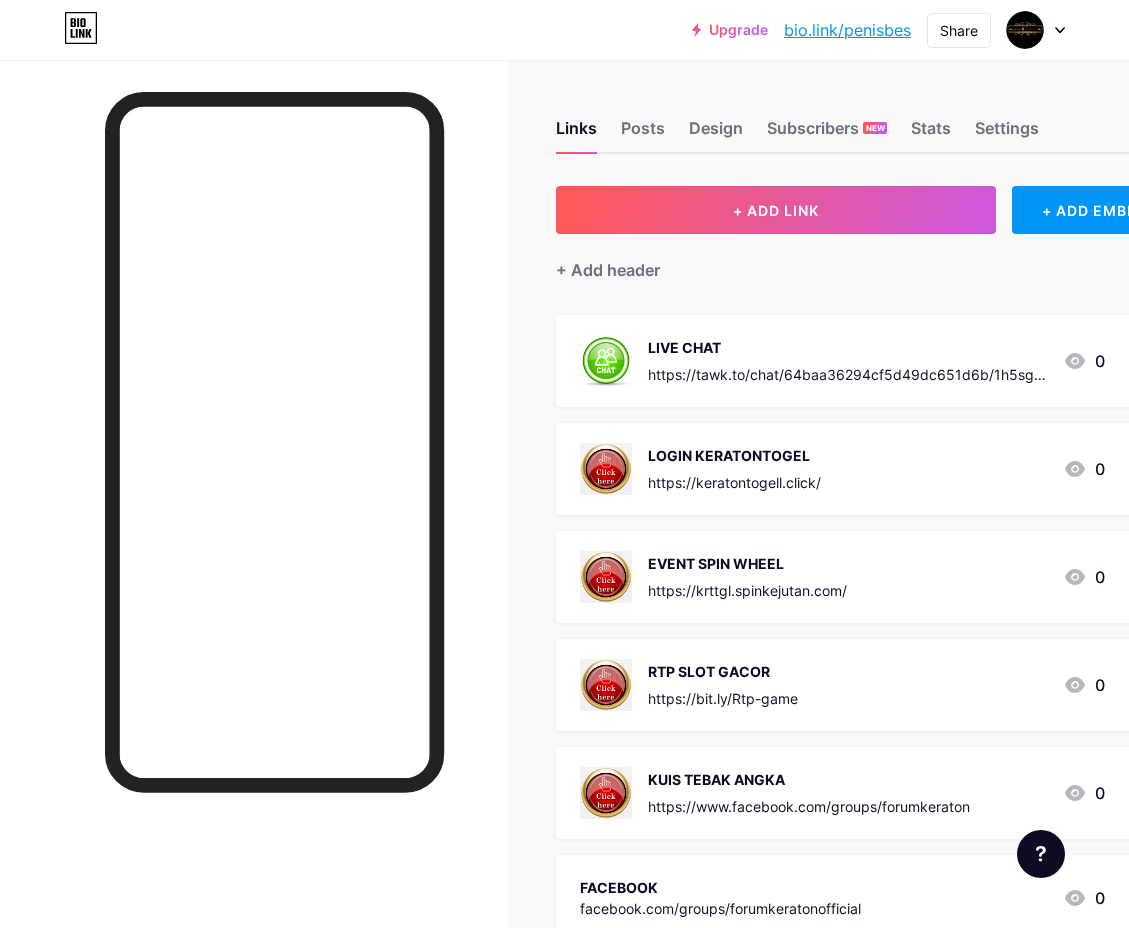 click on "EVENT SPIN WHEEL" at bounding box center (747, 563) 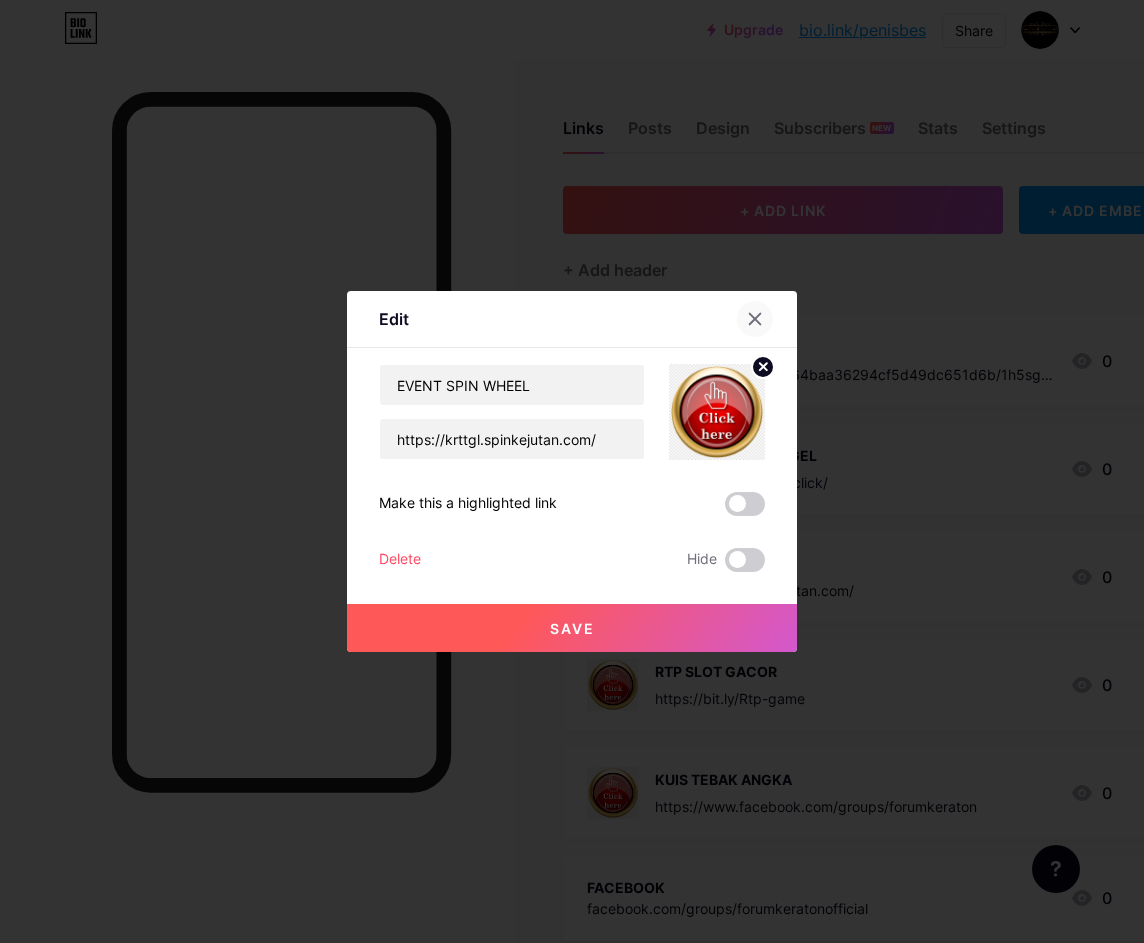 click at bounding box center [755, 319] 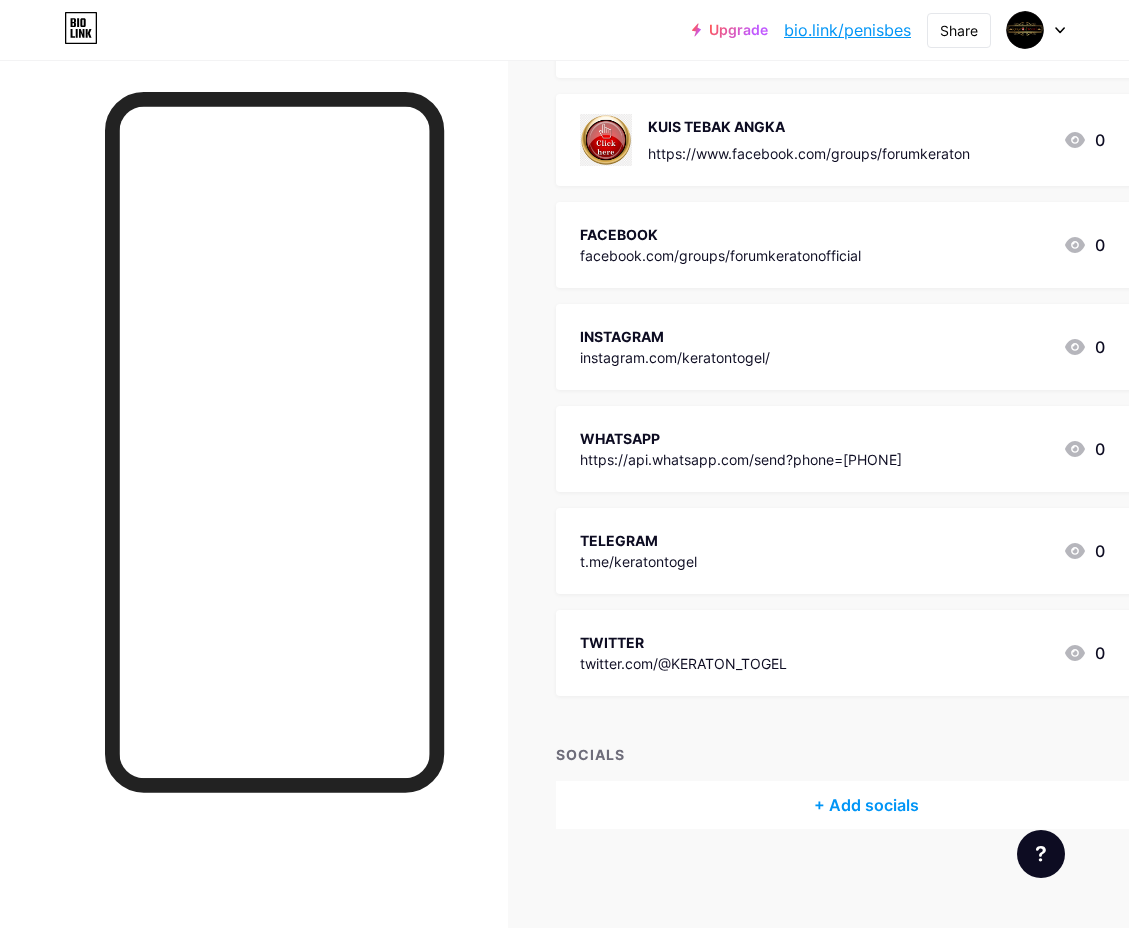 scroll, scrollTop: 0, scrollLeft: 0, axis: both 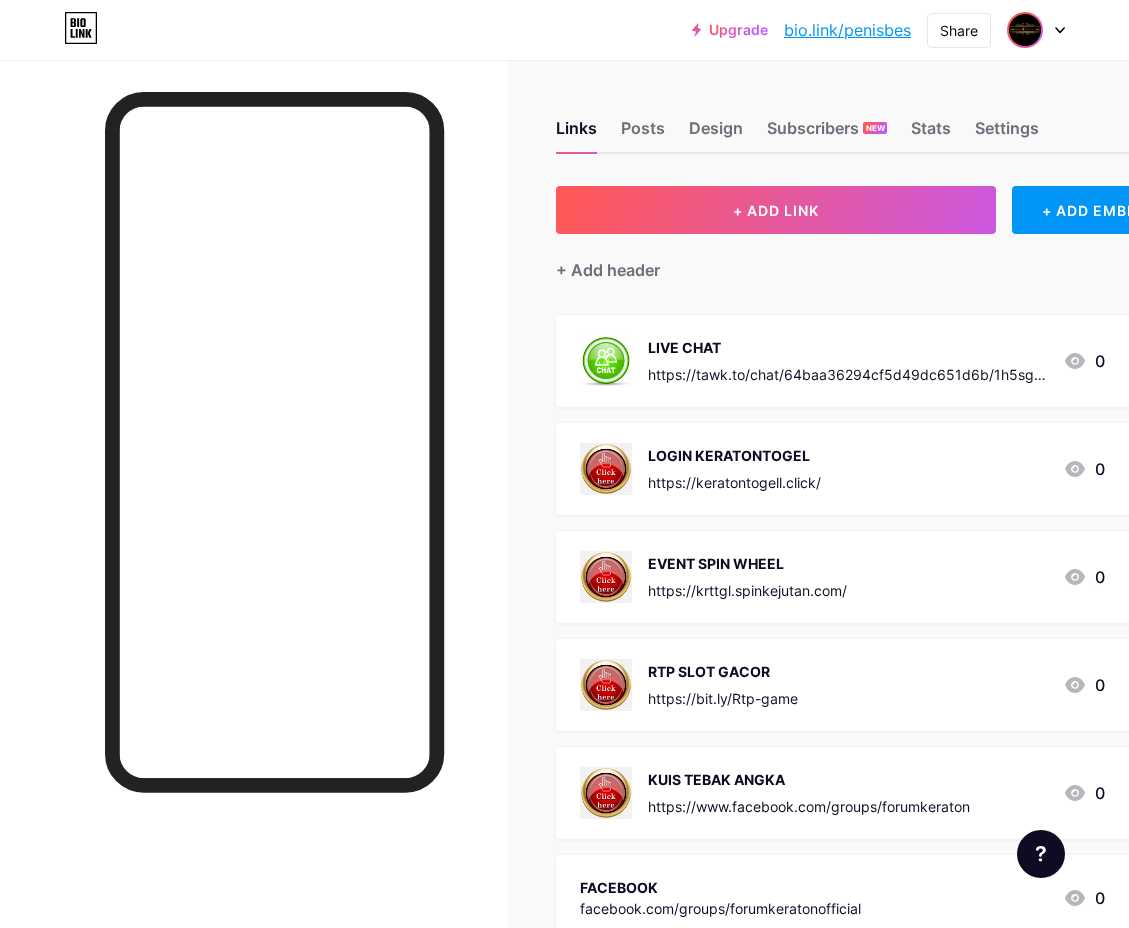 click at bounding box center [1025, 30] 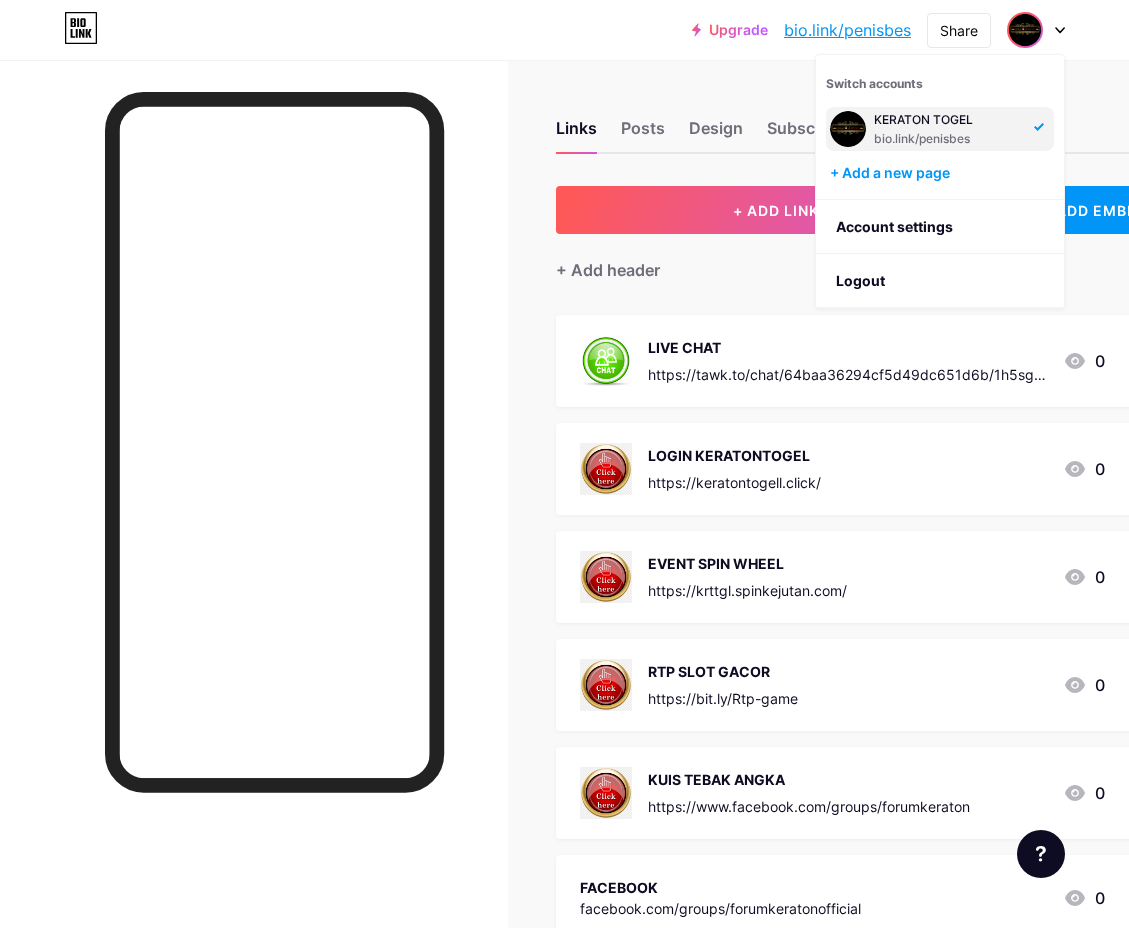click on "bio.link/[USERNAME]" at bounding box center (948, 139) 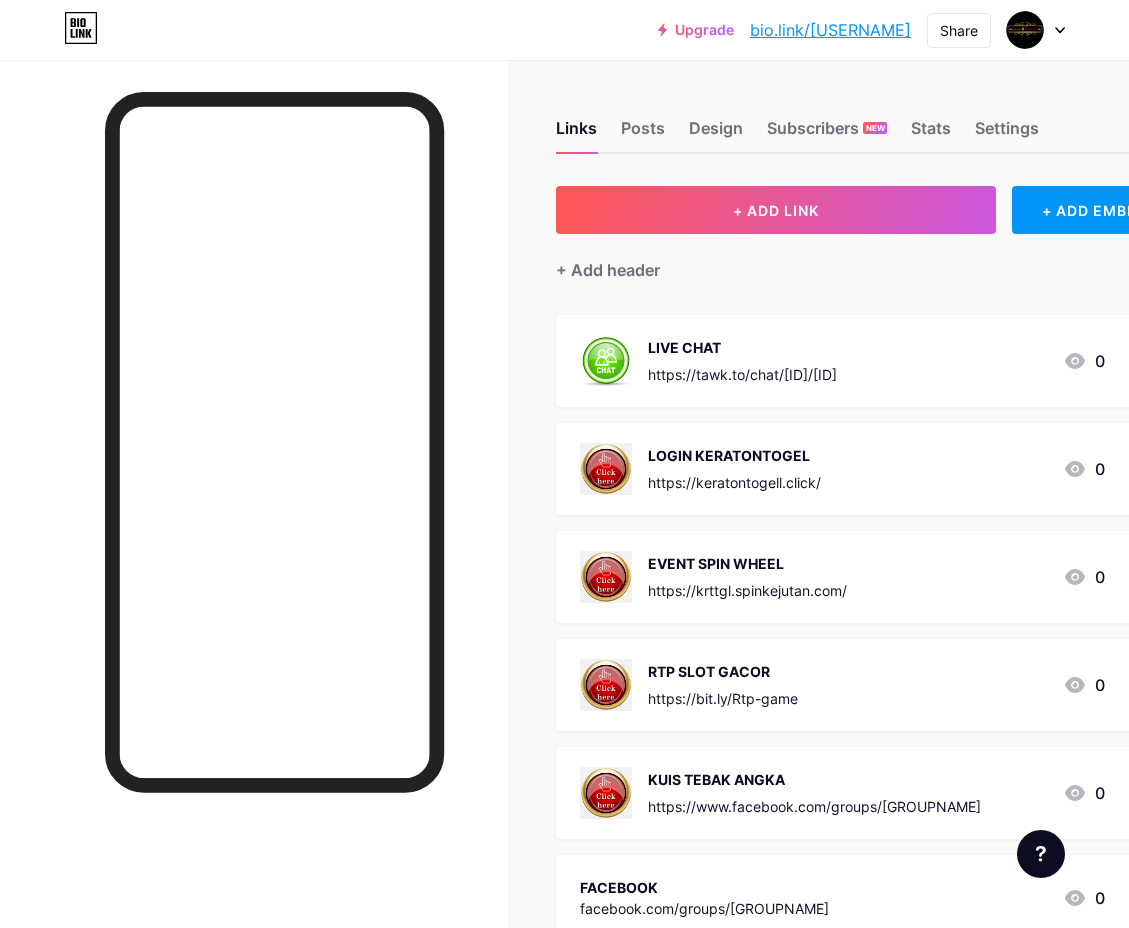 scroll, scrollTop: 0, scrollLeft: 0, axis: both 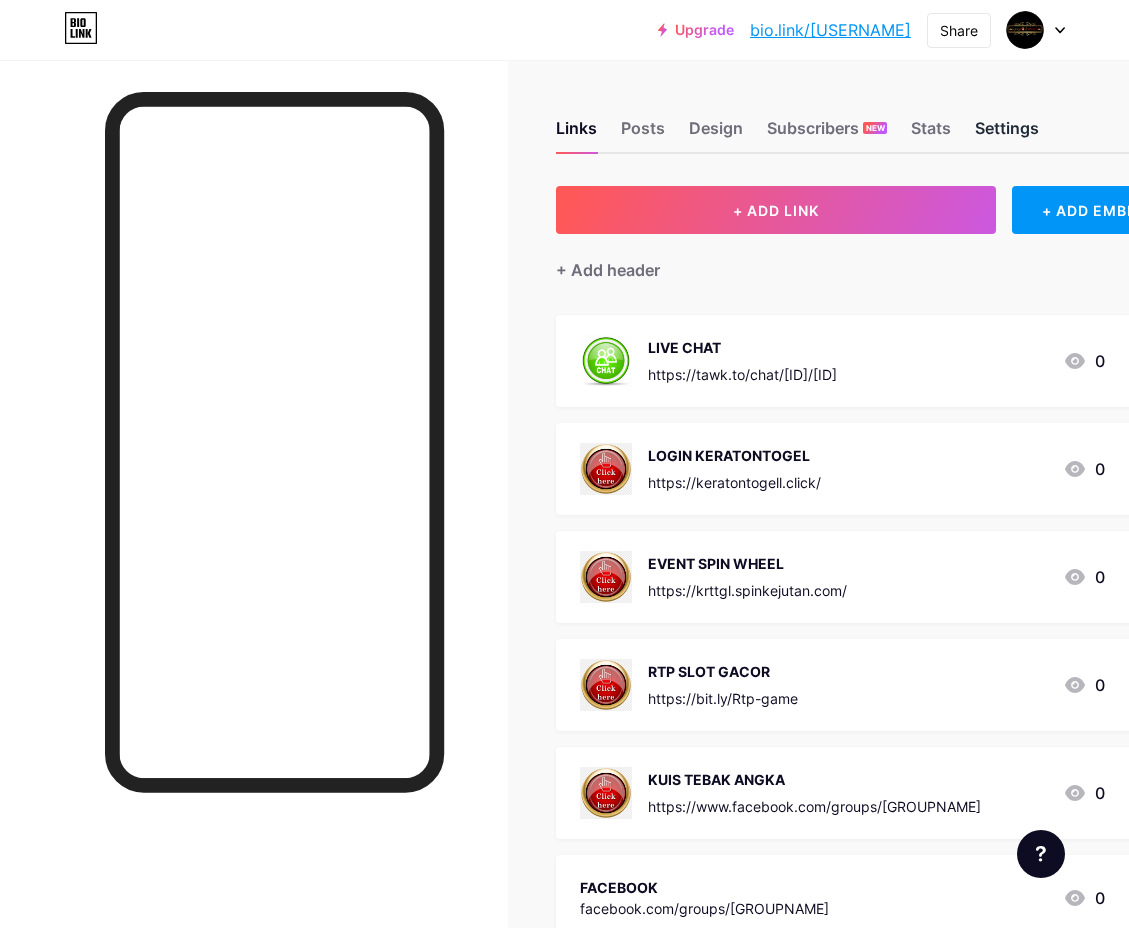 click on "Settings" at bounding box center (1007, 134) 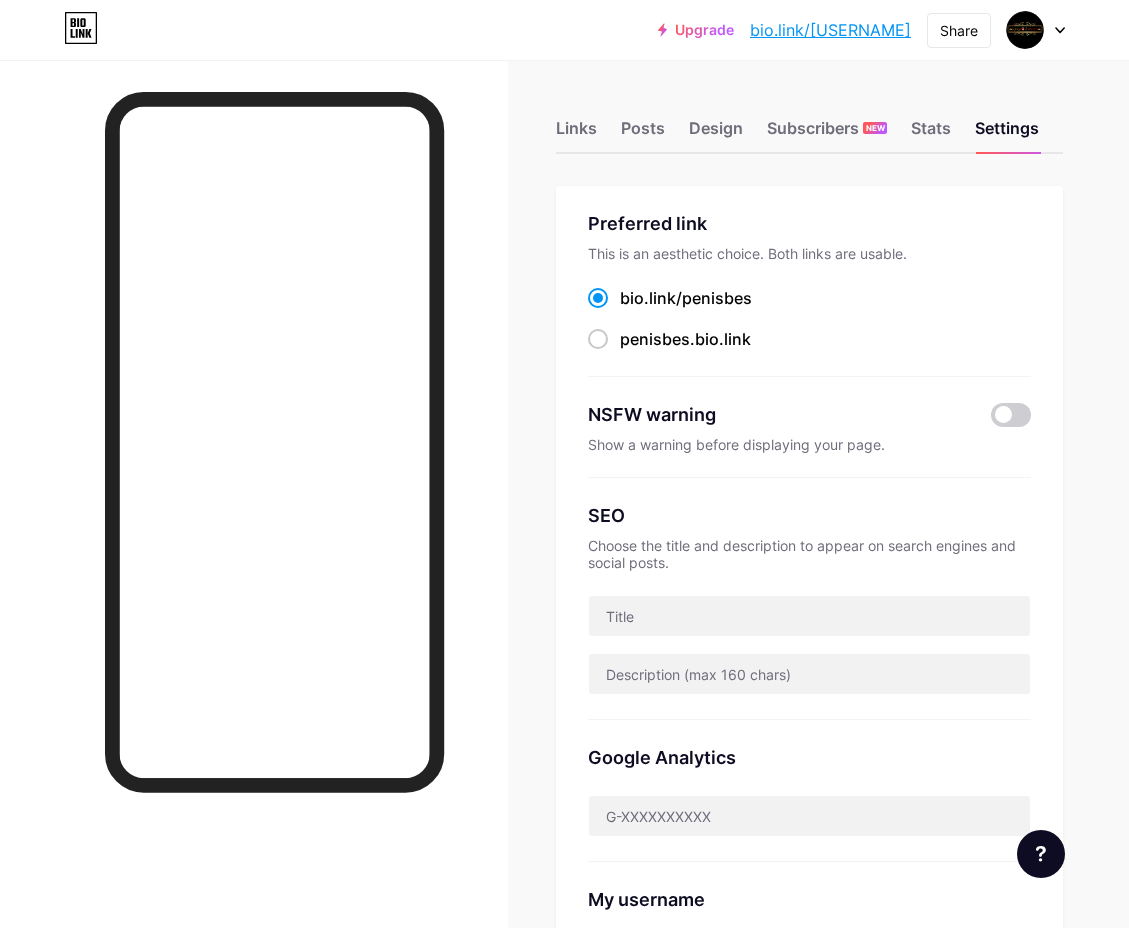 click on "bio.link/ [USERNAME]       [USERNAME] .bio.link" at bounding box center [809, 319] 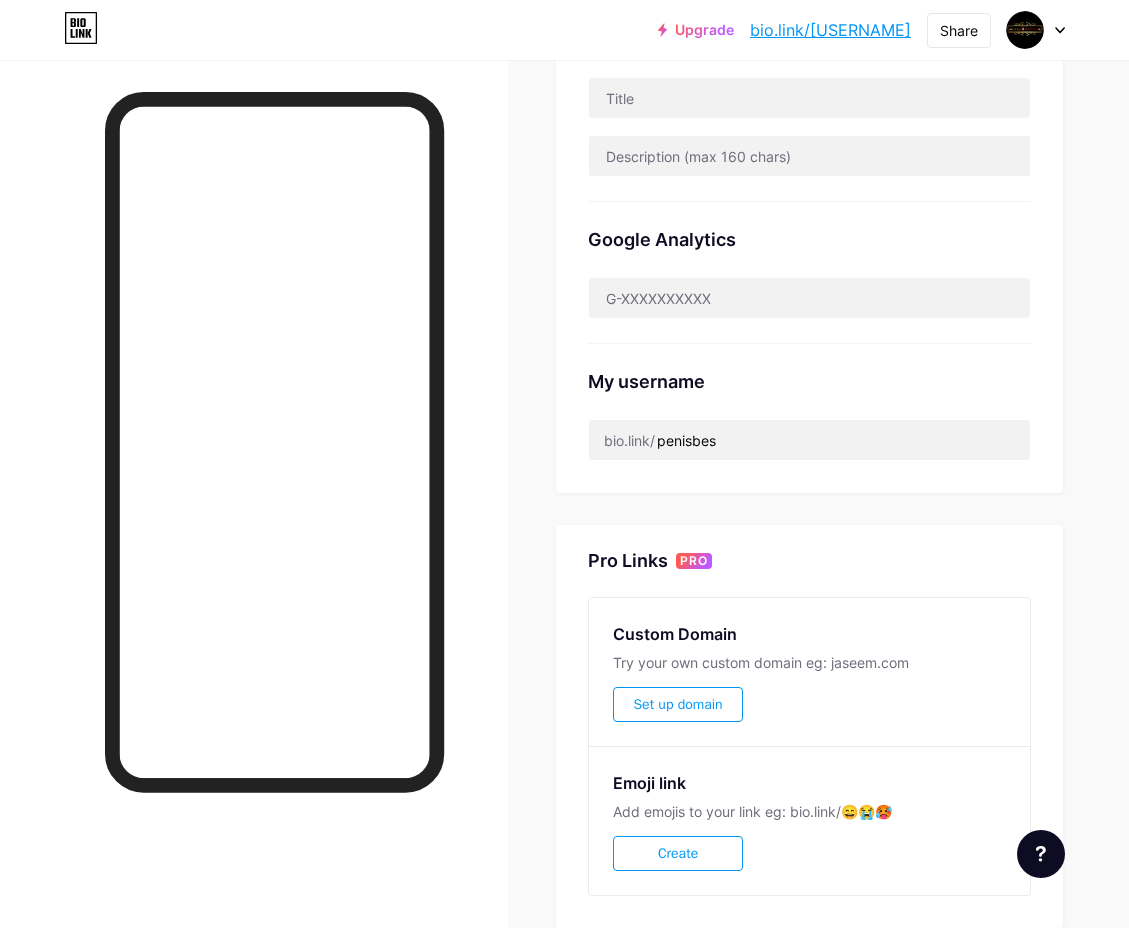 scroll, scrollTop: 653, scrollLeft: 0, axis: vertical 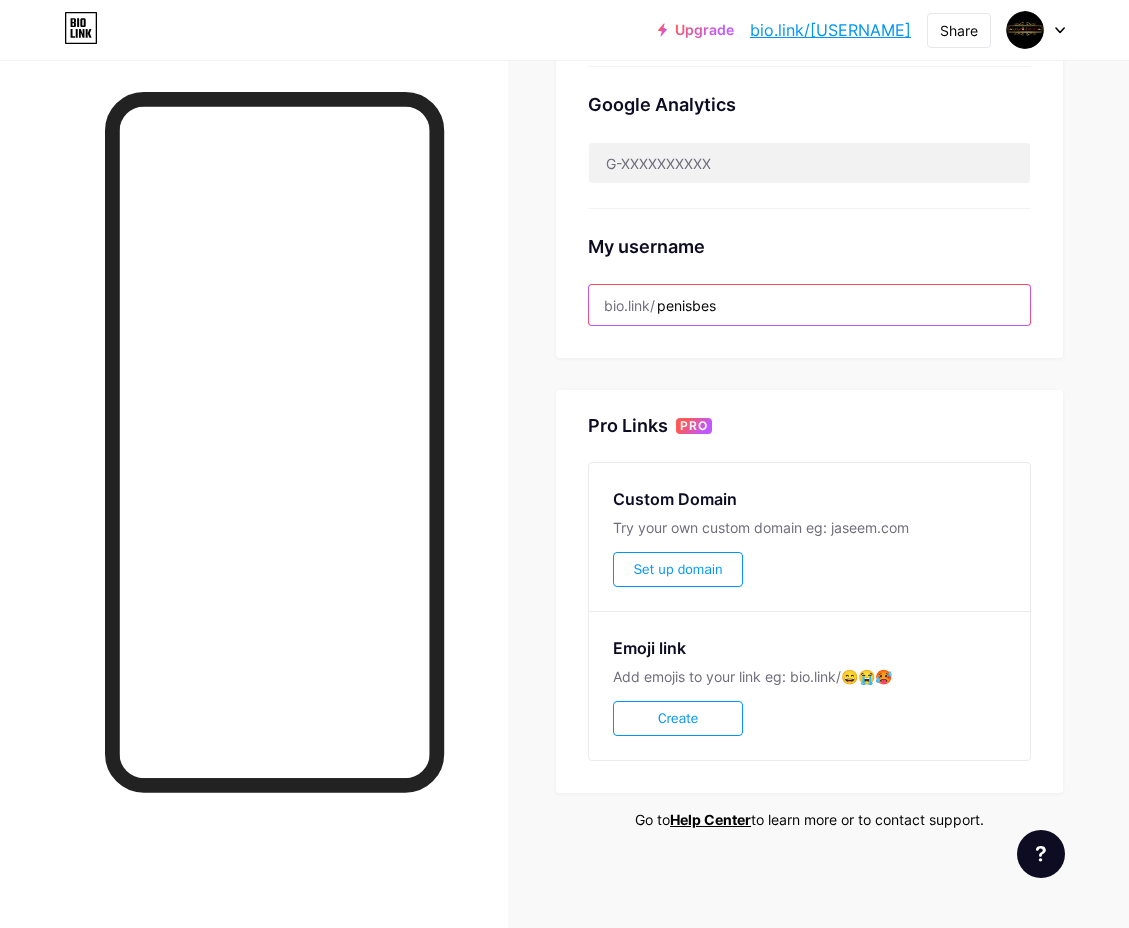 click on "penisbes" at bounding box center (809, 305) 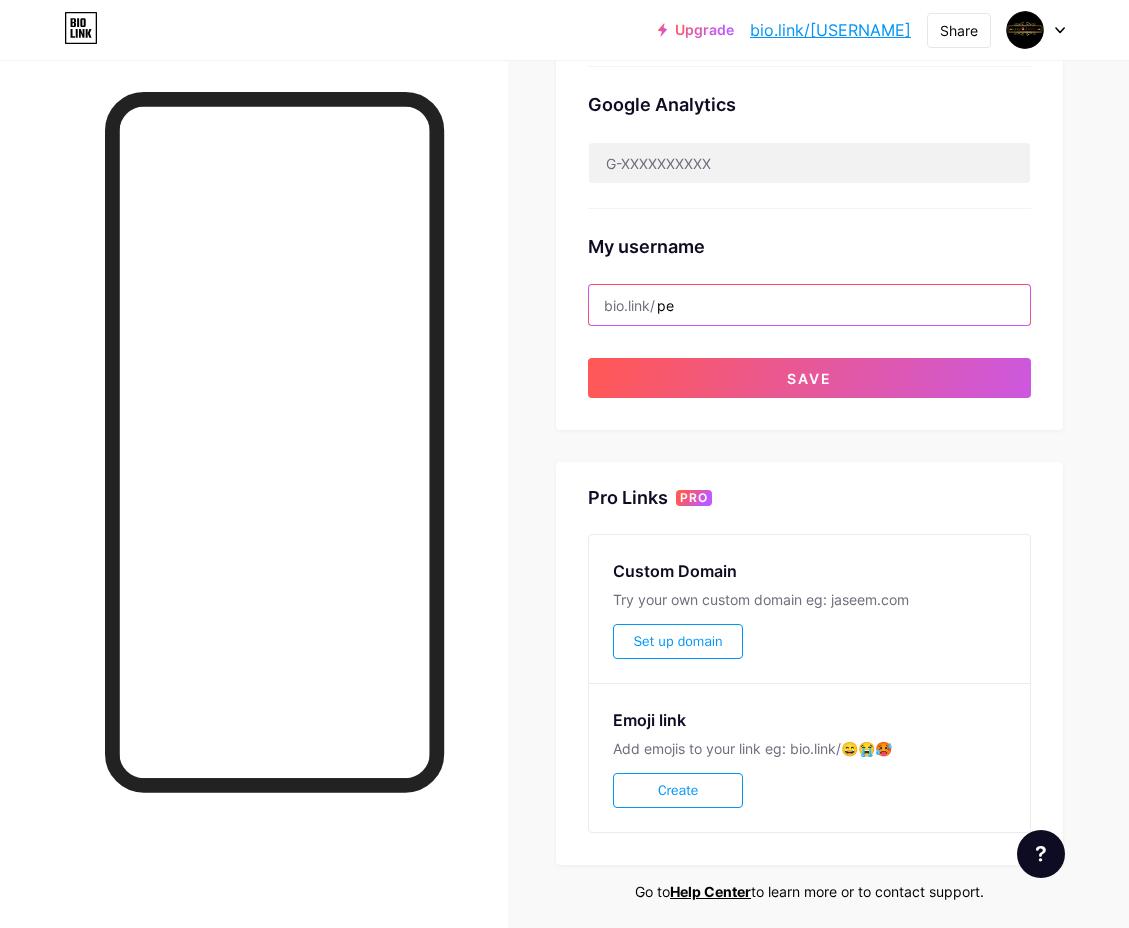 type on "p" 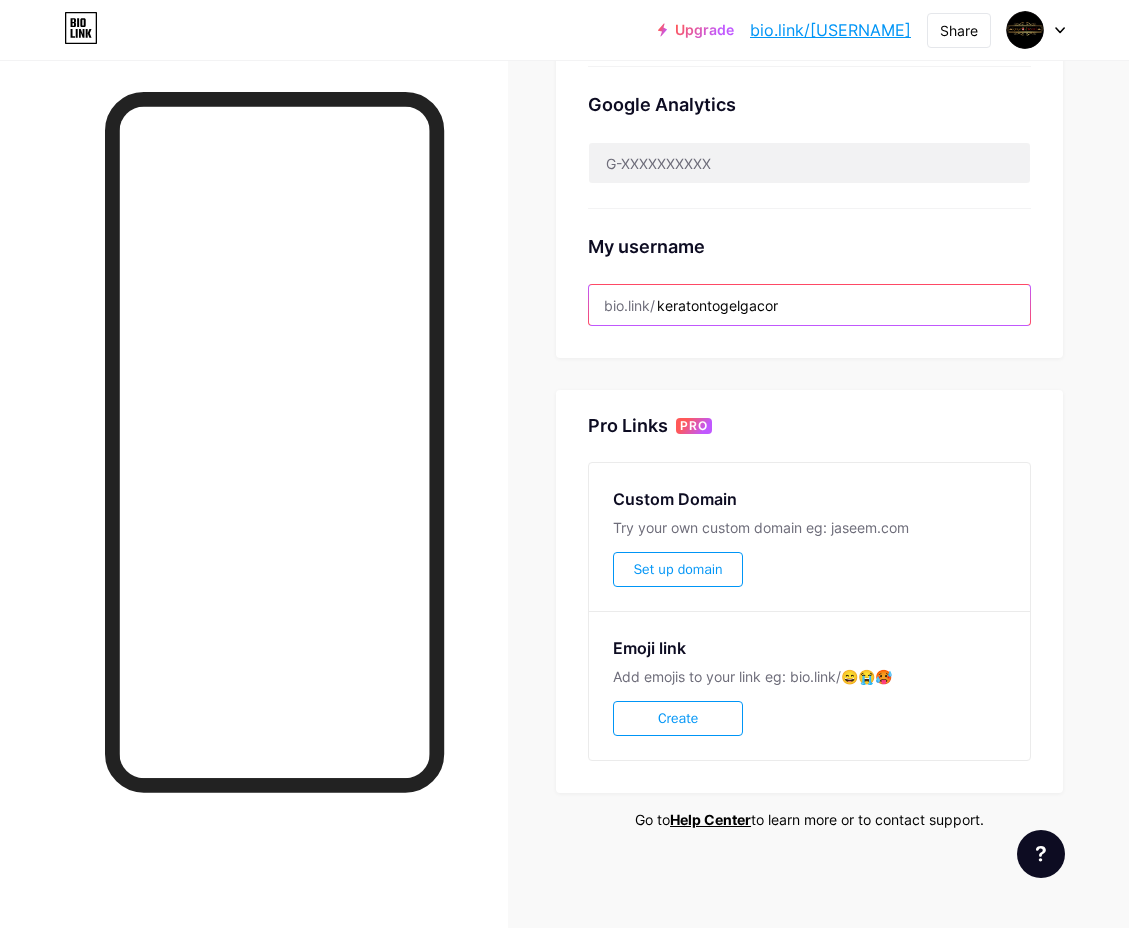 click on "keratontogelgacor" at bounding box center [809, 305] 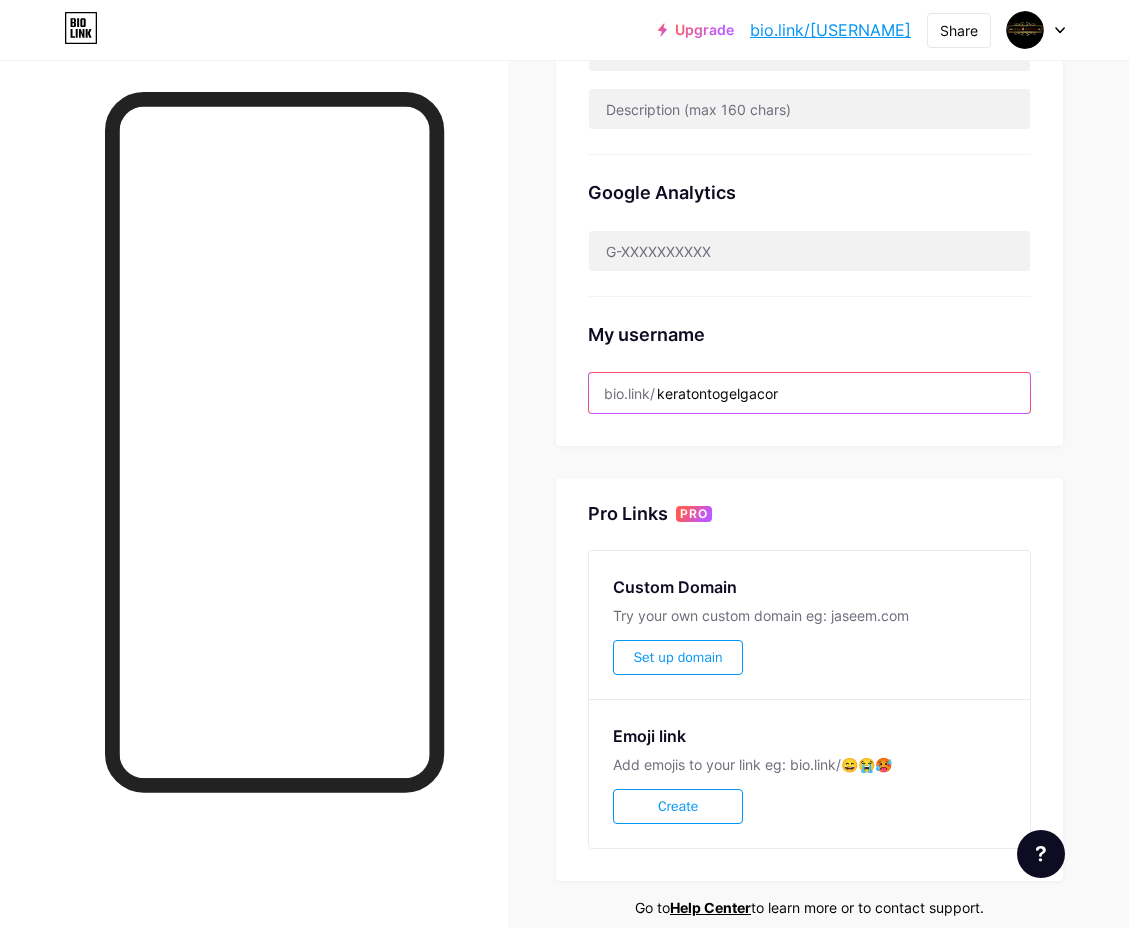 scroll, scrollTop: 653, scrollLeft: 0, axis: vertical 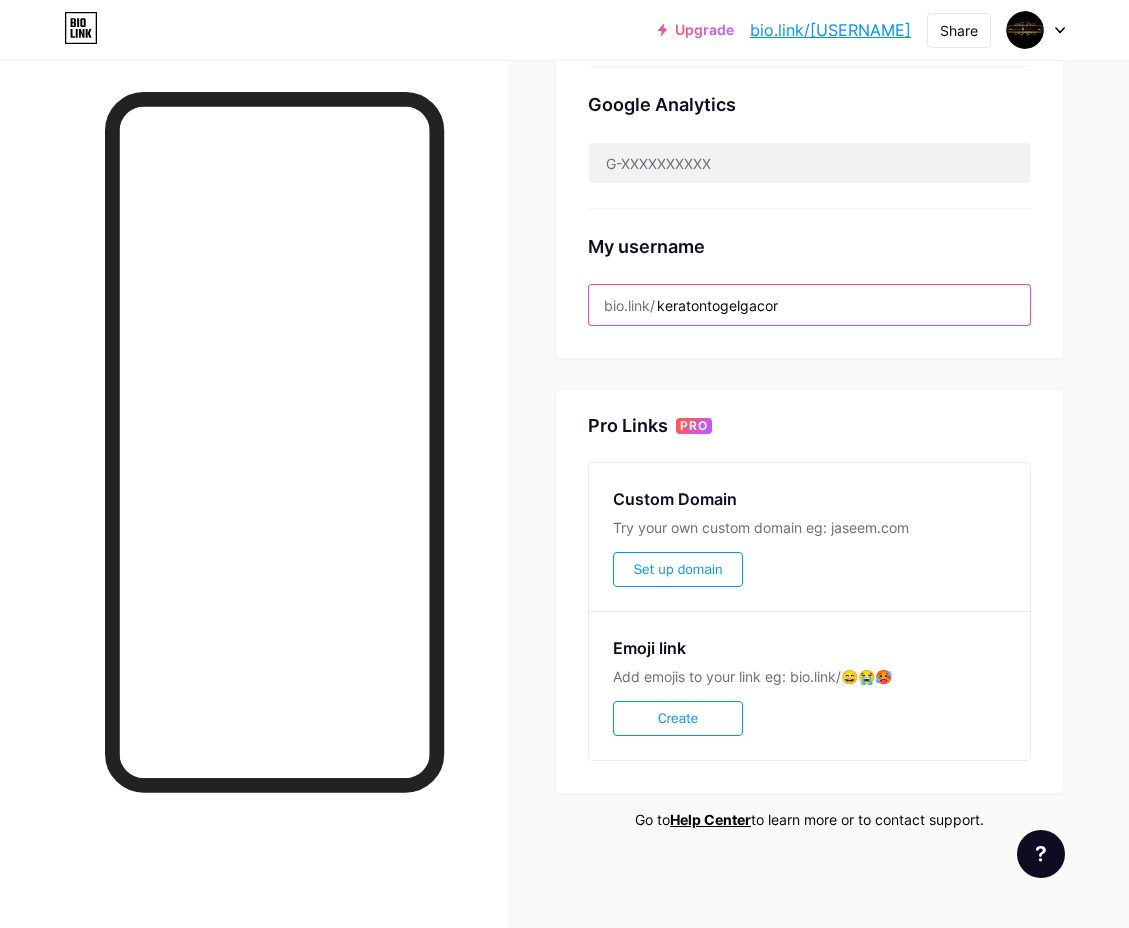 click on "keratontogelgacor" at bounding box center [809, 305] 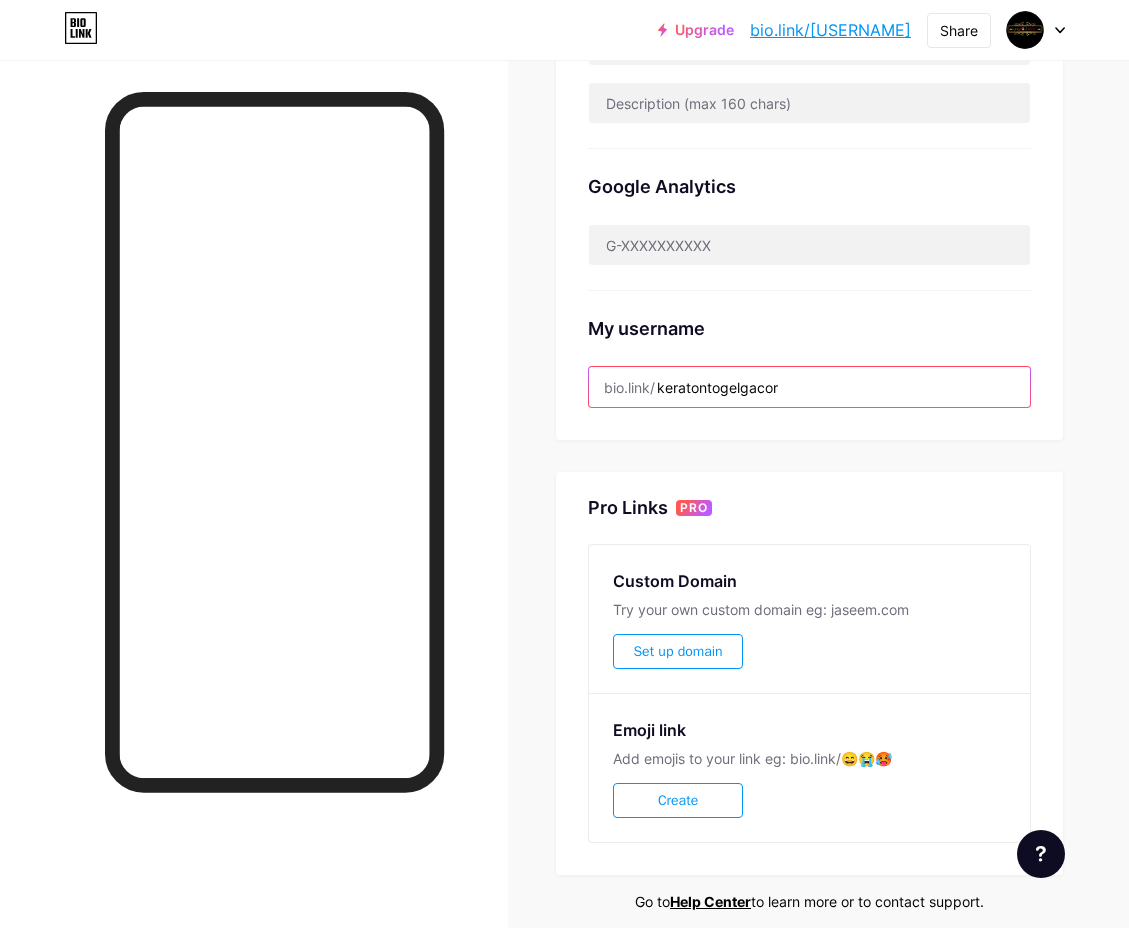 scroll, scrollTop: 653, scrollLeft: 0, axis: vertical 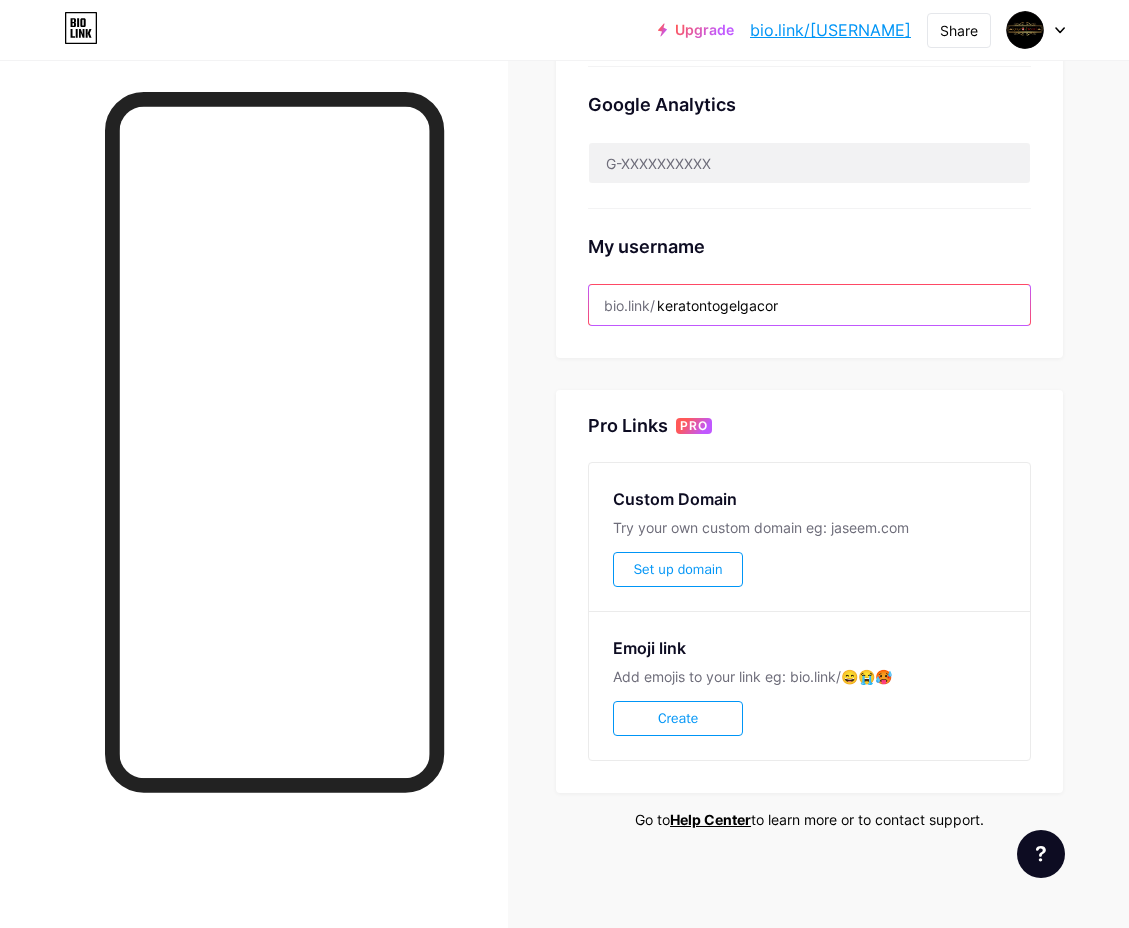 click on "keratontogelgacor" at bounding box center (809, 305) 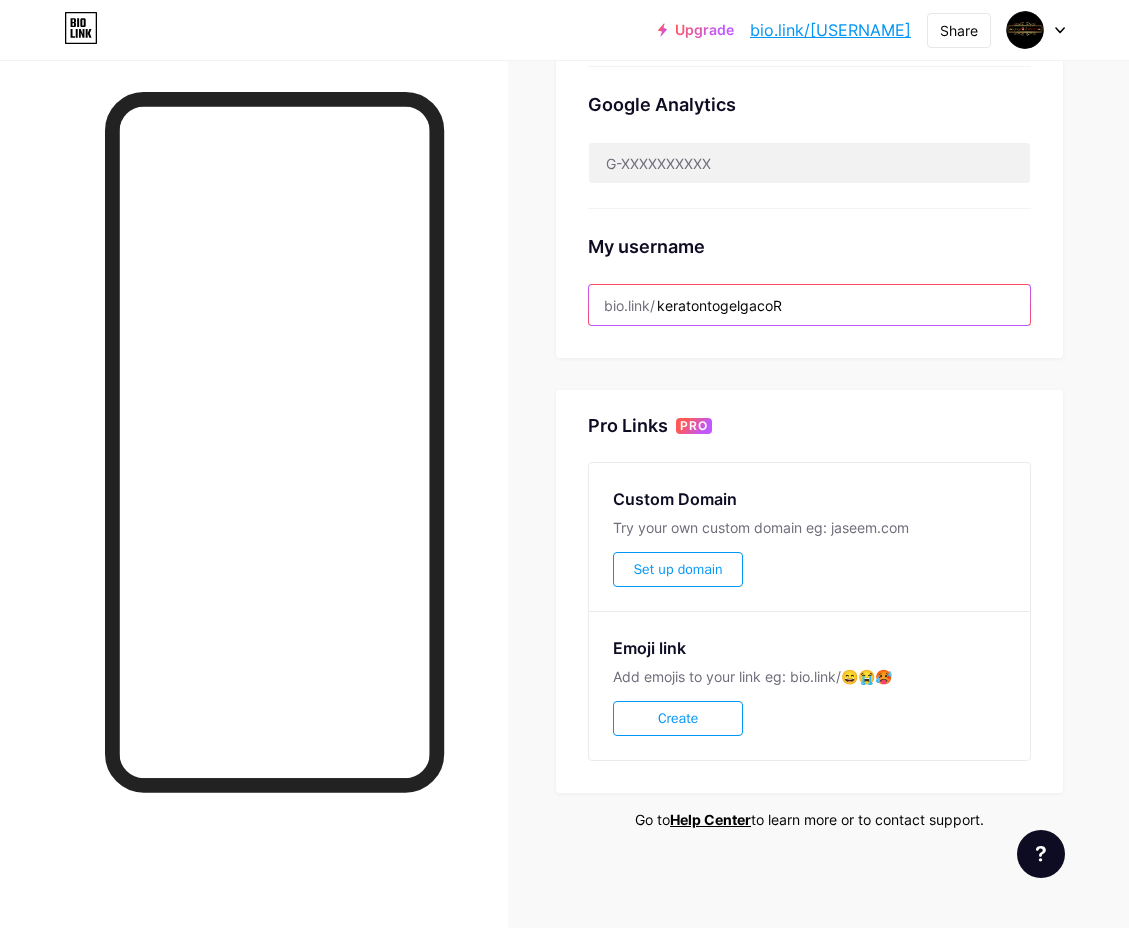 click on "keratontogelgacoR" at bounding box center (809, 305) 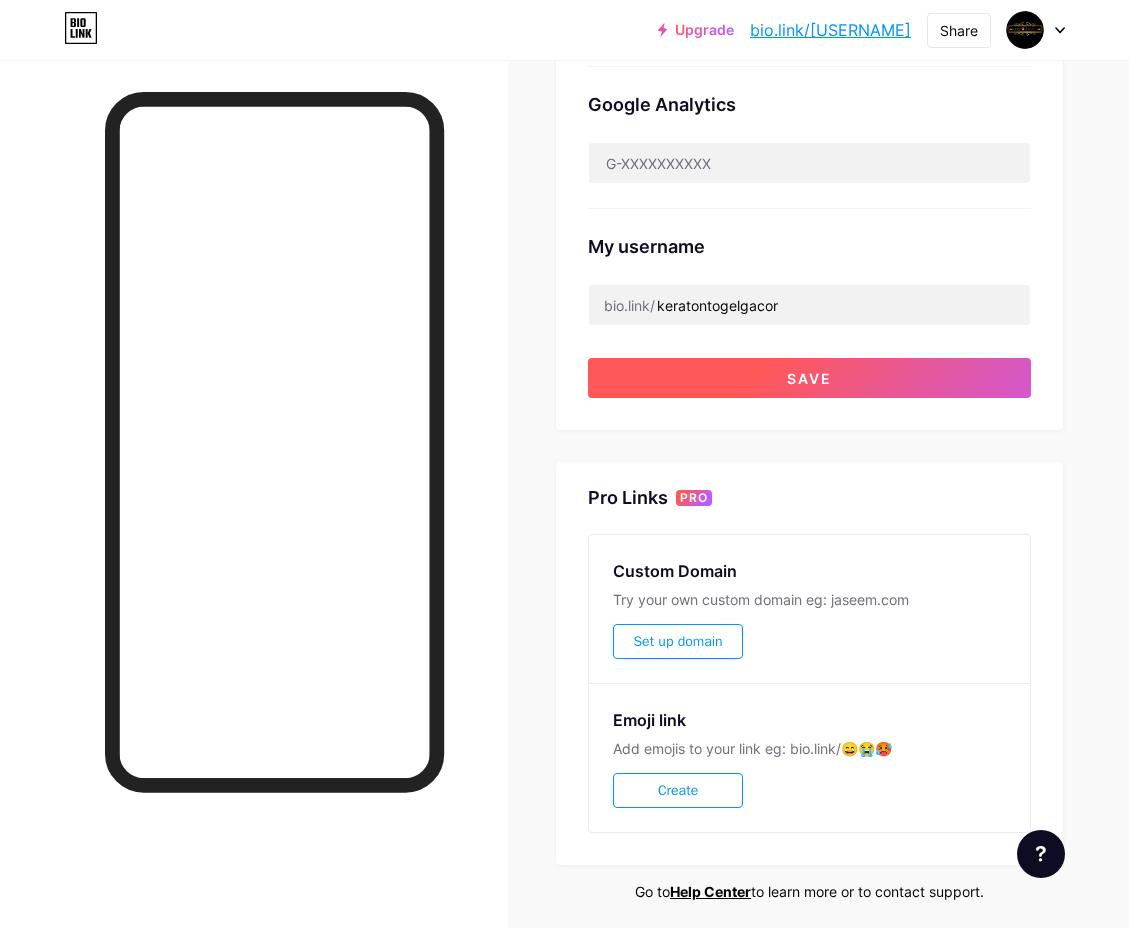 click on "Save" at bounding box center (809, 378) 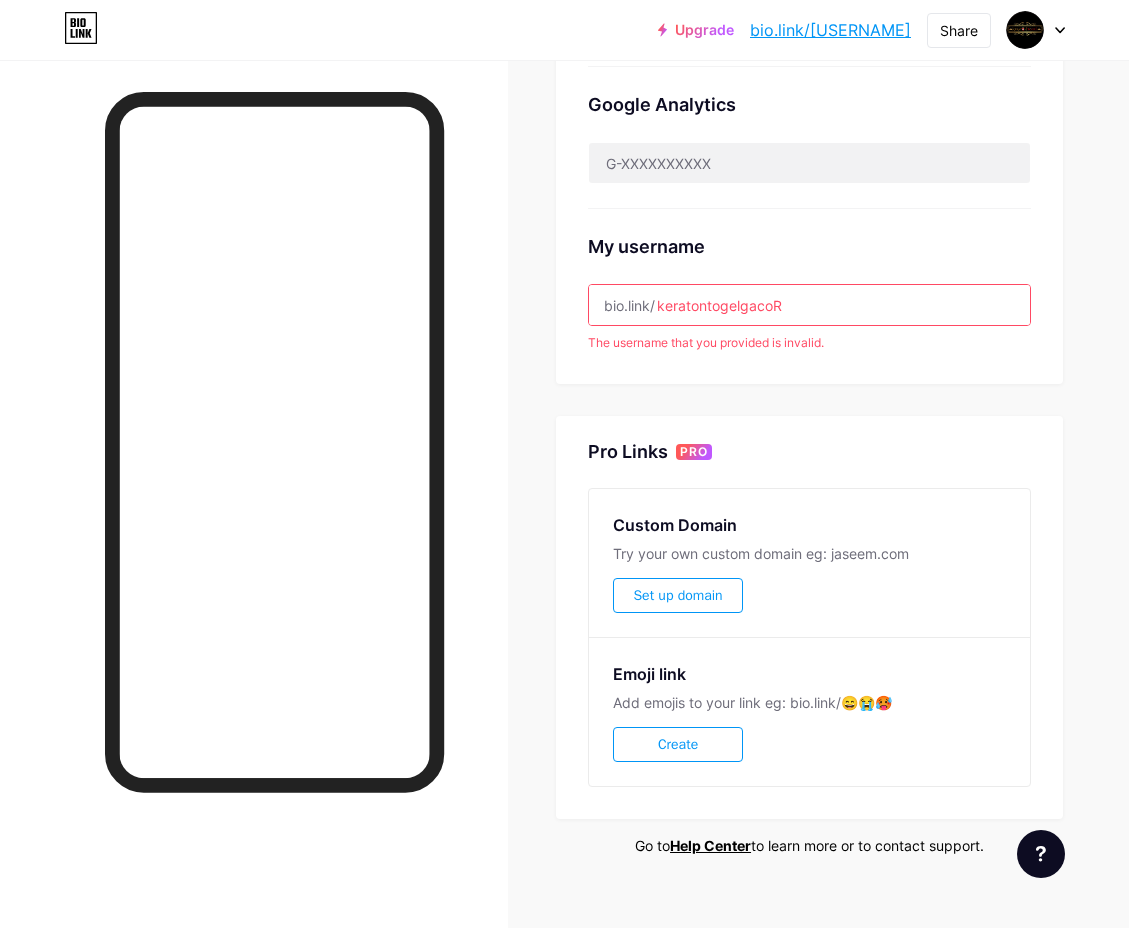 click on "My username   bio.link/   [USERNAME]     The username that you provided is invalid." at bounding box center [809, 280] 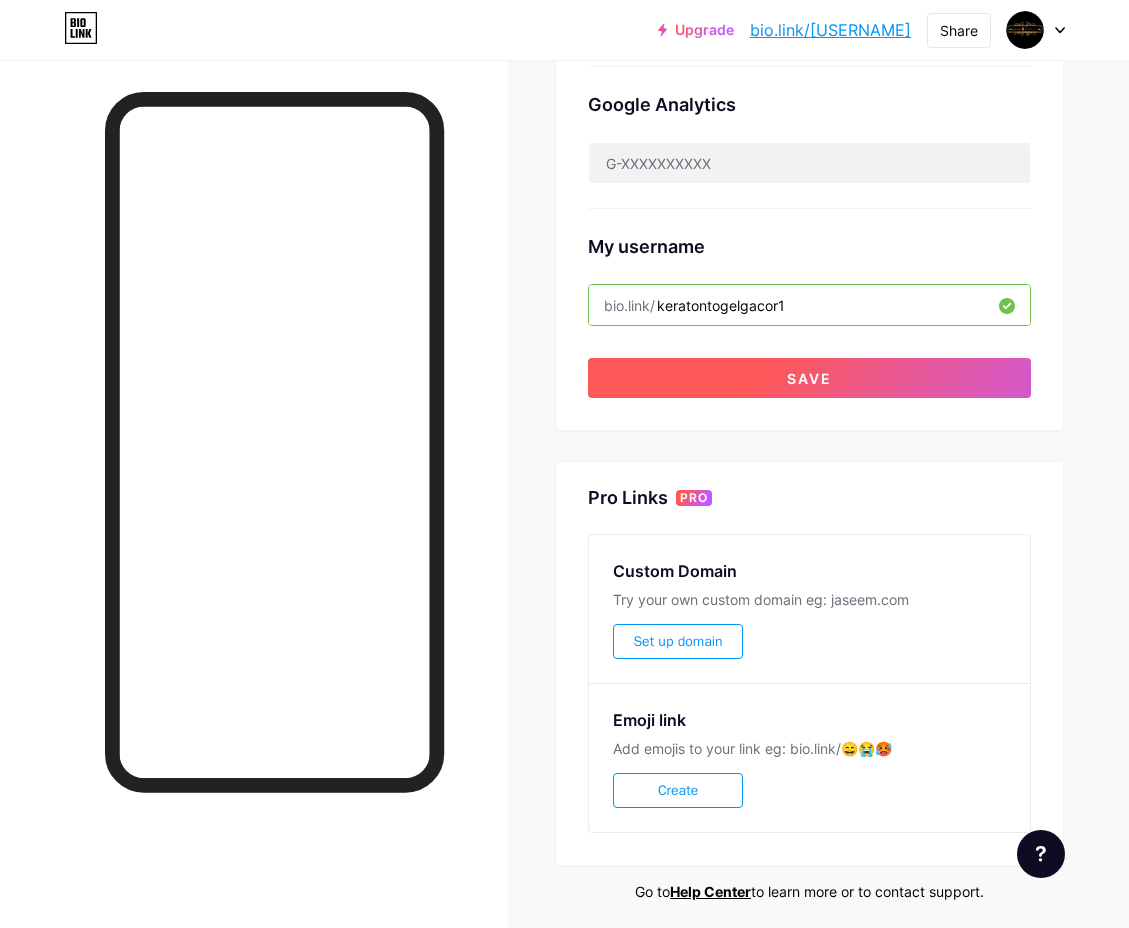 type on "keratontogelgacor1" 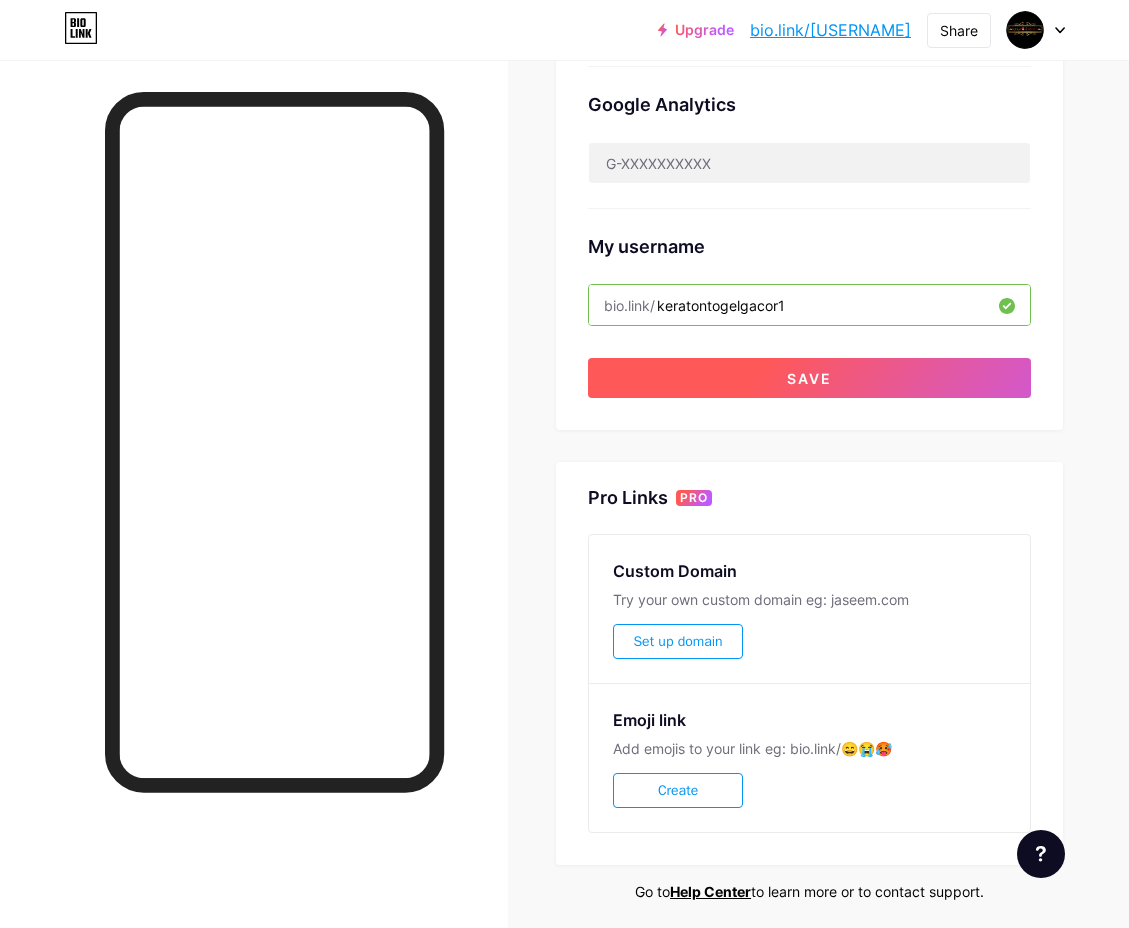 click on "Save" at bounding box center (809, 378) 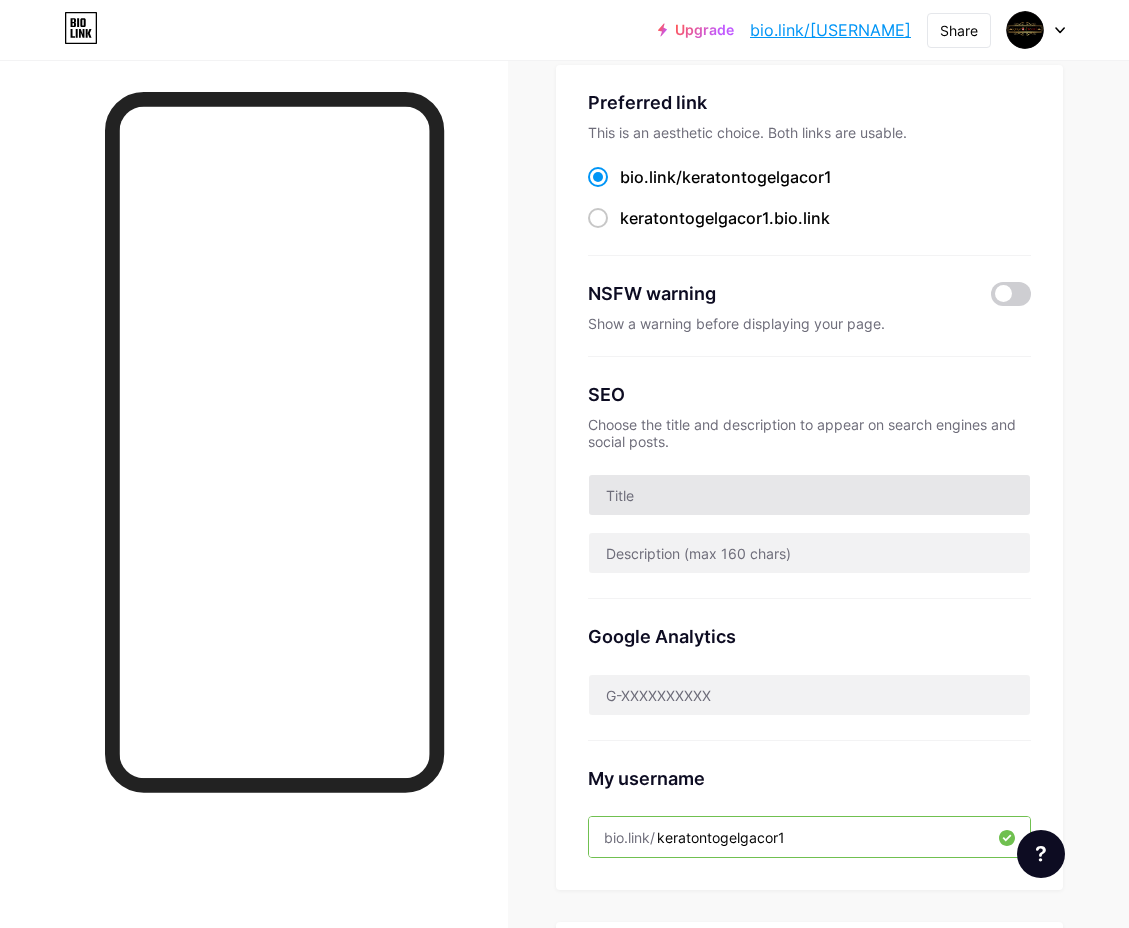scroll, scrollTop: 0, scrollLeft: 0, axis: both 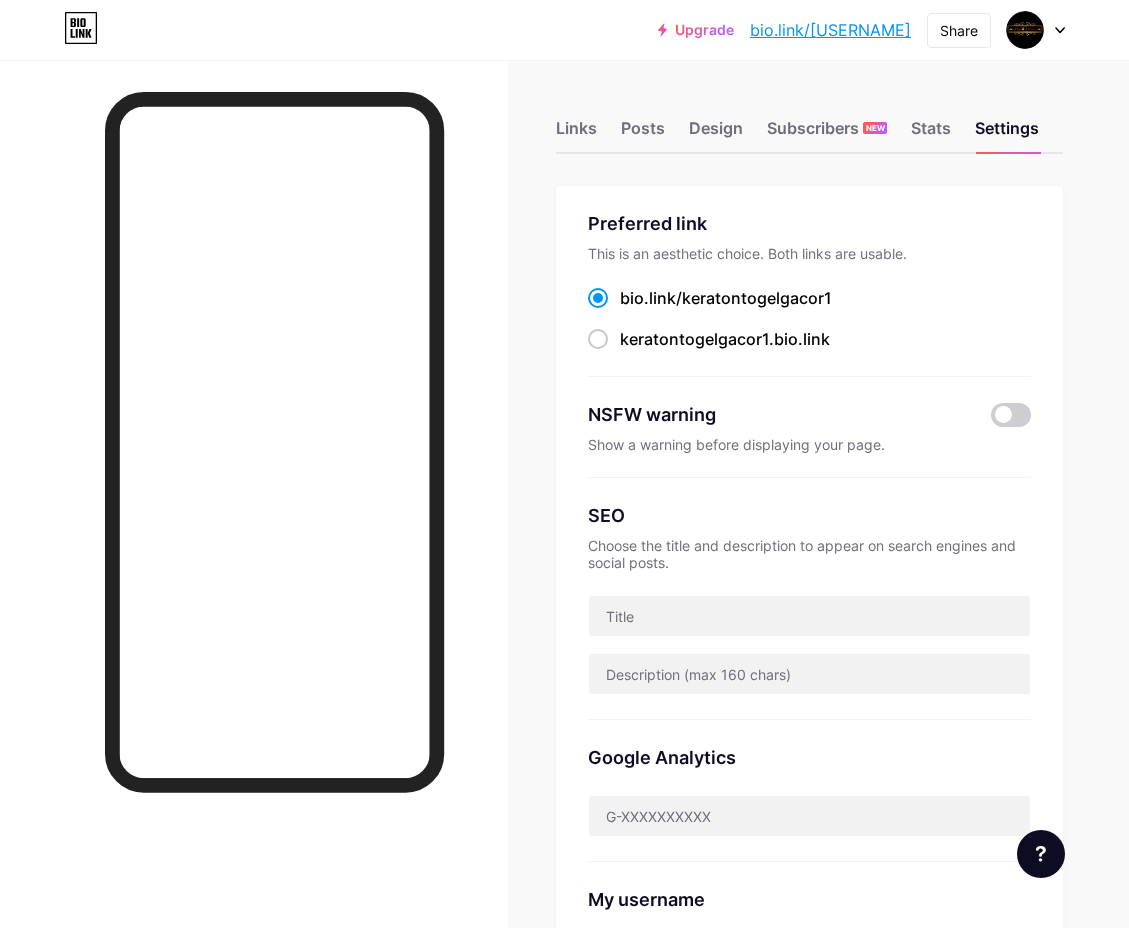 click on "Upgrade" at bounding box center [696, 30] 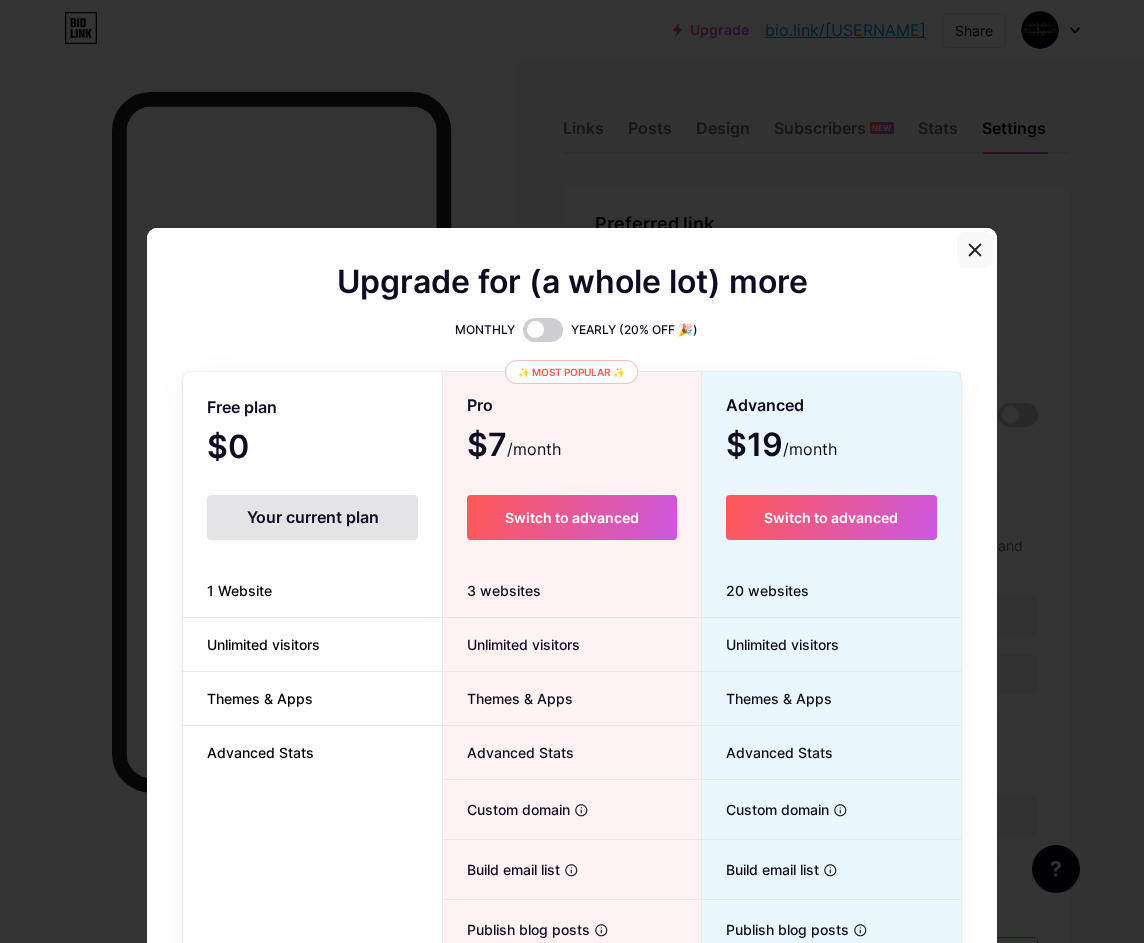 click 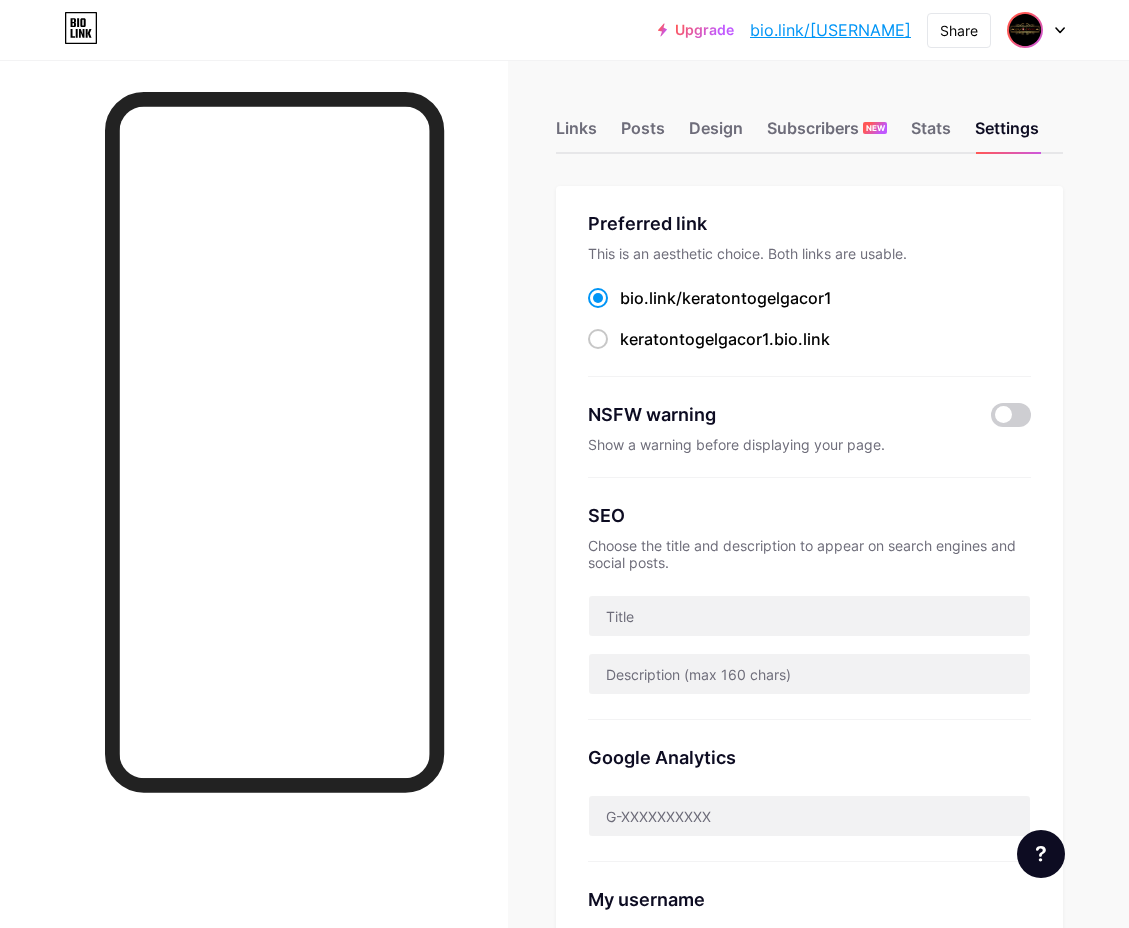 click at bounding box center (1025, 30) 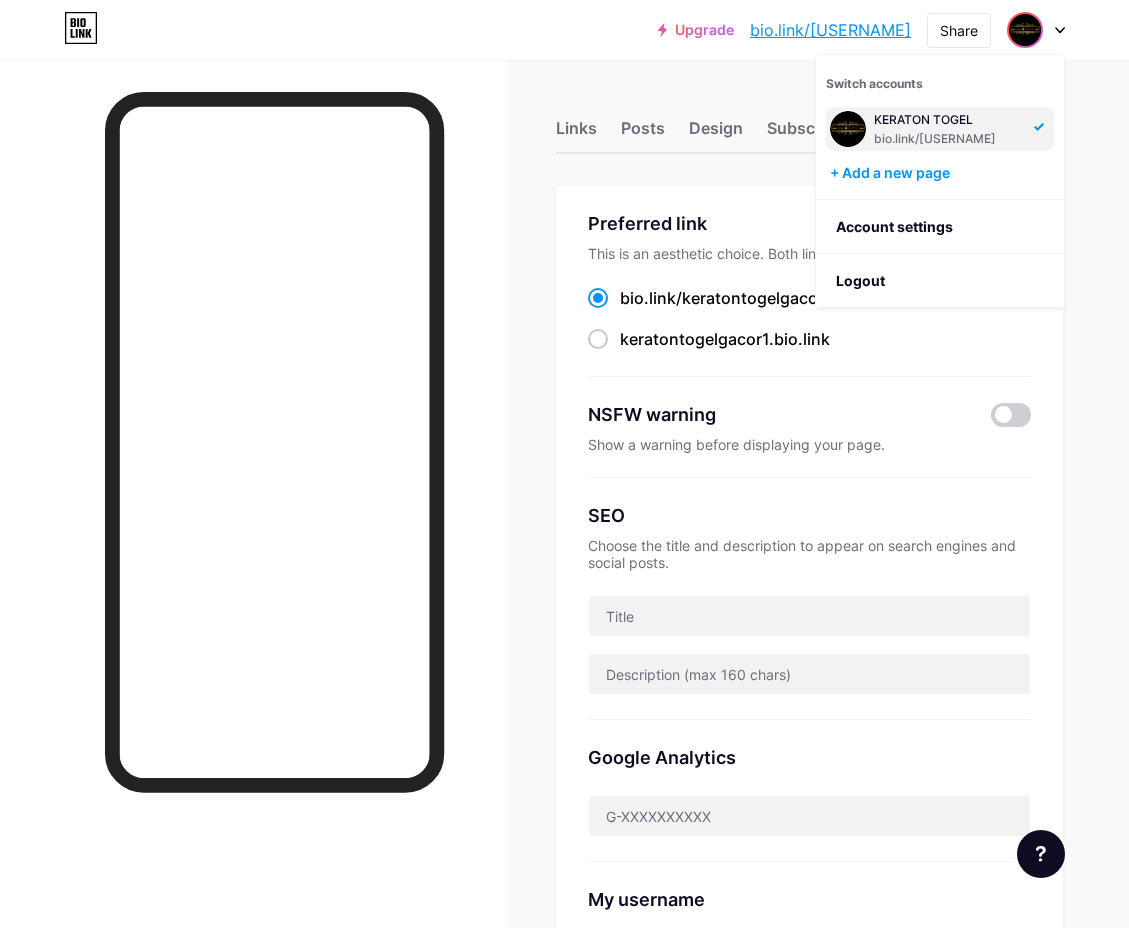 click at bounding box center [254, 524] 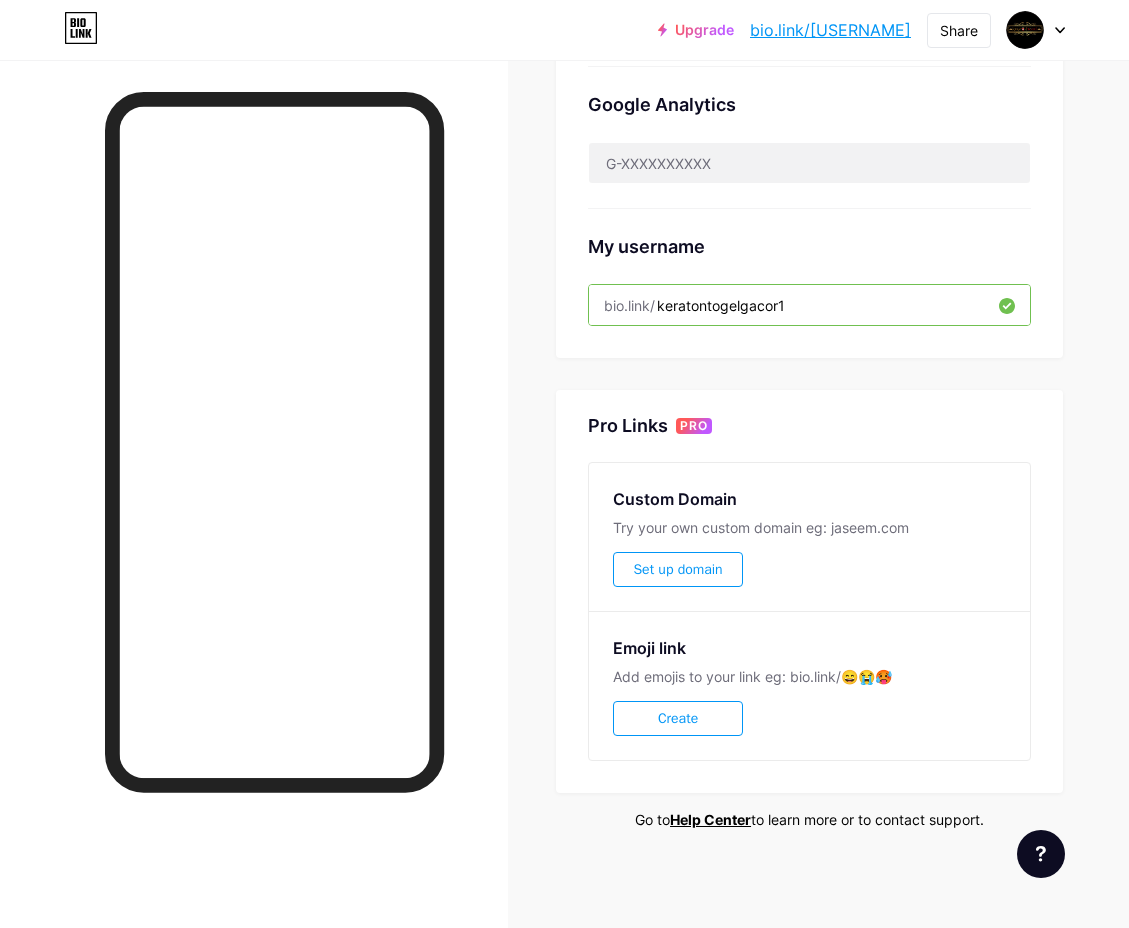 scroll, scrollTop: 0, scrollLeft: 0, axis: both 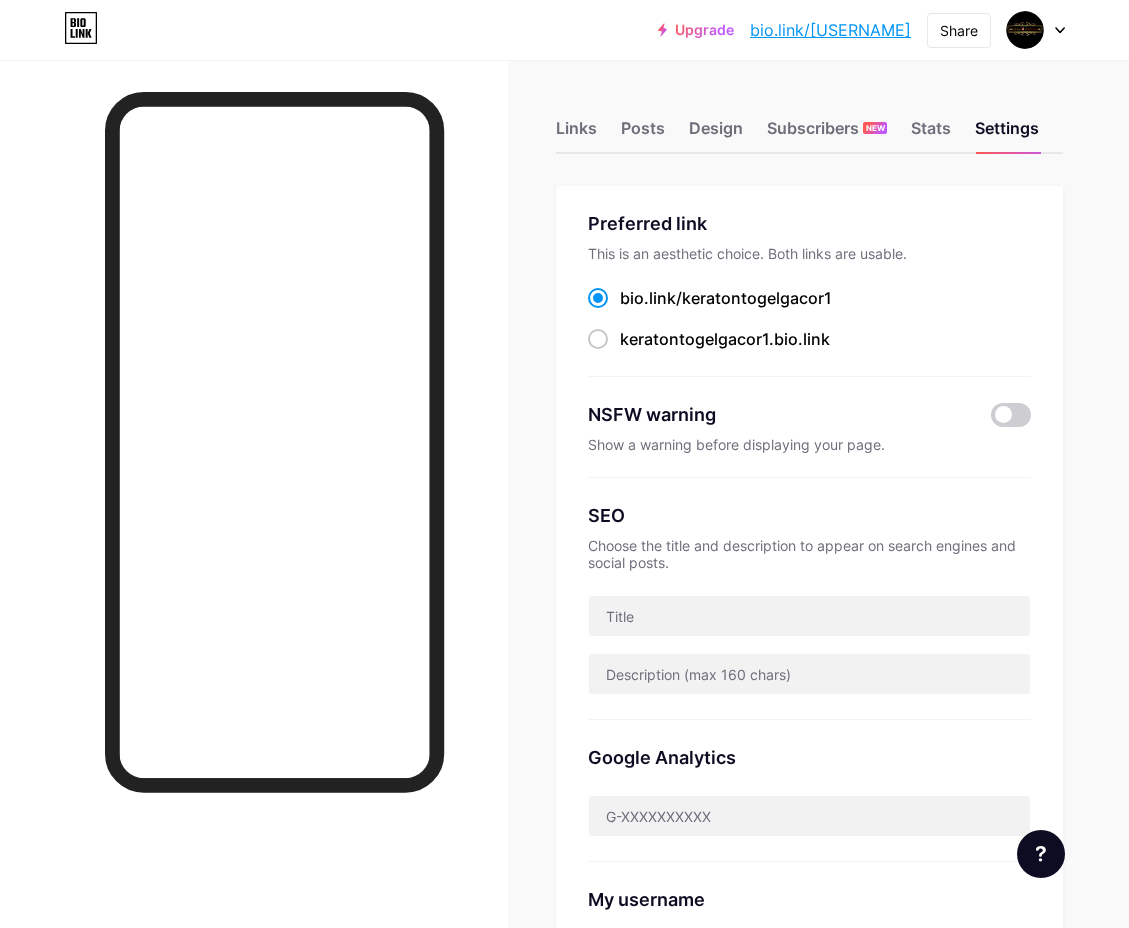click on "Links
Posts
Design
Subscribers
NEW
Stats
Settings     Preferred link   This is an aesthetic choice. Both links are usable.
bio.link/[USERNAME]       [USERNAME] .bio.link
NSFW warning       Show a warning before displaying your page.     SEO   Choose the title and description to appear on search engines and social posts.           Google Analytics       My username   bio.link/   [USERNAME]             Pro Links   PRO   Custom Domain   Try your own custom domain eg: jaseem.com   Set
up domain             Emoji link   Add emojis to your link eg: bio.link/😄😭🥵   Create
Go to  Help Center  to learn more or to contact support.   Changes saved           Feature requests             Help center         Contact support" at bounding box center (573, 821) 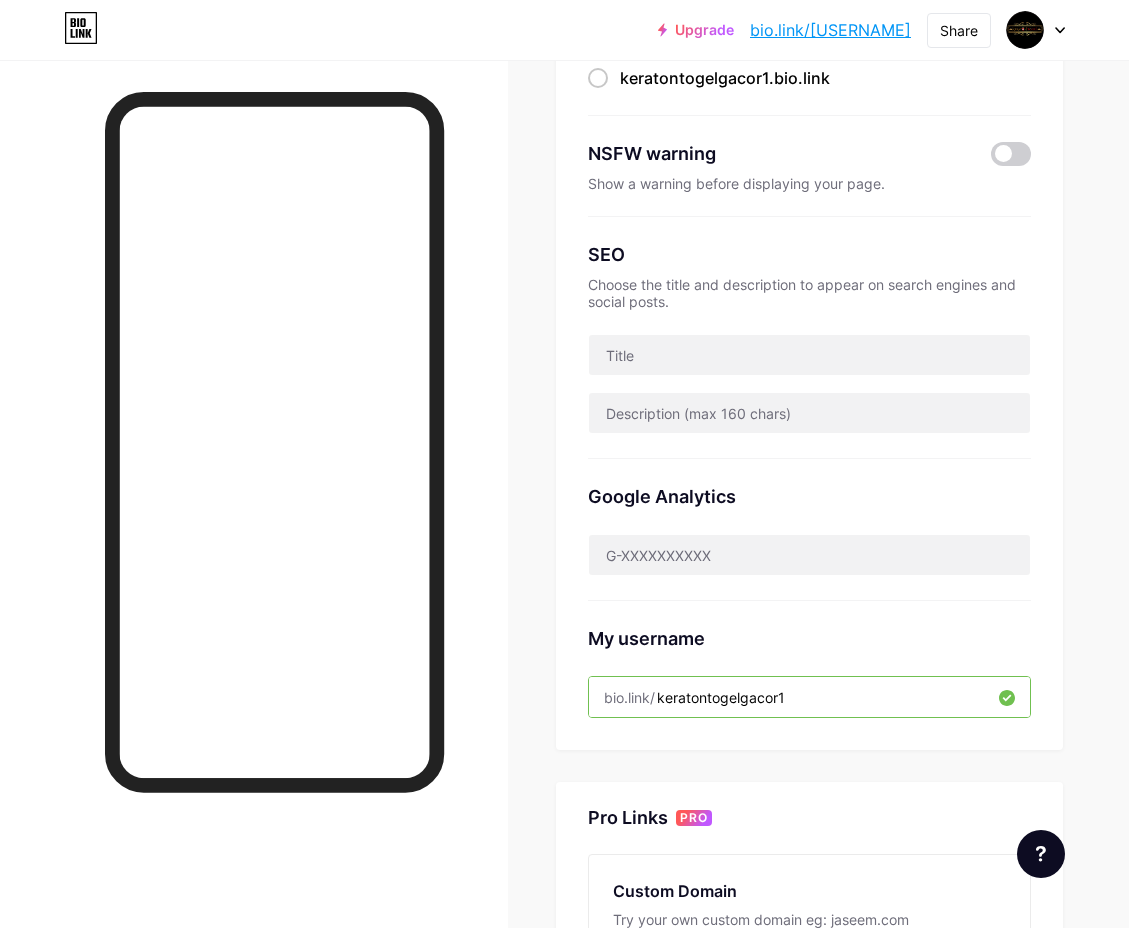 scroll, scrollTop: 0, scrollLeft: 0, axis: both 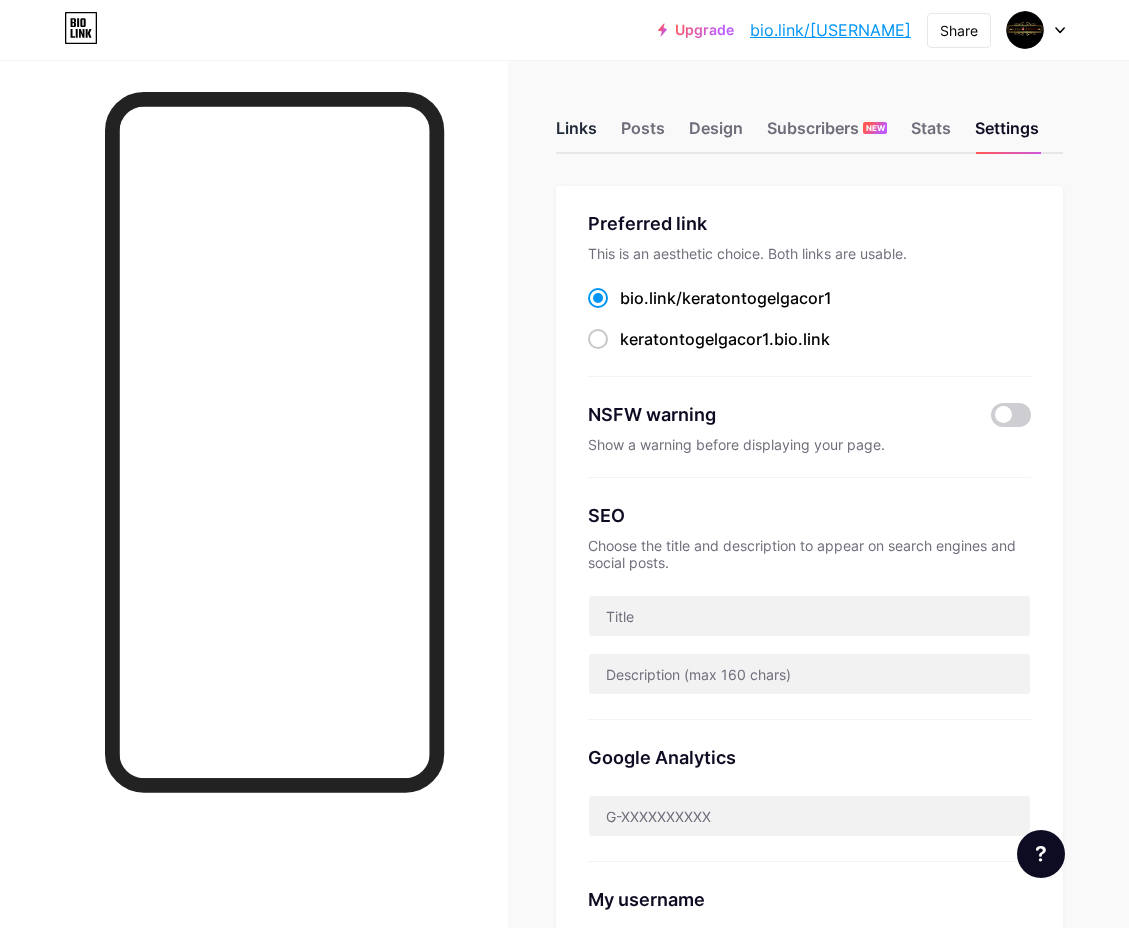 click on "Links" at bounding box center (576, 134) 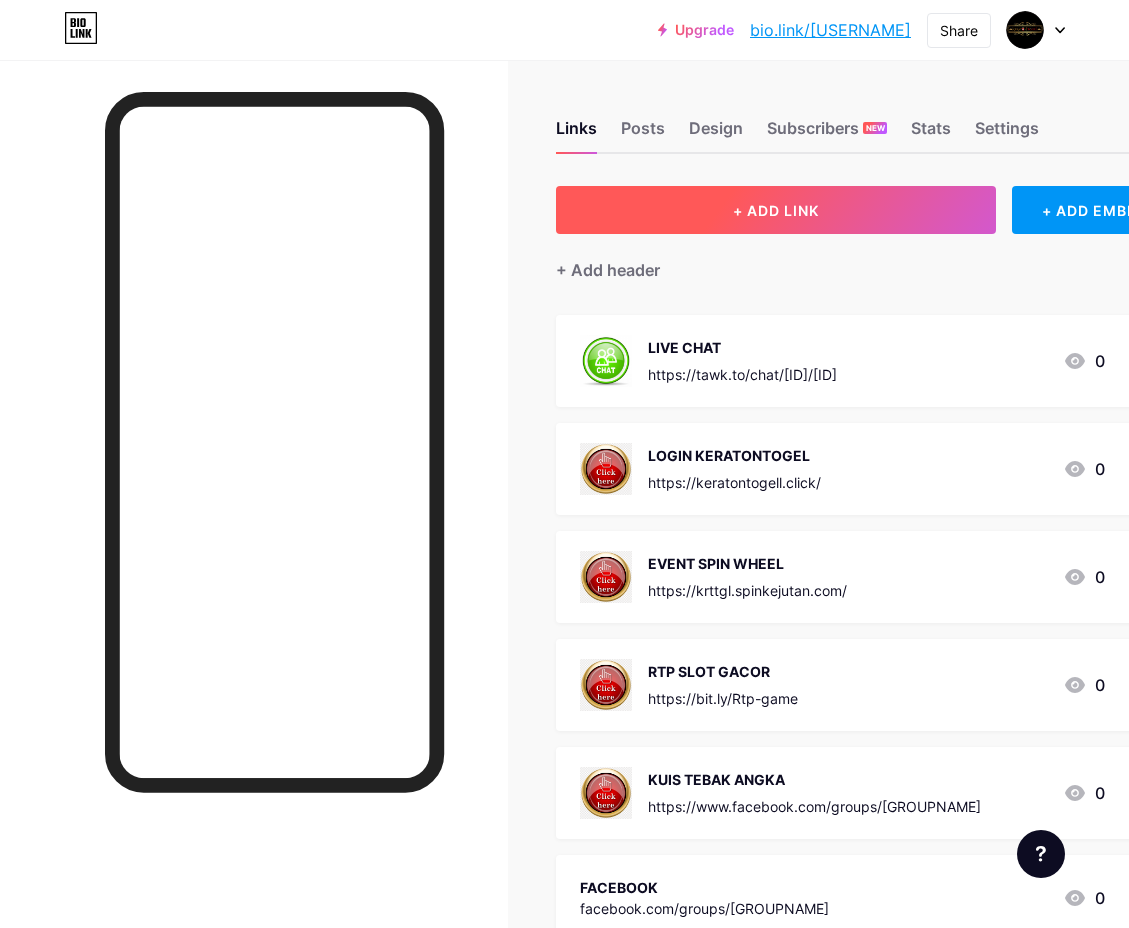 click on "+ ADD LINK" at bounding box center [776, 210] 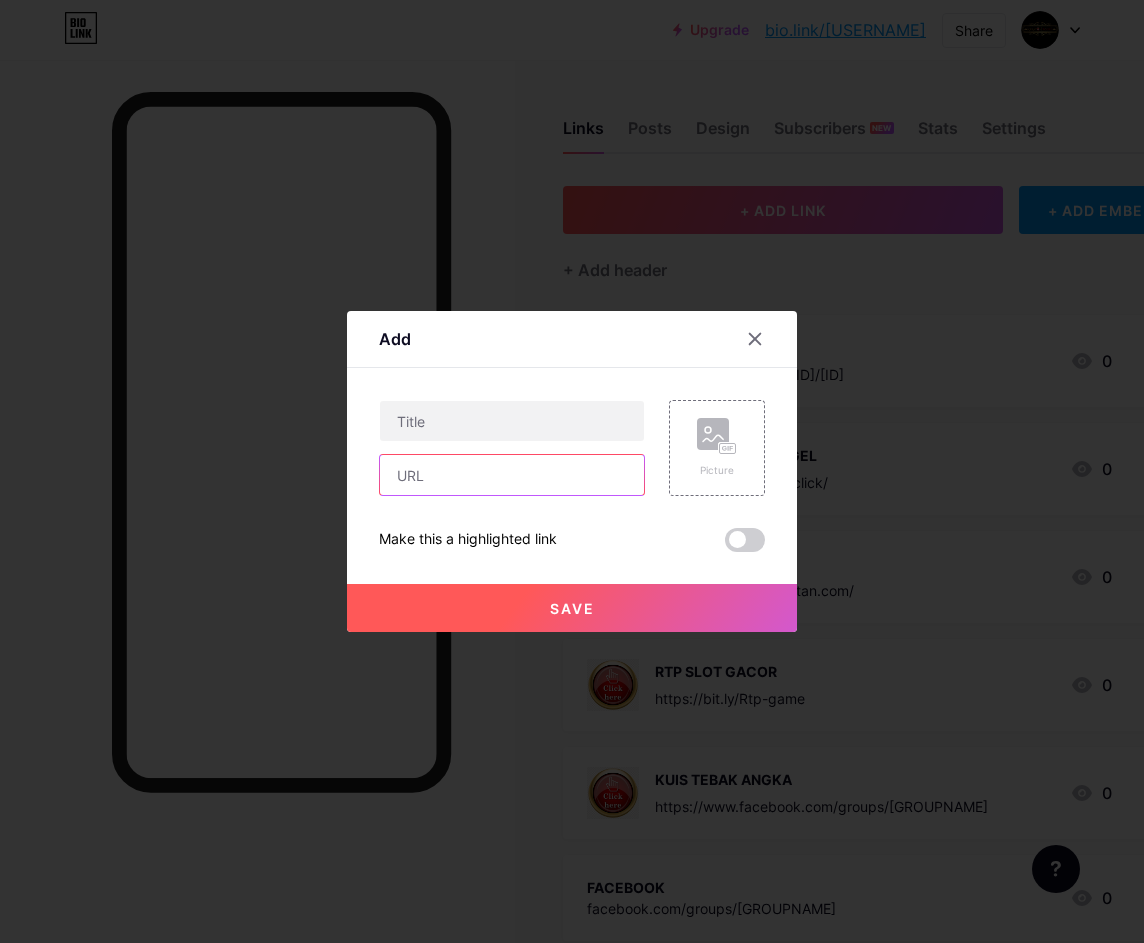 drag, startPoint x: 529, startPoint y: 482, endPoint x: 558, endPoint y: 476, distance: 29.614185 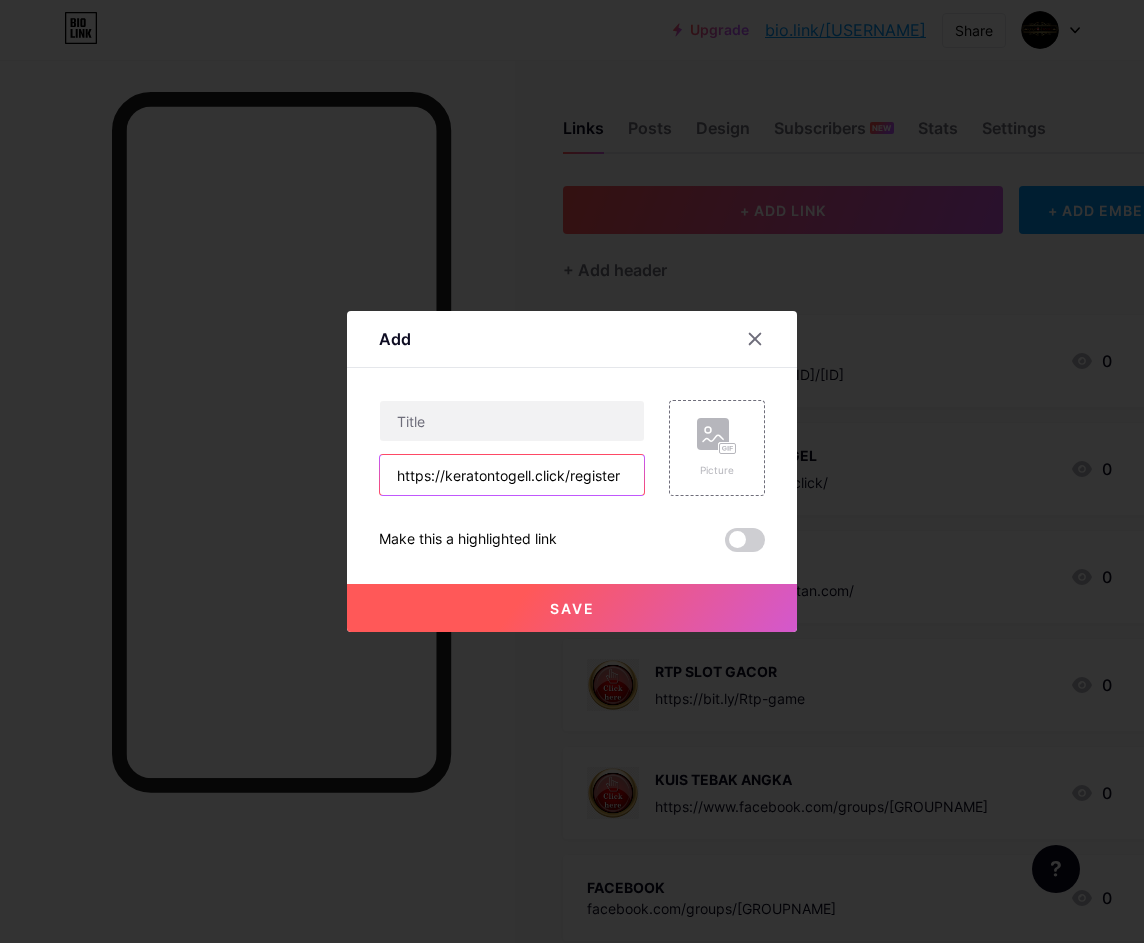 click on "https://keratontogell.click/register" at bounding box center (512, 475) 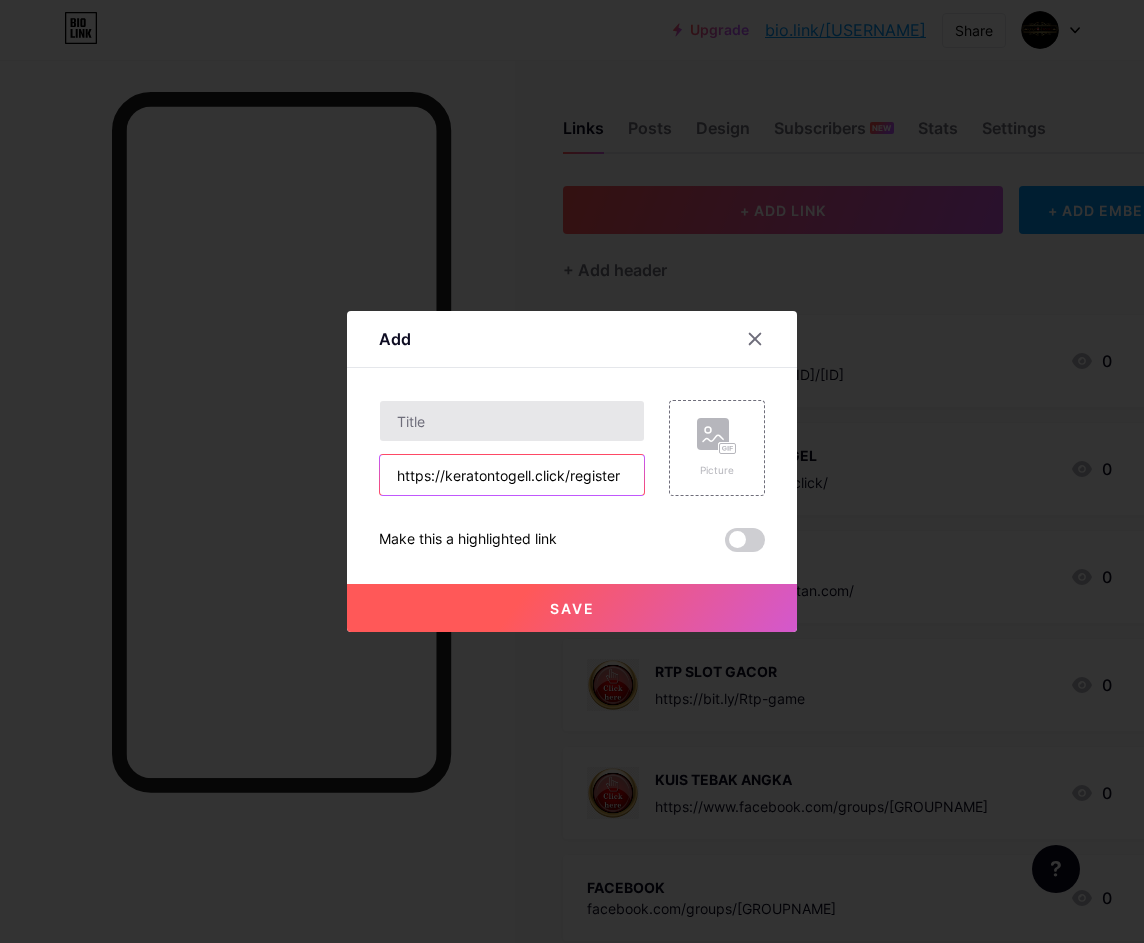 type on "https://keratontogell.click/register" 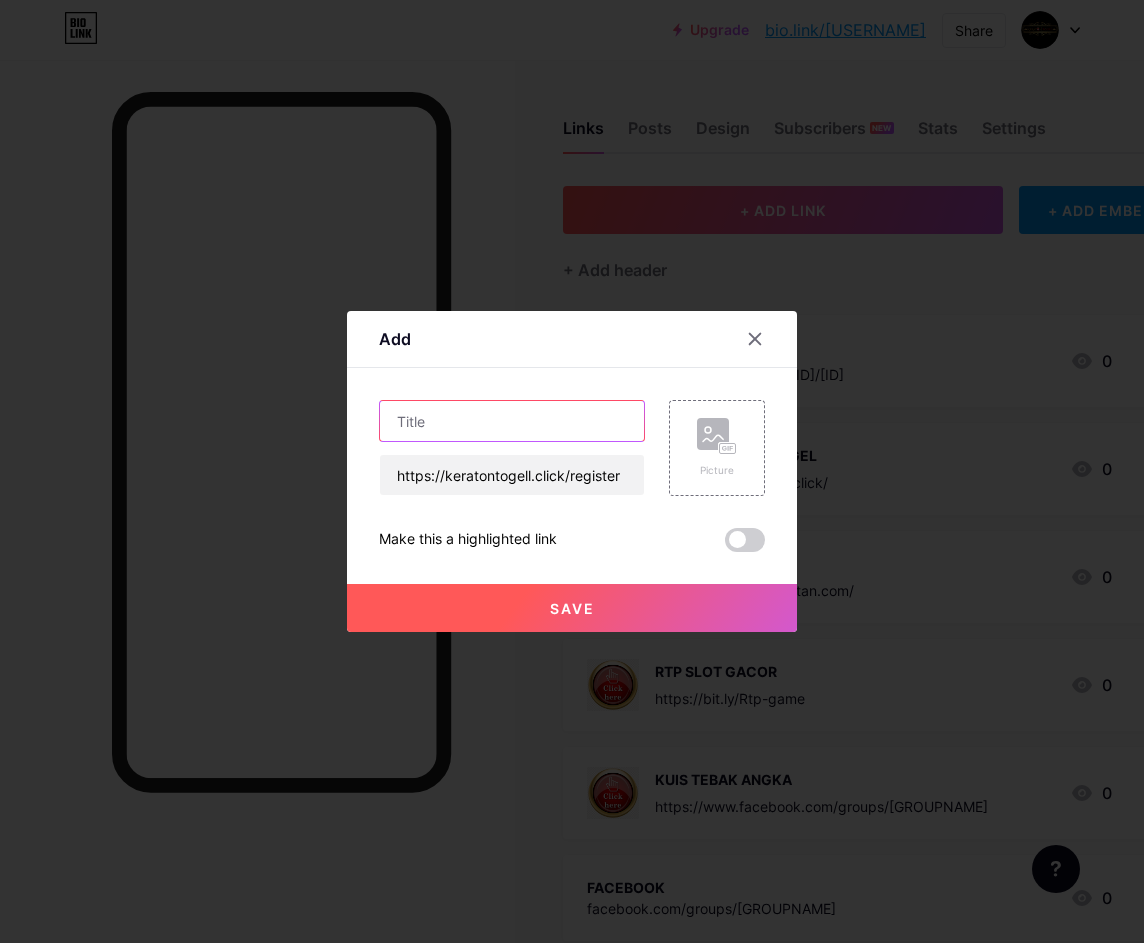 click at bounding box center [512, 421] 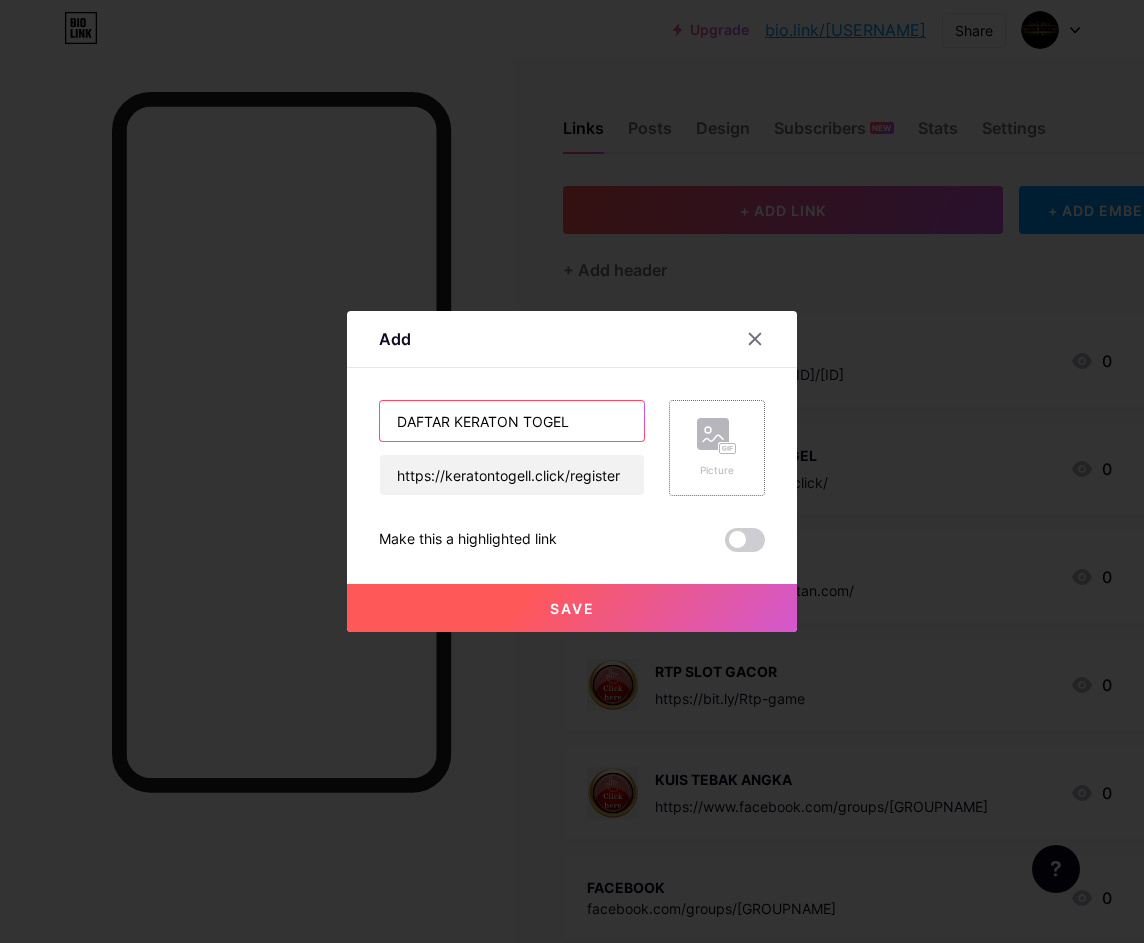 type on "DAFTAR KERATON TOGEL" 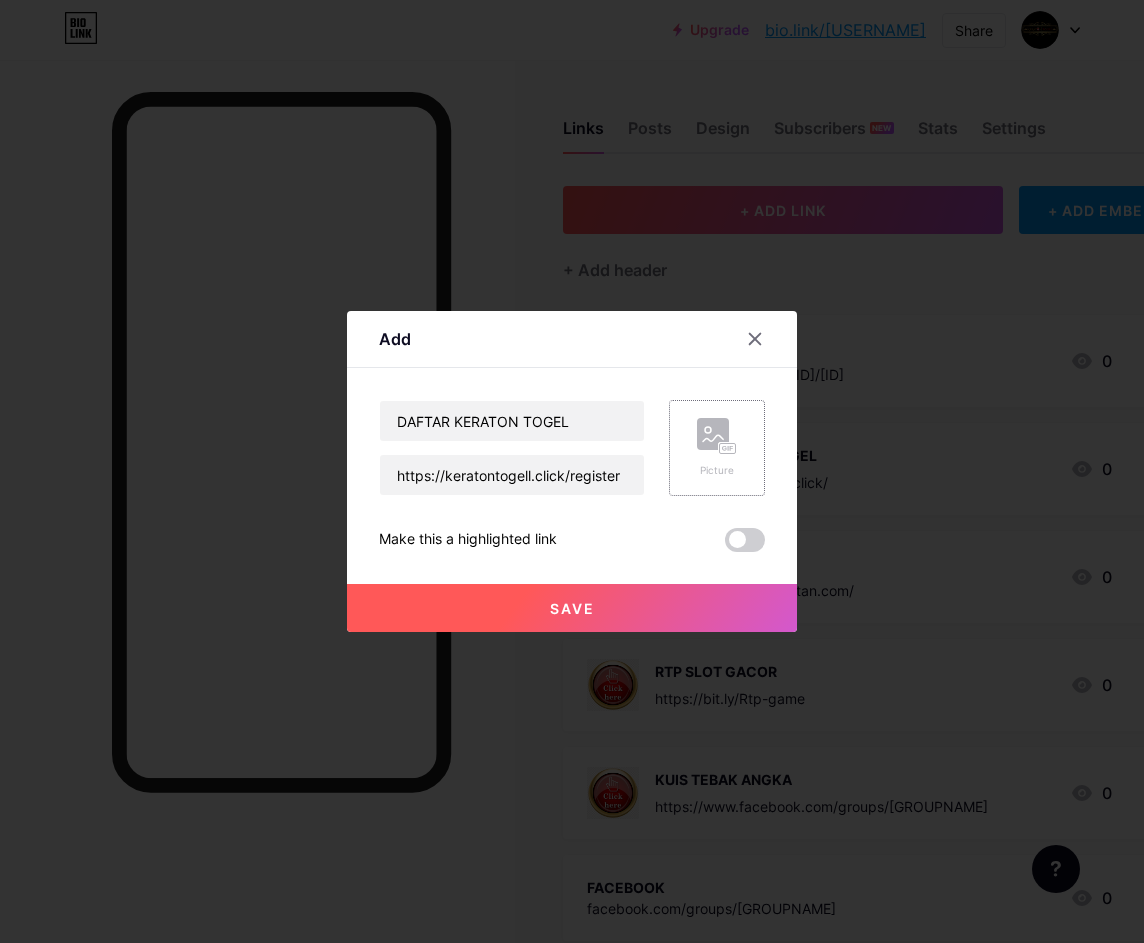 click on "Picture" at bounding box center (717, 448) 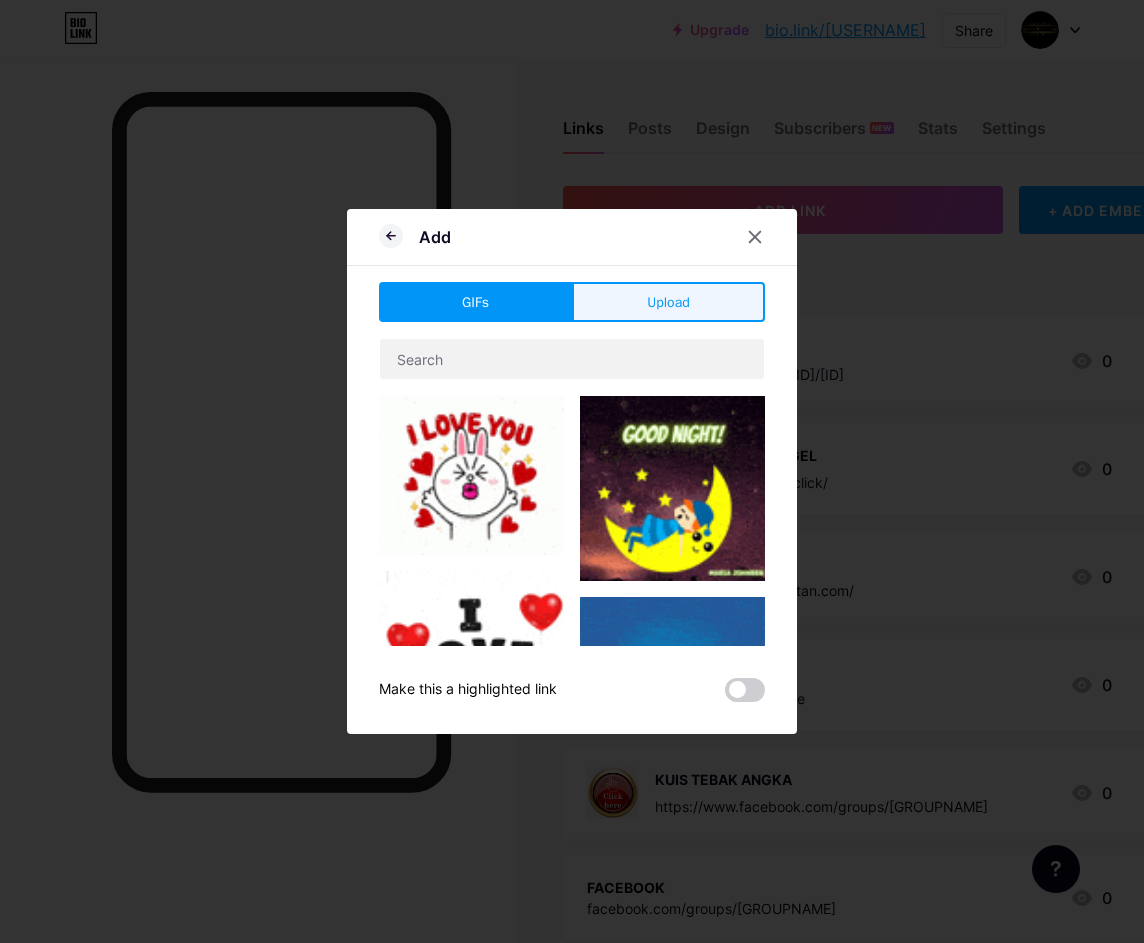 click on "Upload" at bounding box center [668, 302] 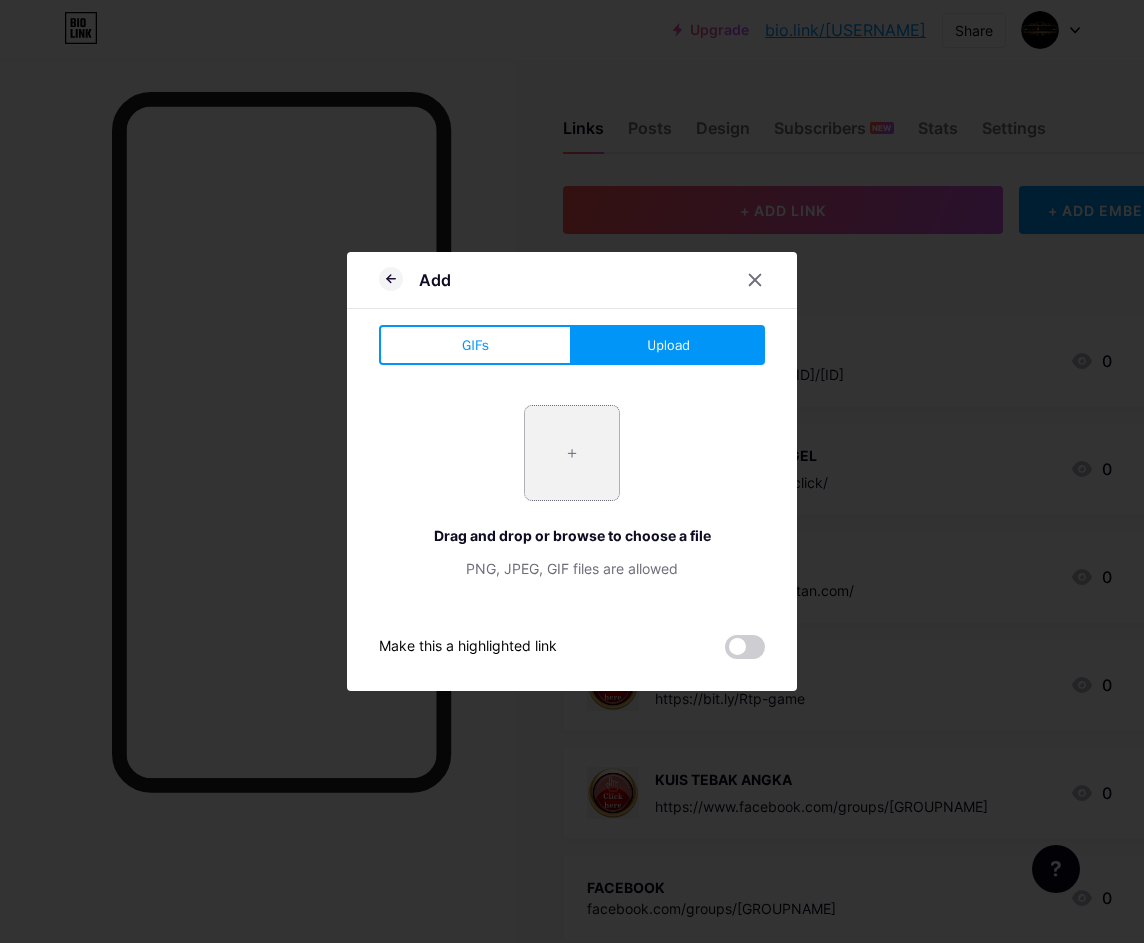 click at bounding box center [572, 453] 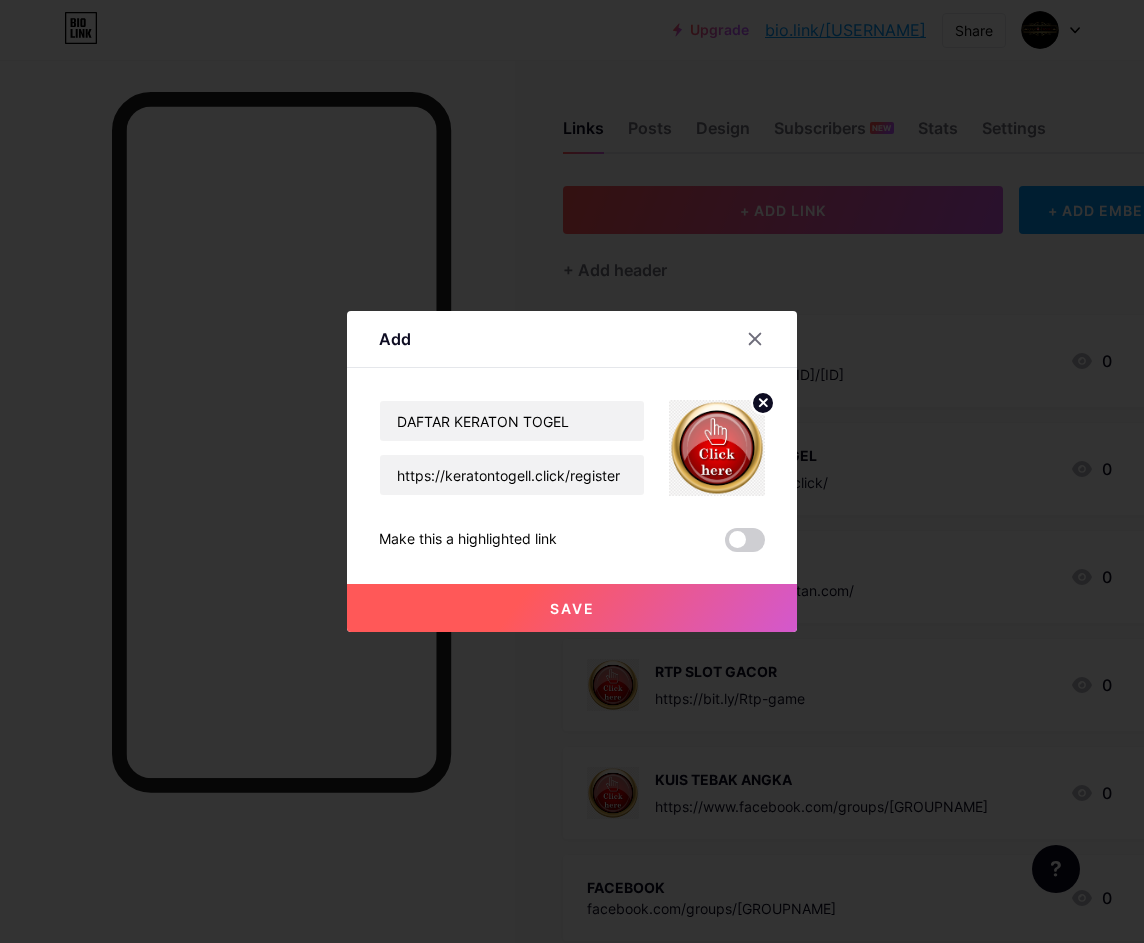 click on "Save" at bounding box center (572, 608) 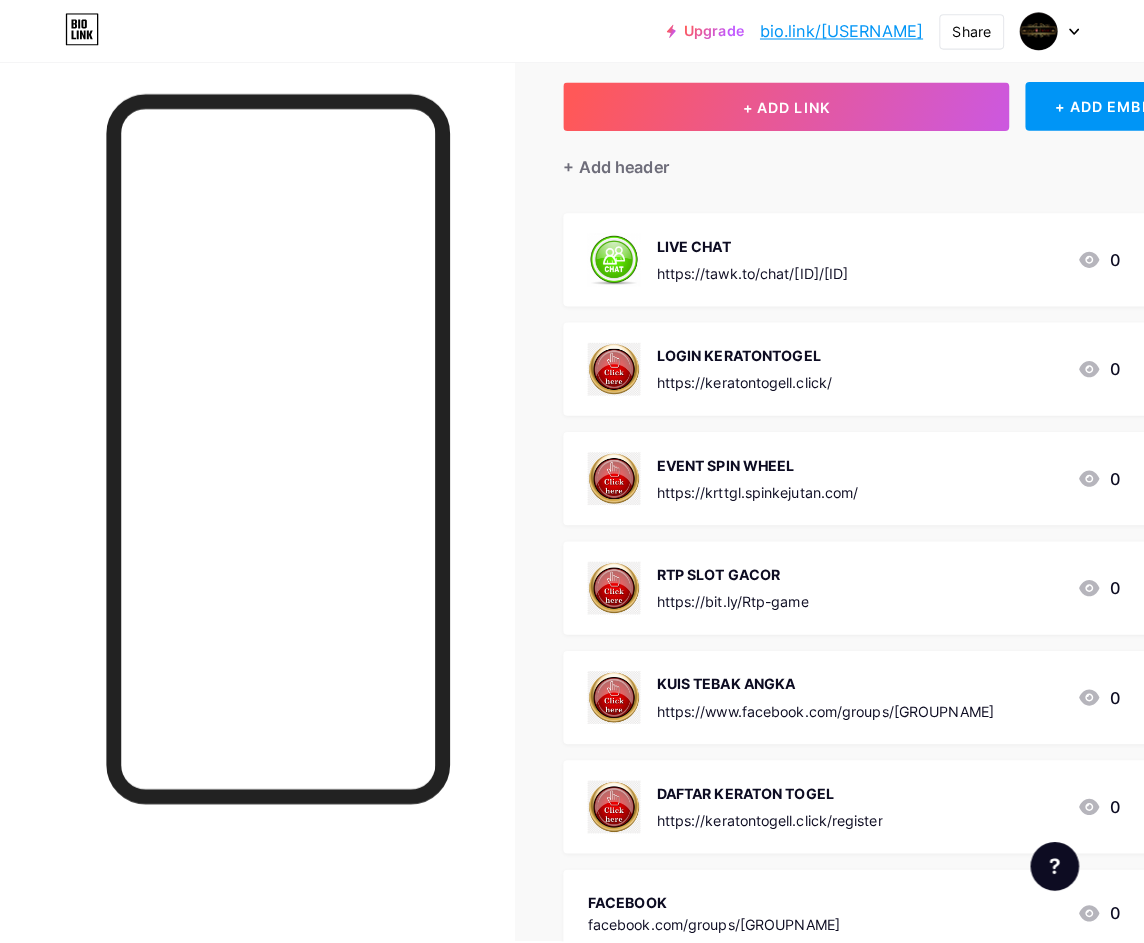 scroll, scrollTop: 61, scrollLeft: 0, axis: vertical 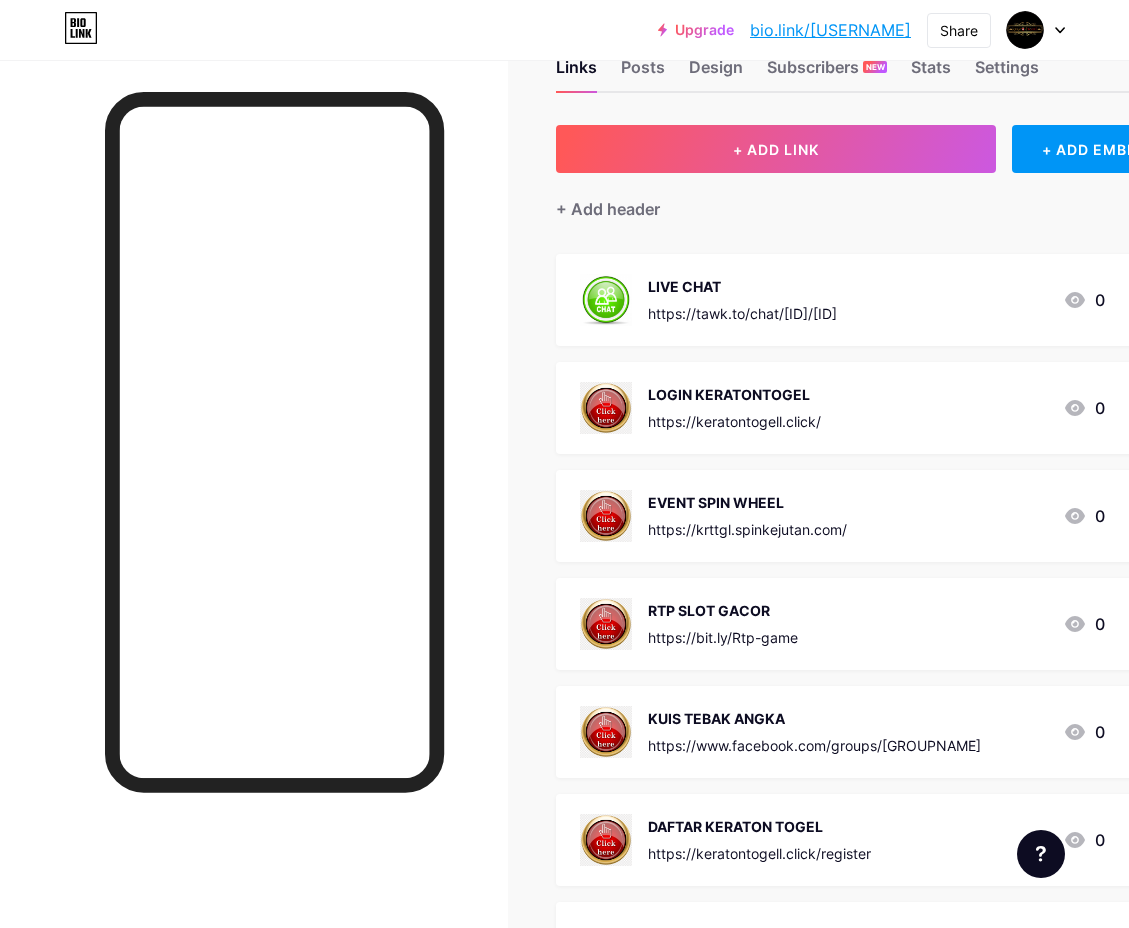 drag, startPoint x: 908, startPoint y: 809, endPoint x: 968, endPoint y: 816, distance: 60.40695 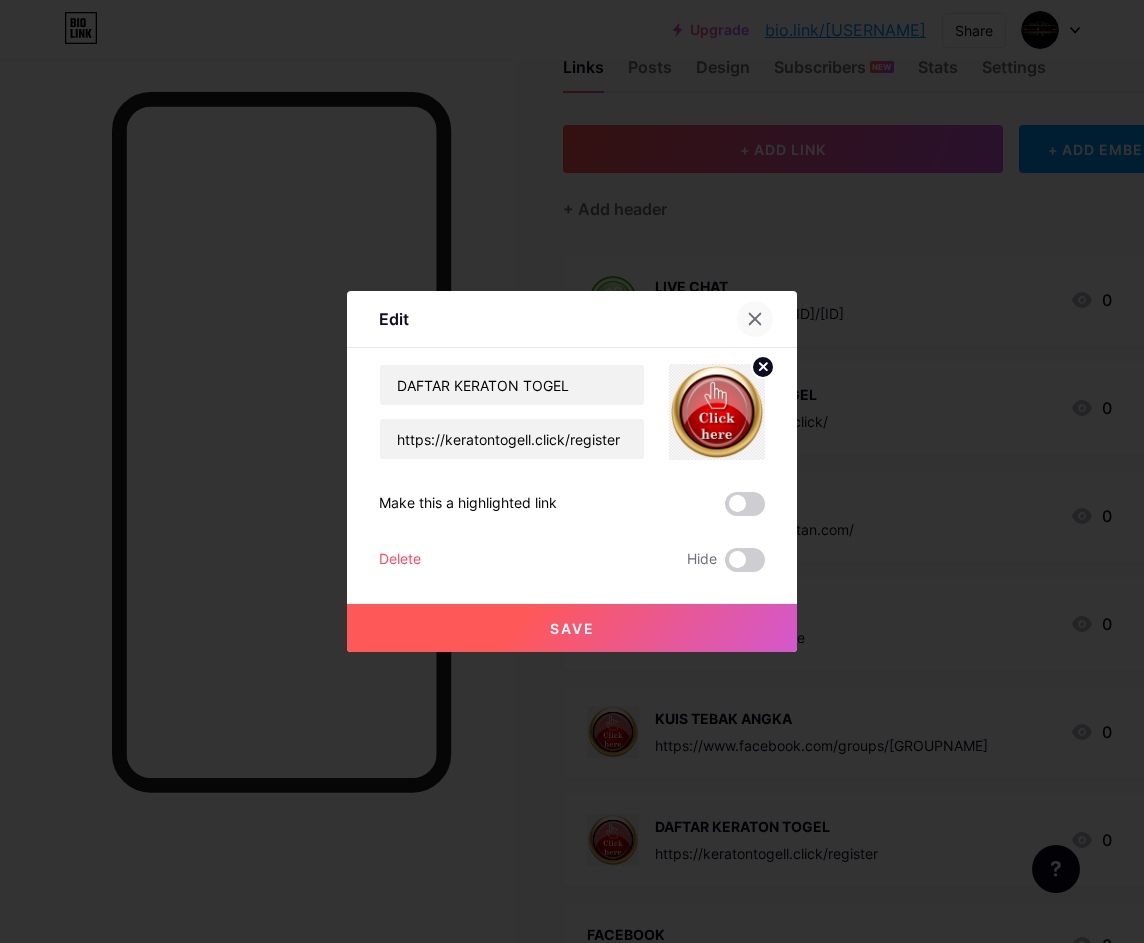 click 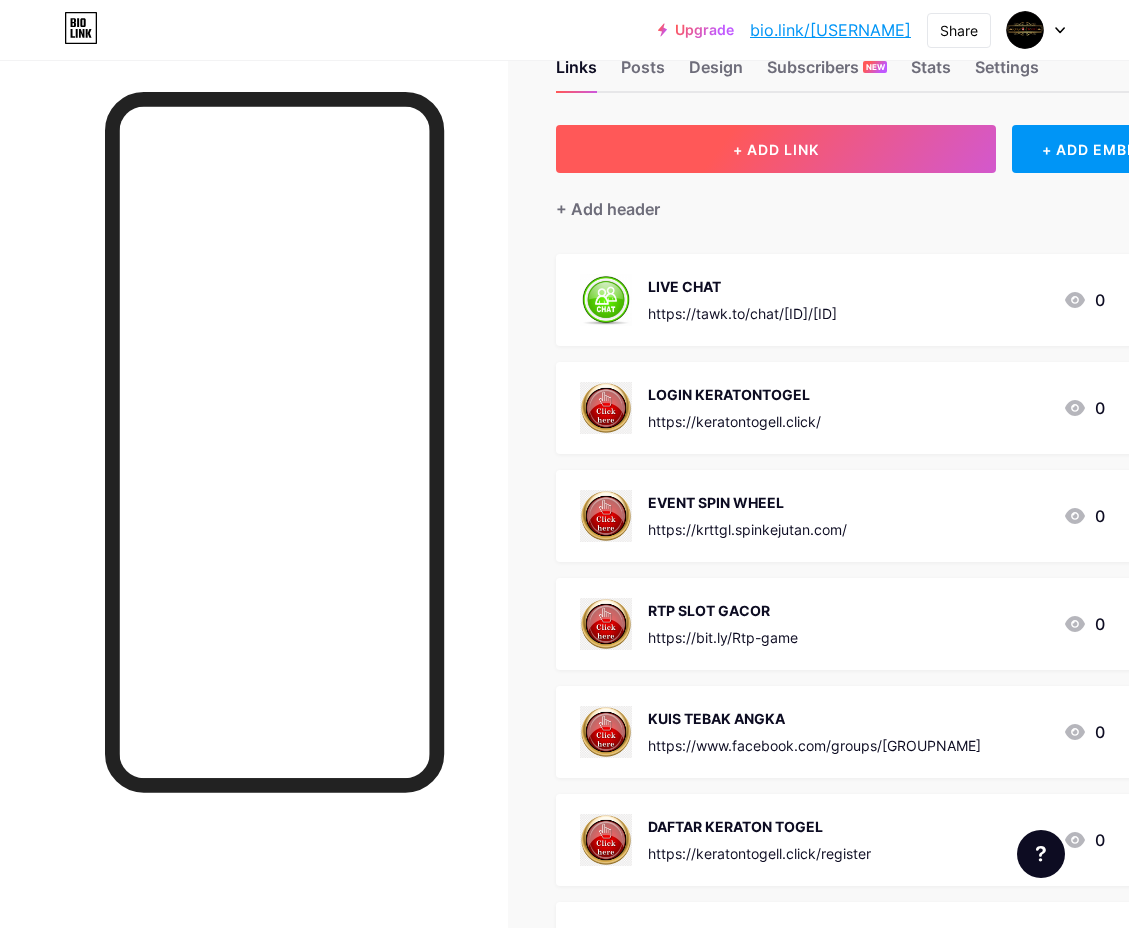 click on "+ ADD LINK" at bounding box center (776, 149) 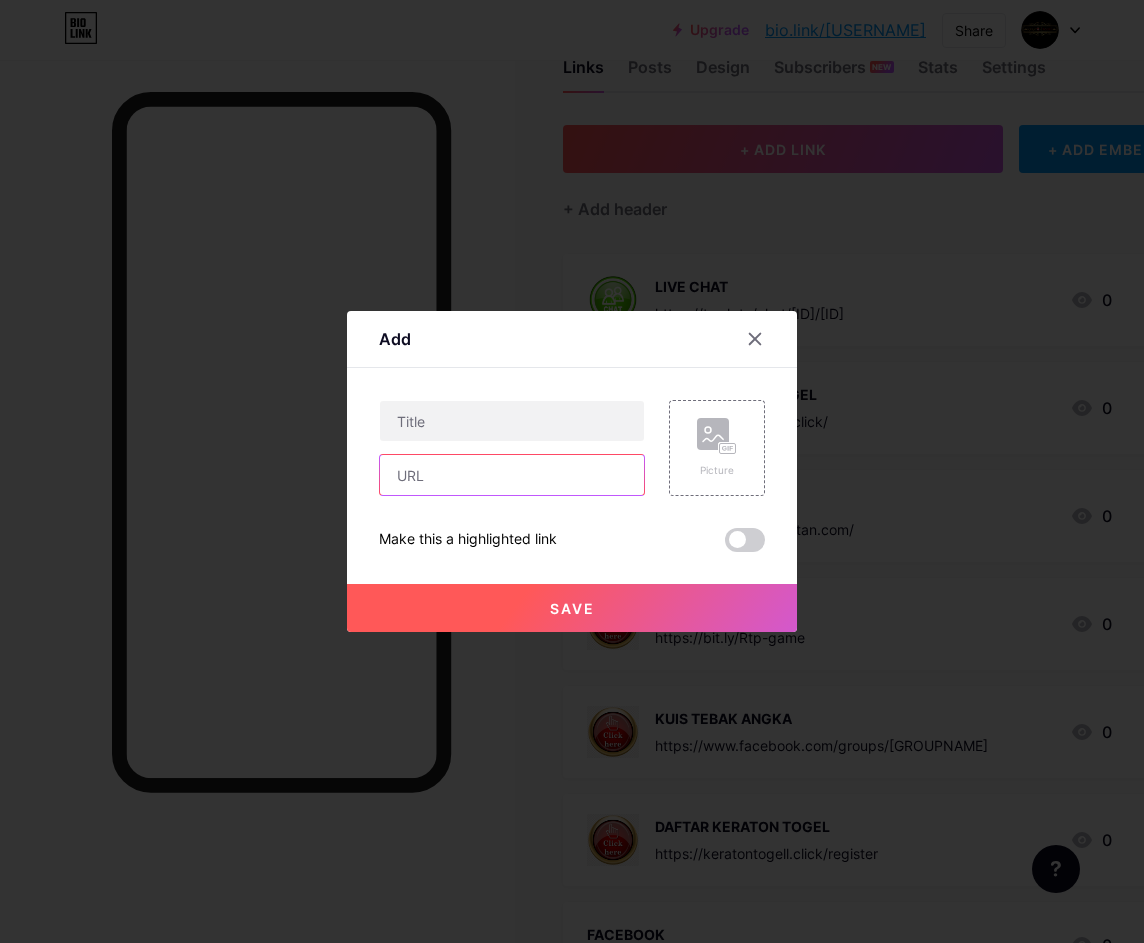 paste on "https://www.facebook.com/groups/[GROUPNAME]" 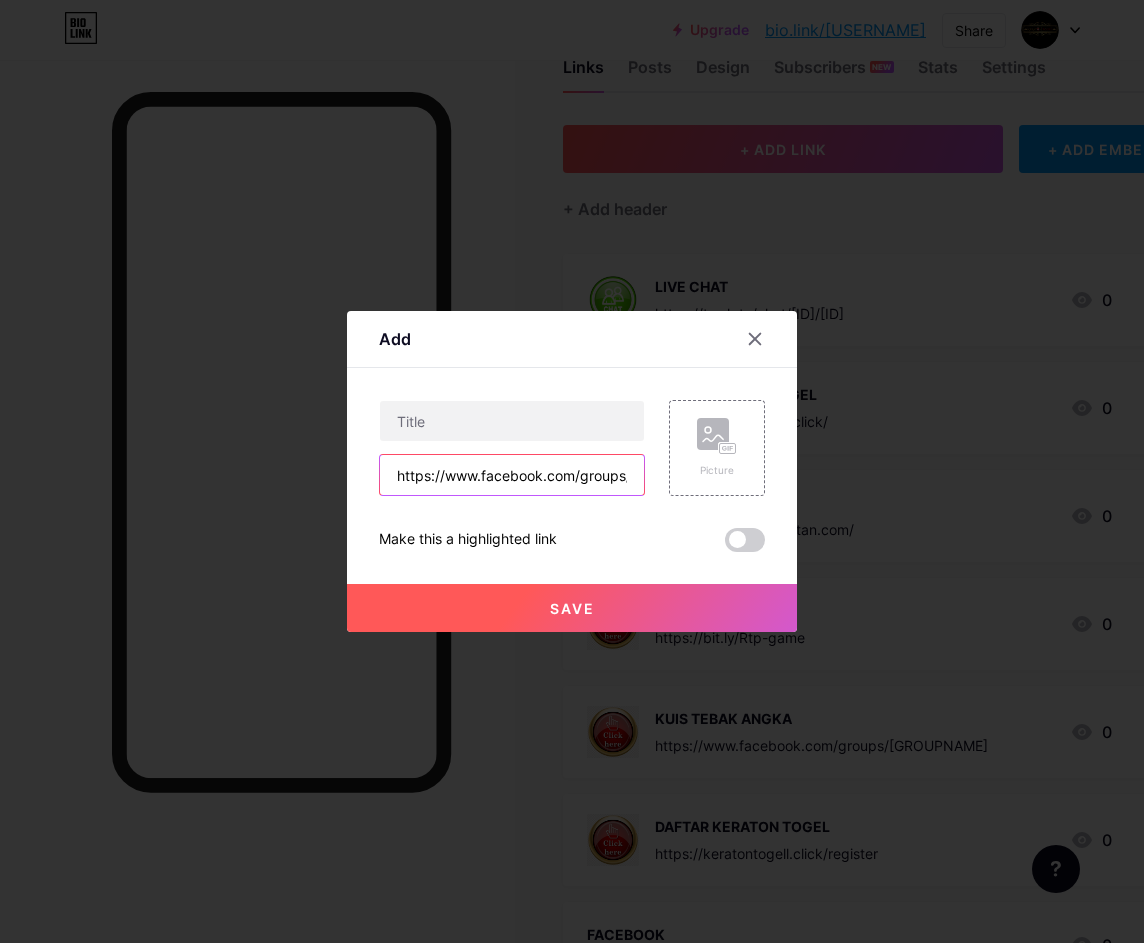 scroll, scrollTop: 0, scrollLeft: 94, axis: horizontal 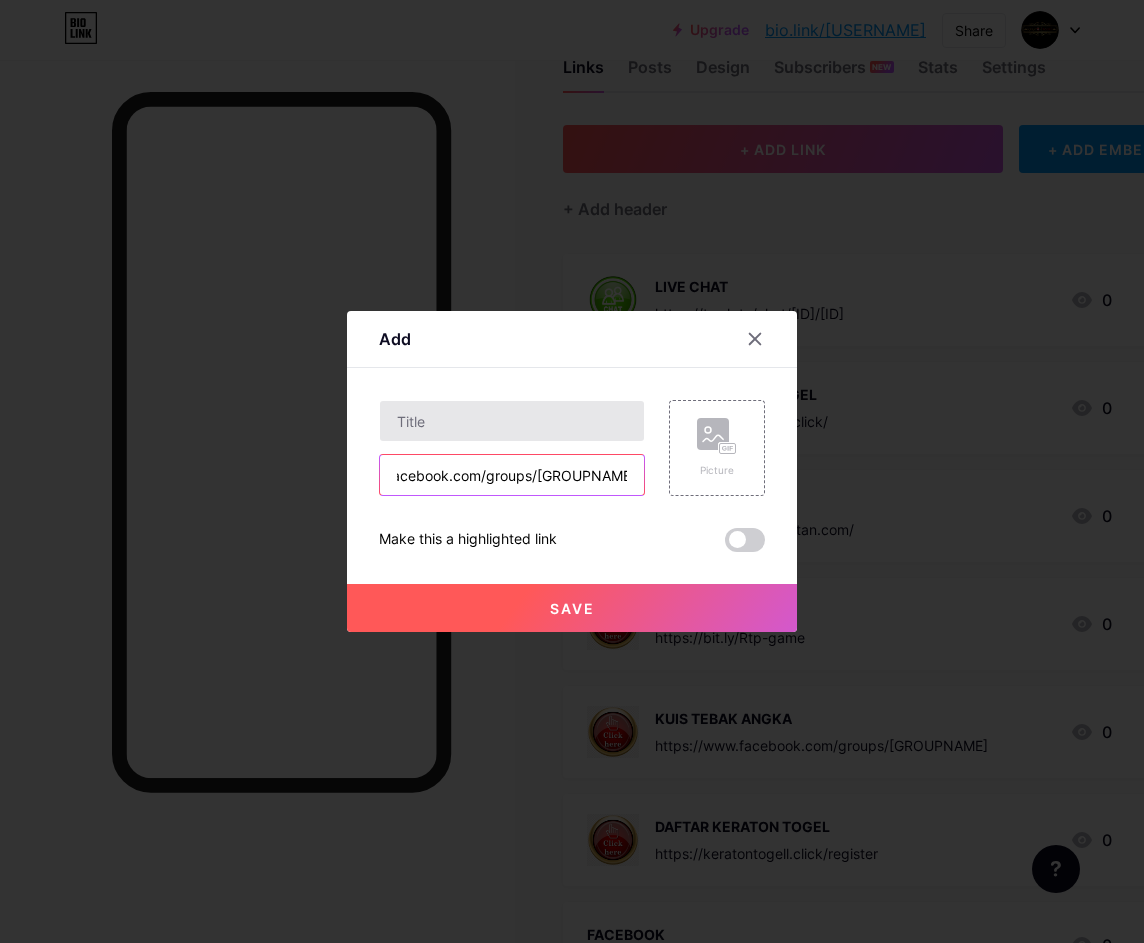 type on "https://www.facebook.com/groups/[GROUPNAME]" 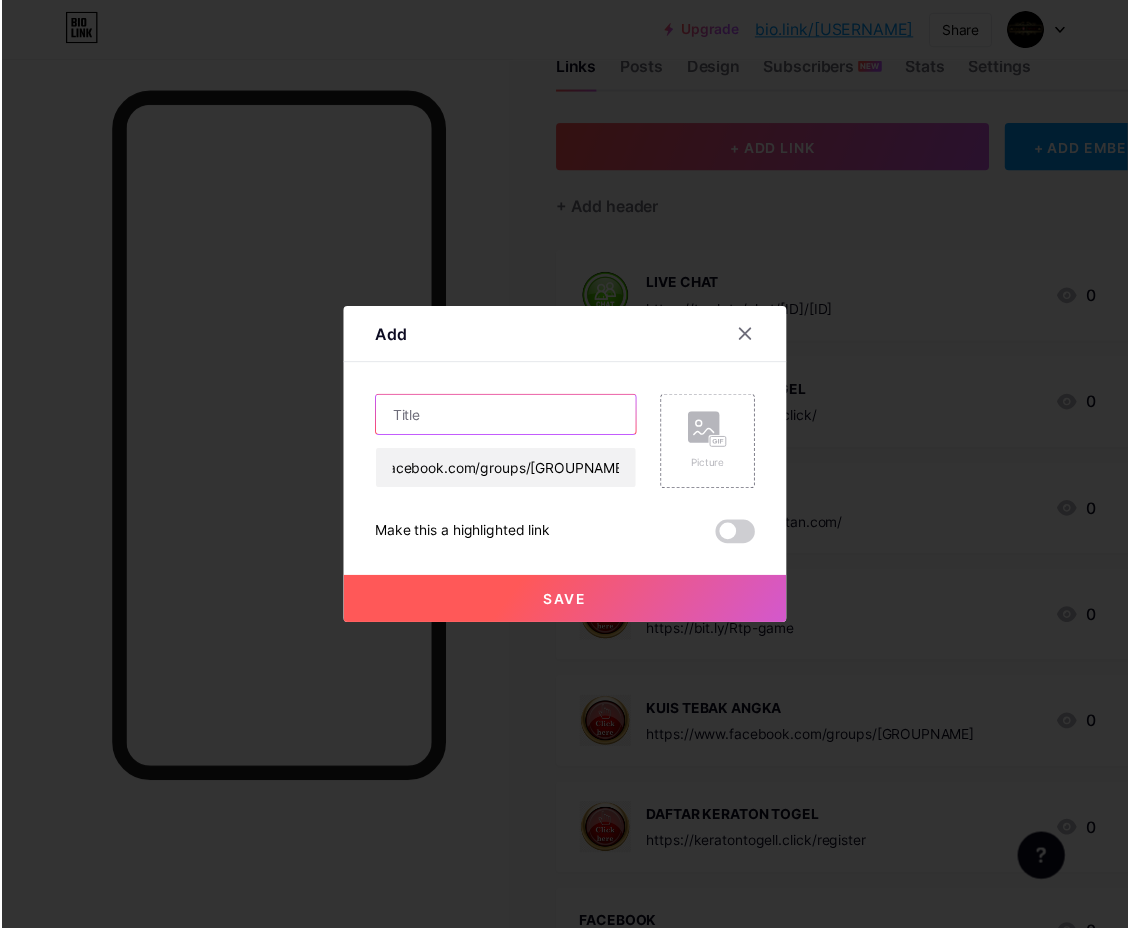 scroll, scrollTop: 0, scrollLeft: 0, axis: both 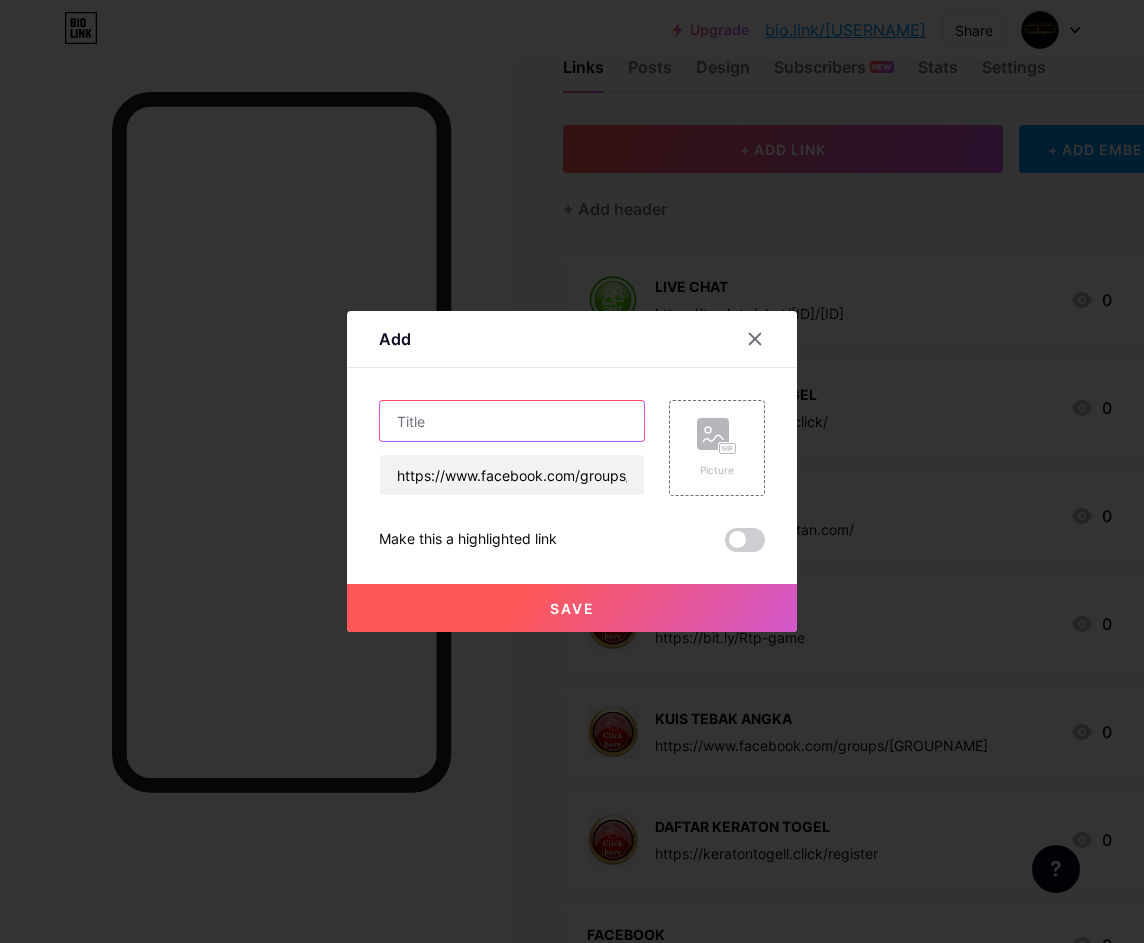click at bounding box center (512, 421) 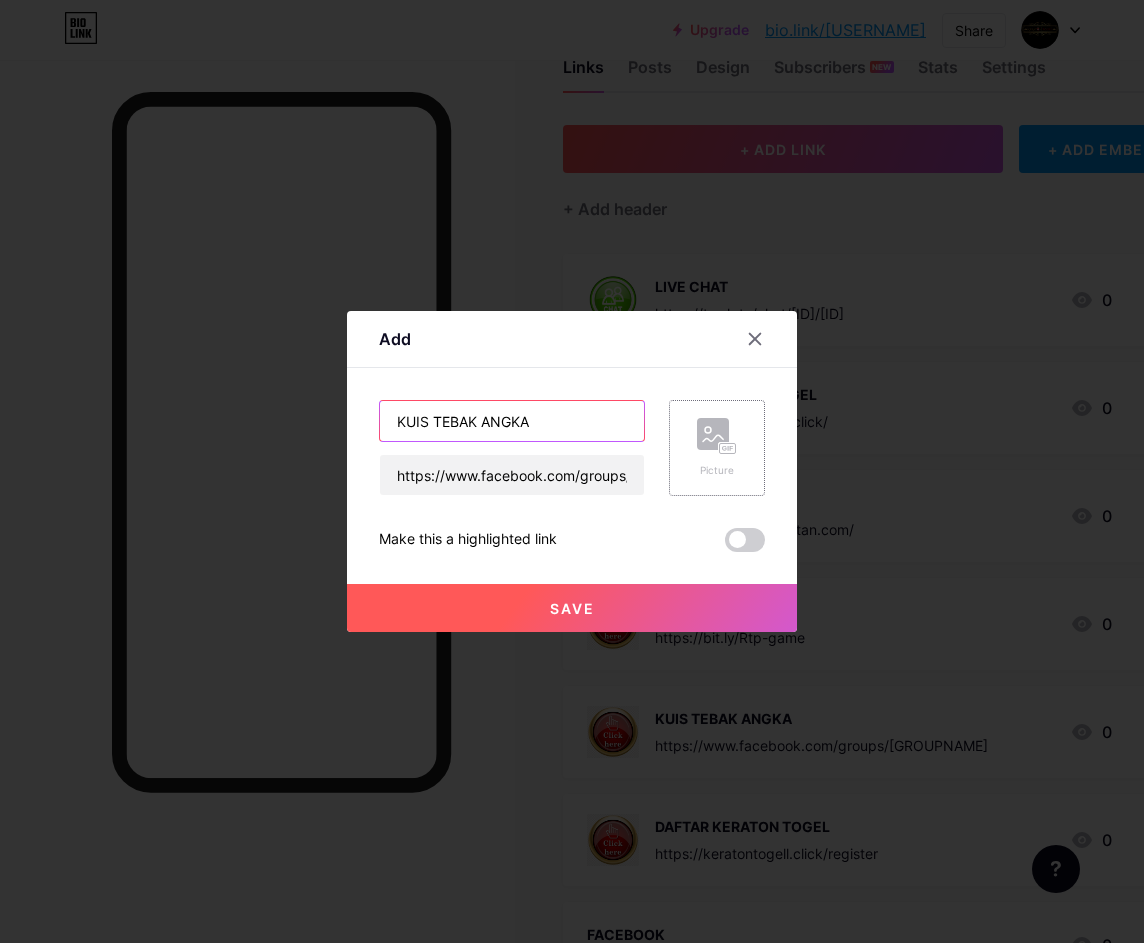type on "KUIS TEBAK ANGKA" 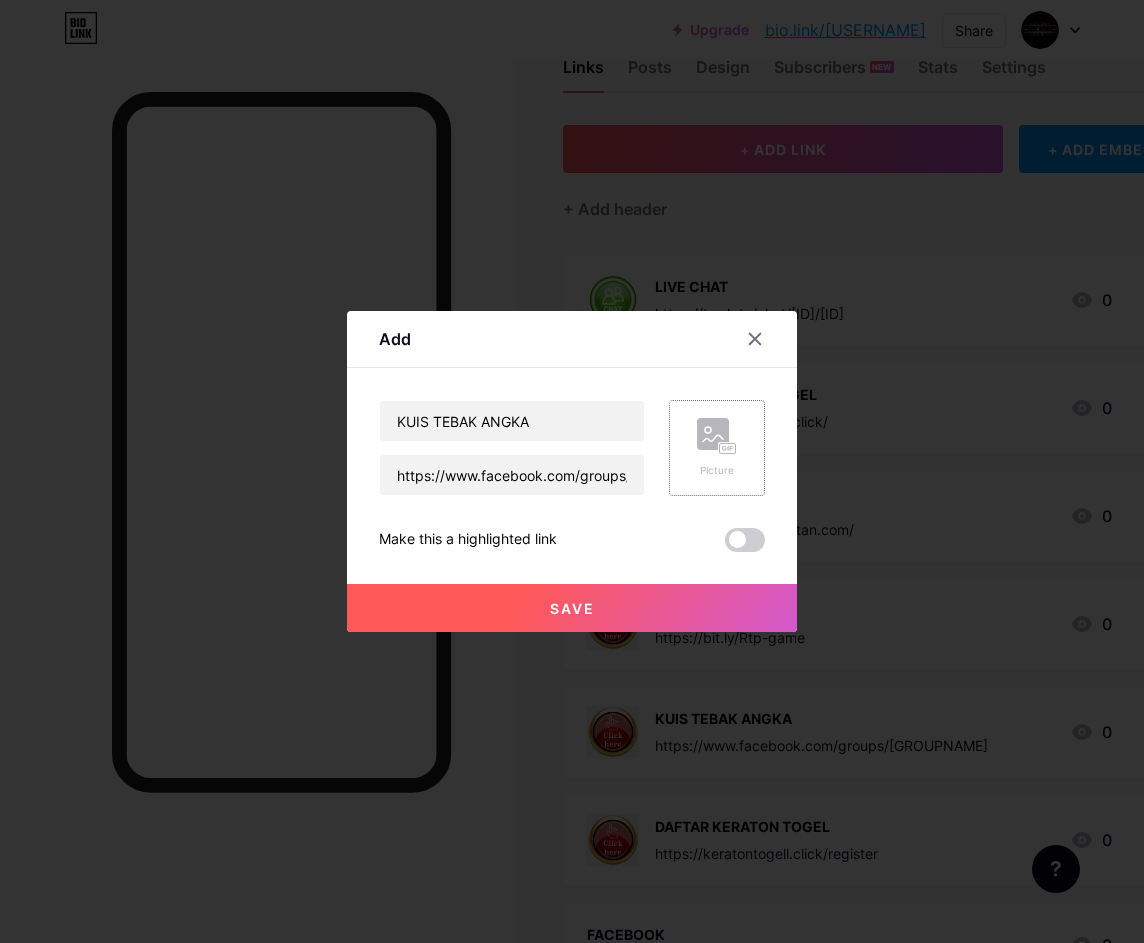click 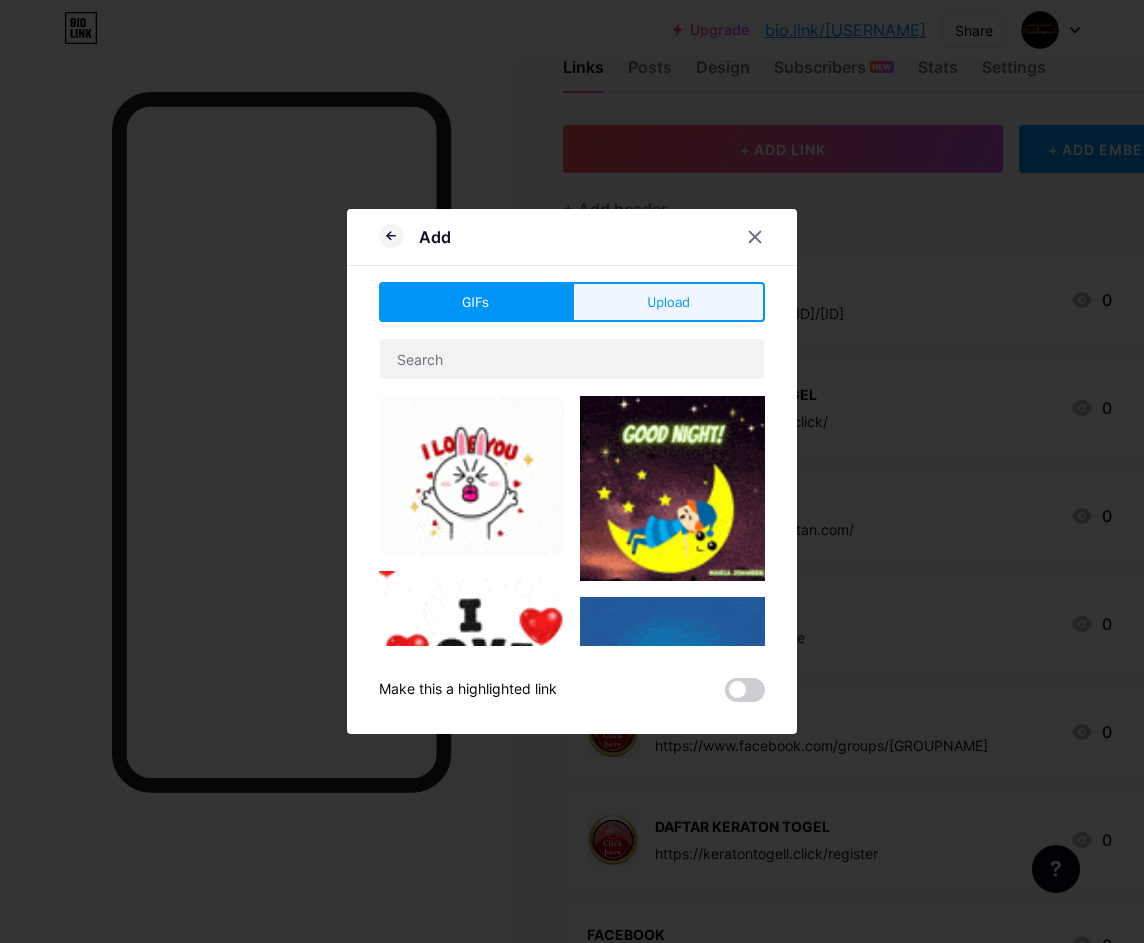 click on "Upload" at bounding box center (668, 302) 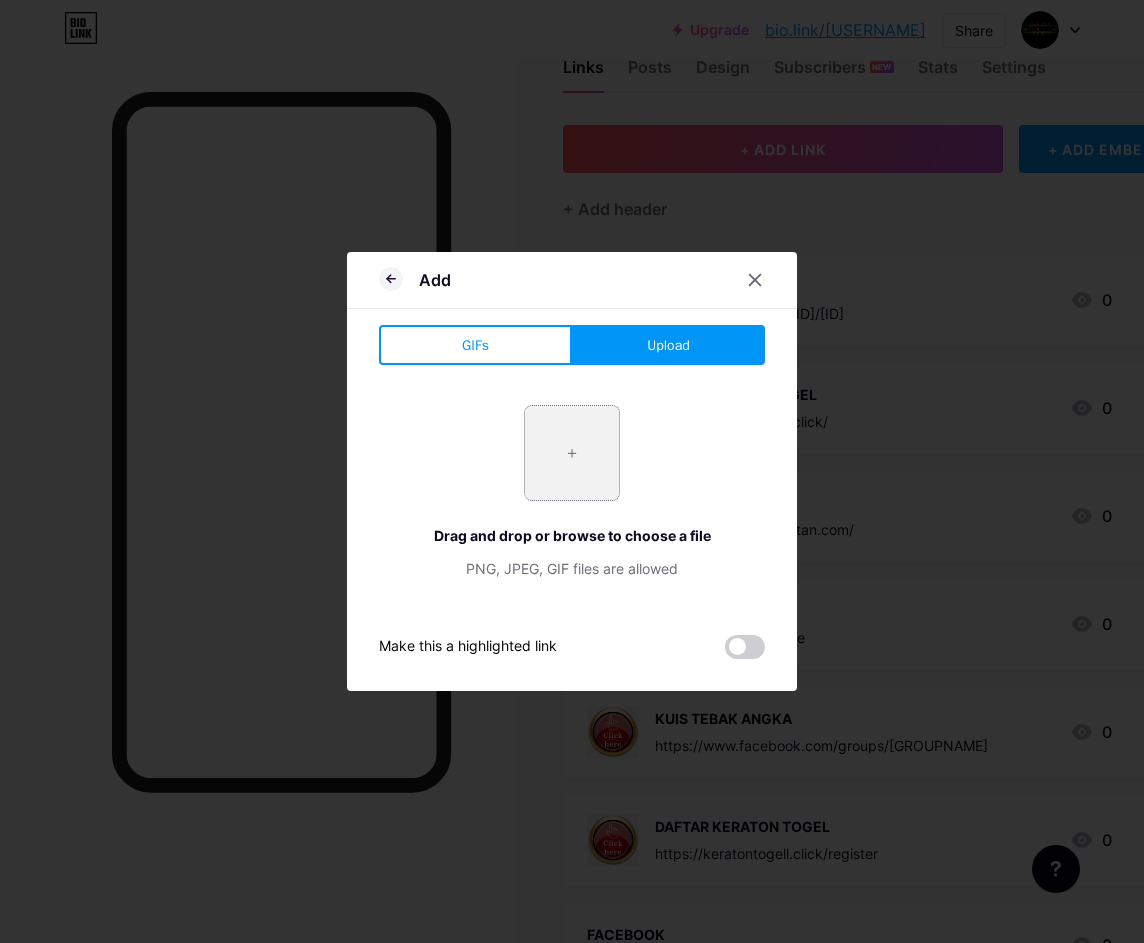 click at bounding box center [572, 453] 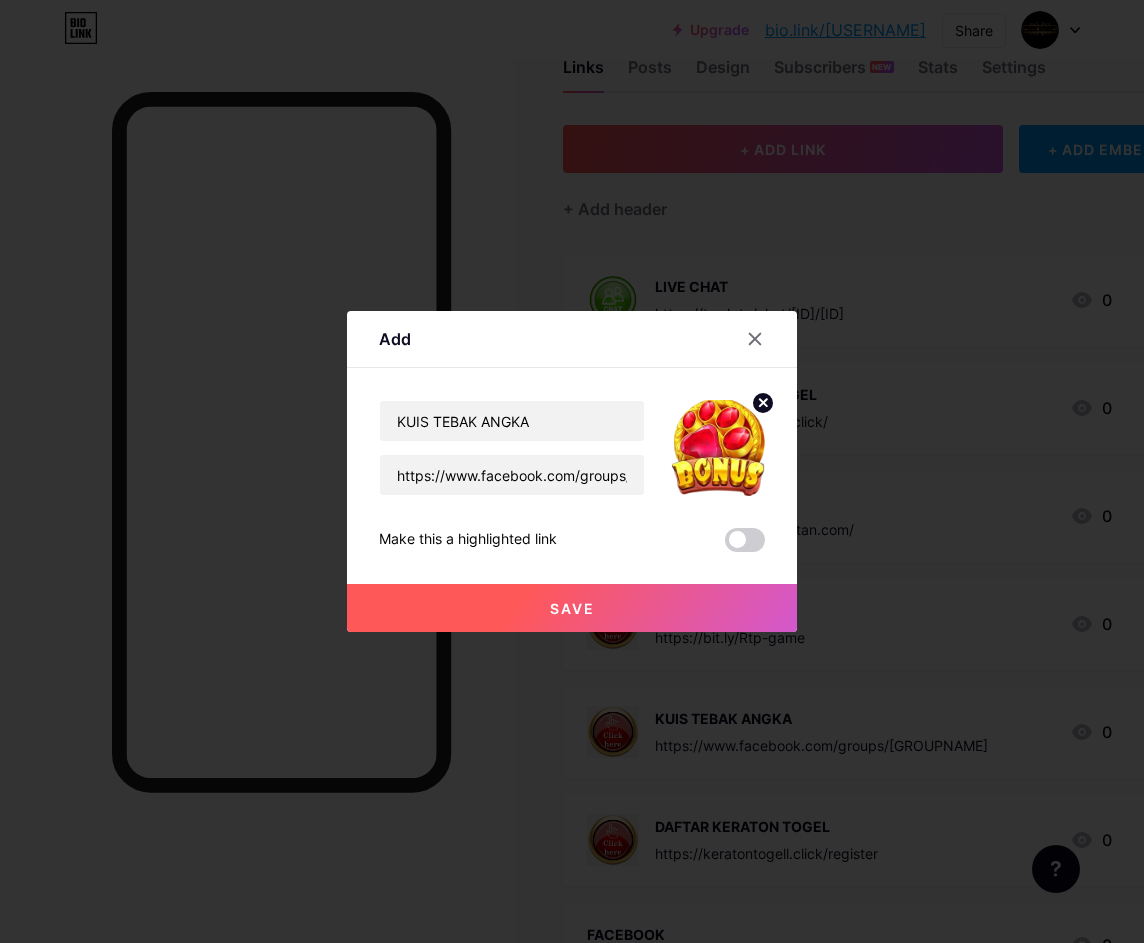 click 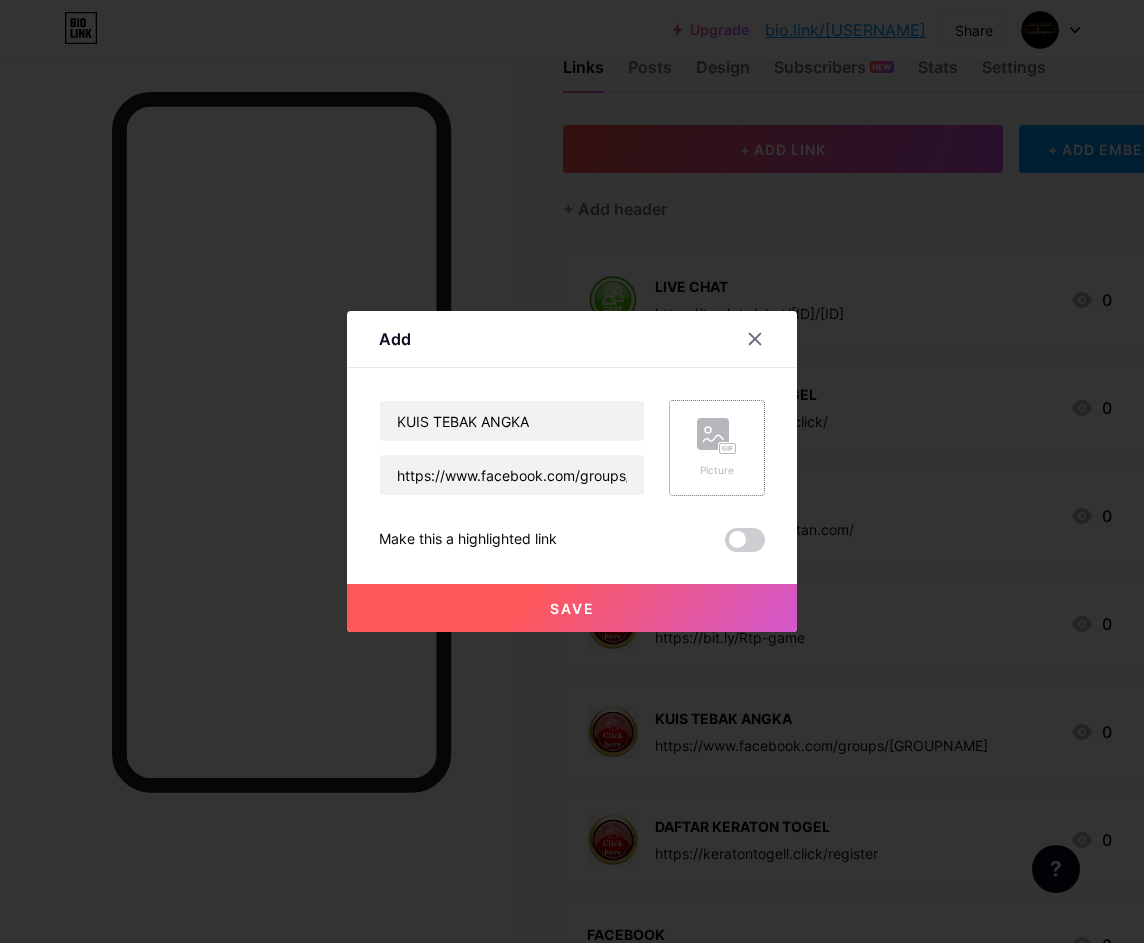 click 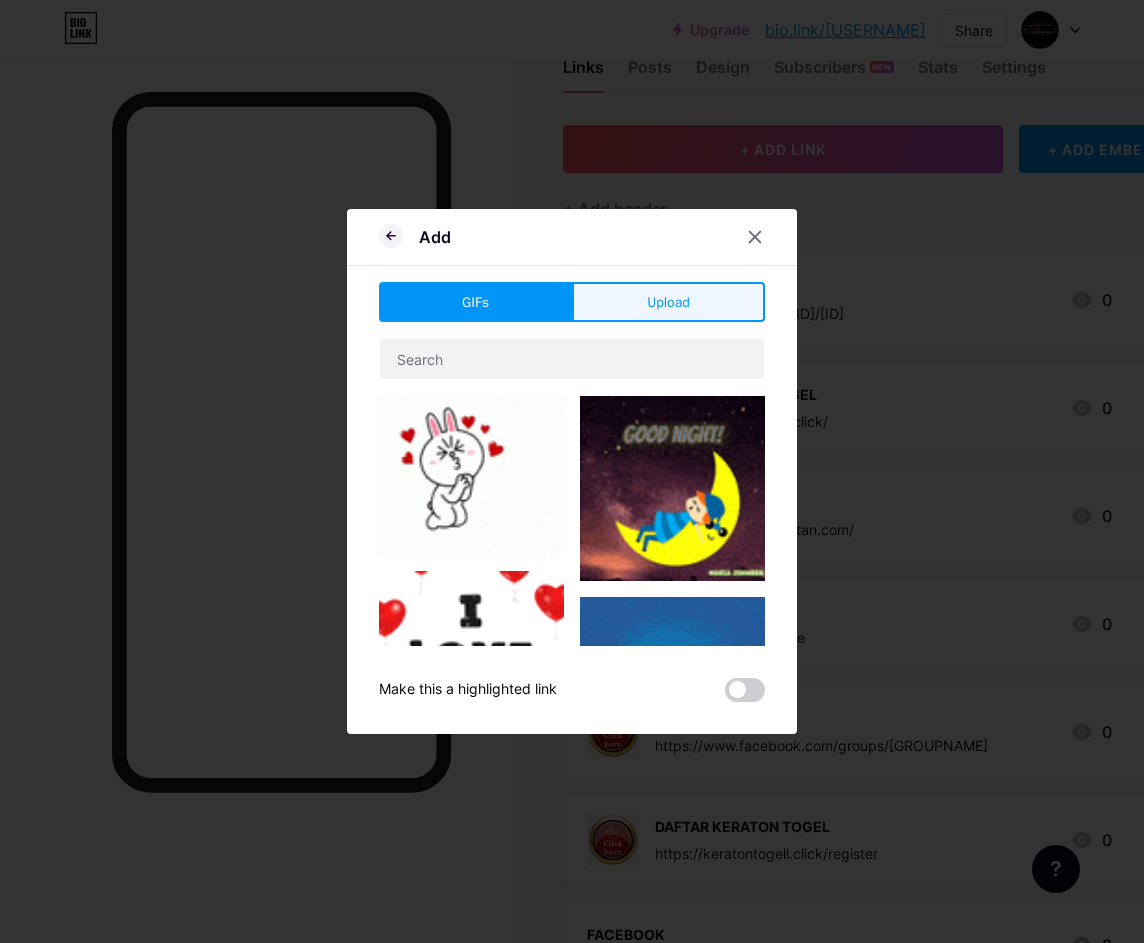 click on "Upload" at bounding box center [668, 302] 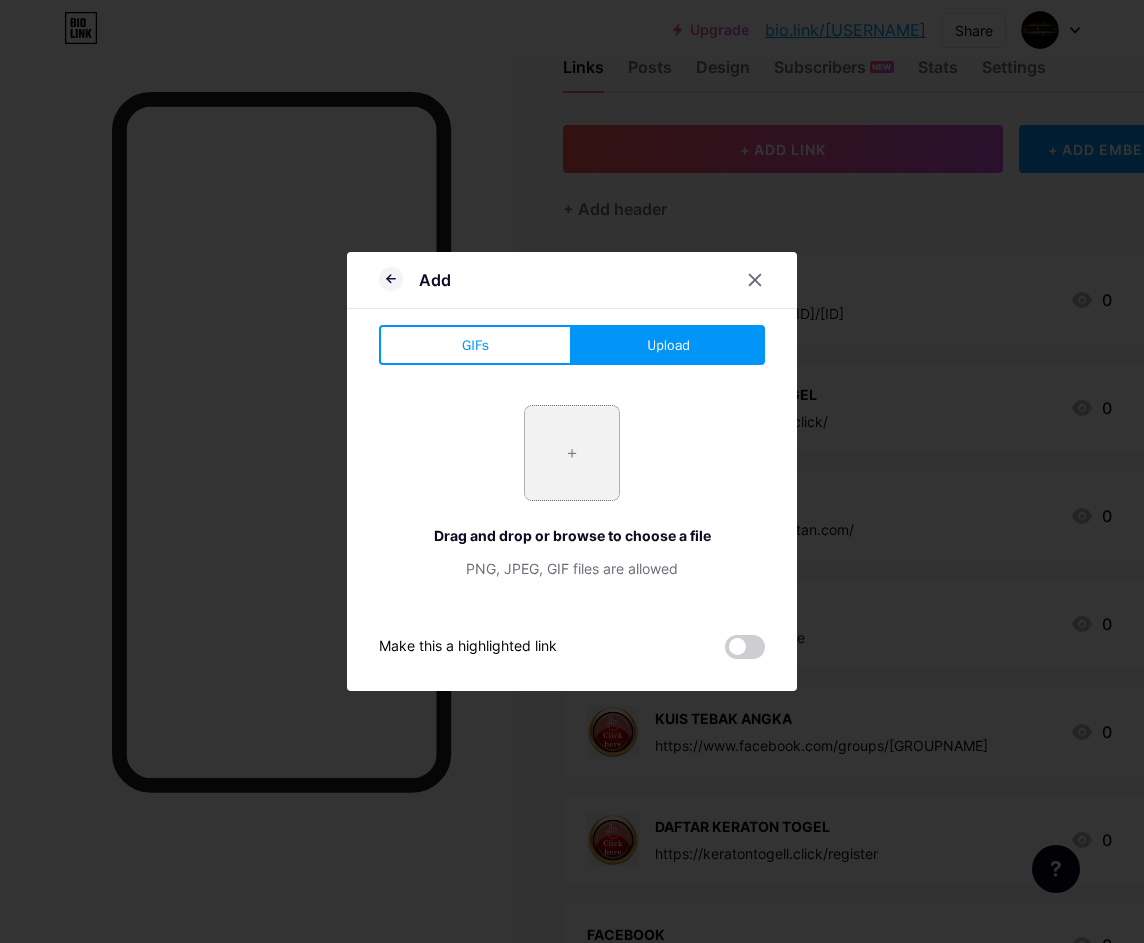 click at bounding box center [572, 453] 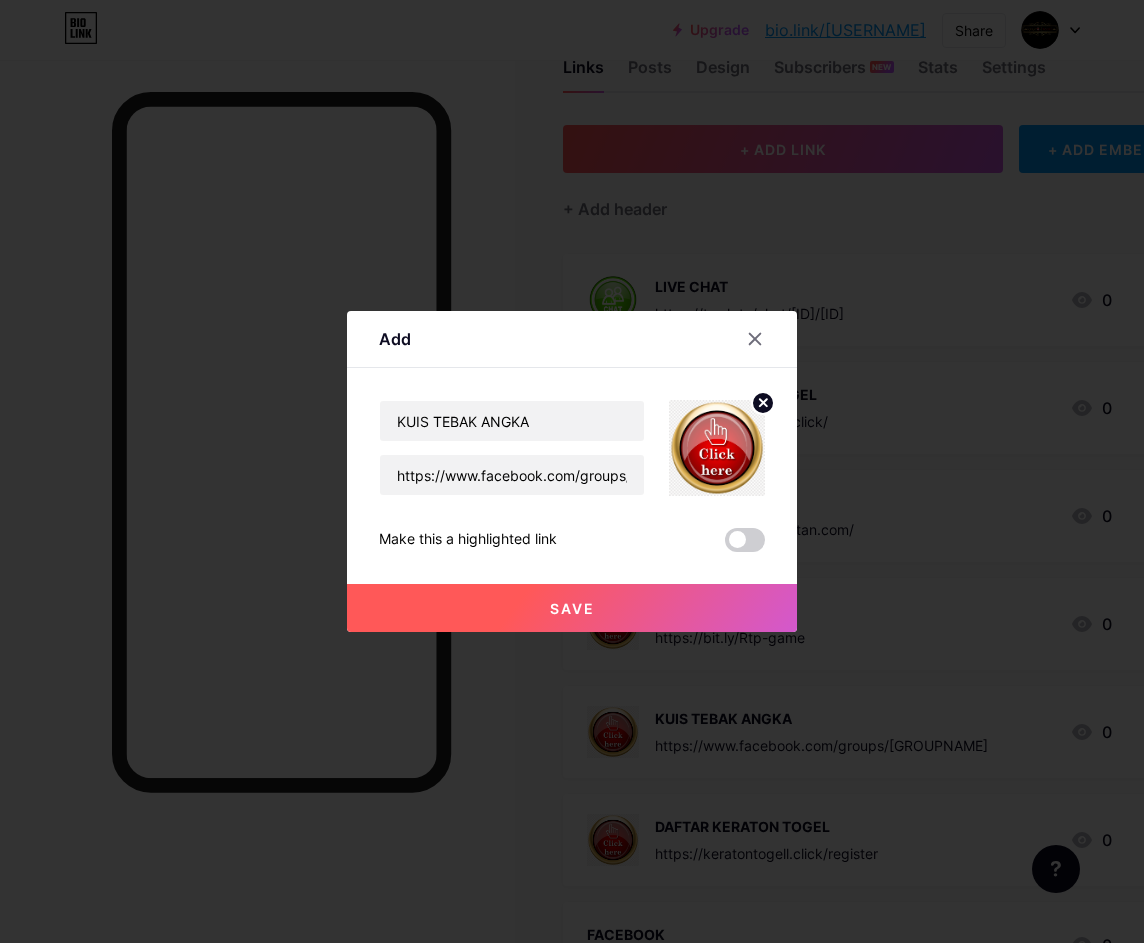 click on "Save" at bounding box center (572, 608) 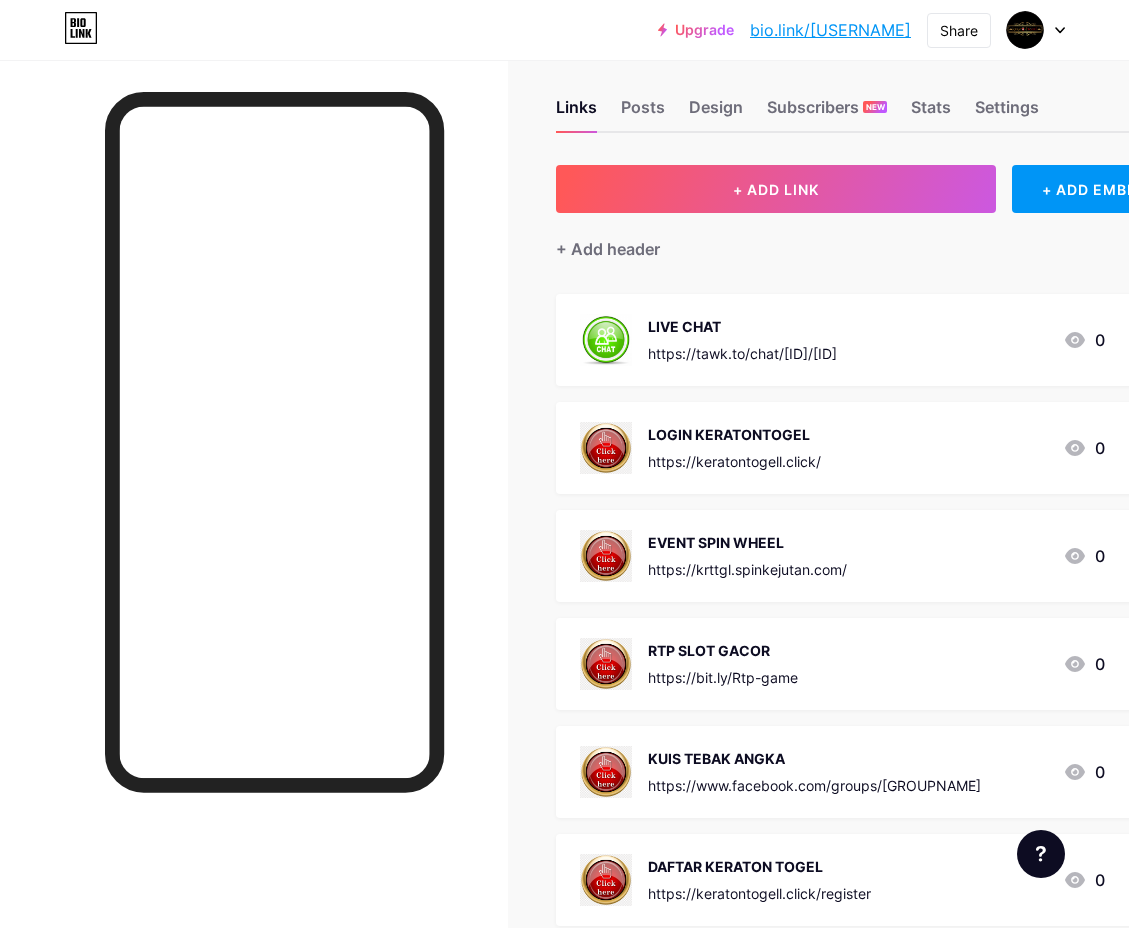 scroll, scrollTop: 0, scrollLeft: 0, axis: both 